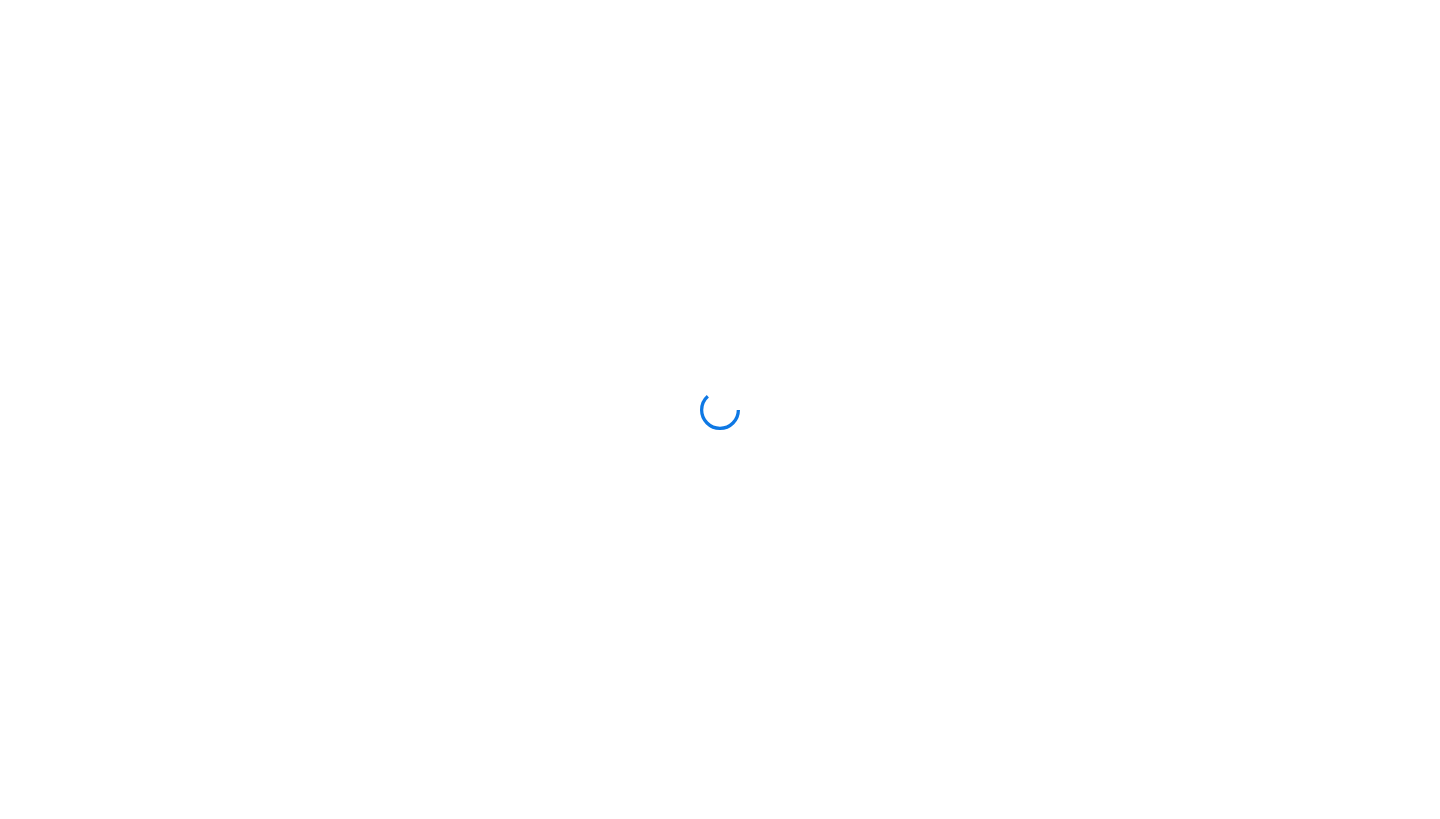 scroll, scrollTop: 0, scrollLeft: 0, axis: both 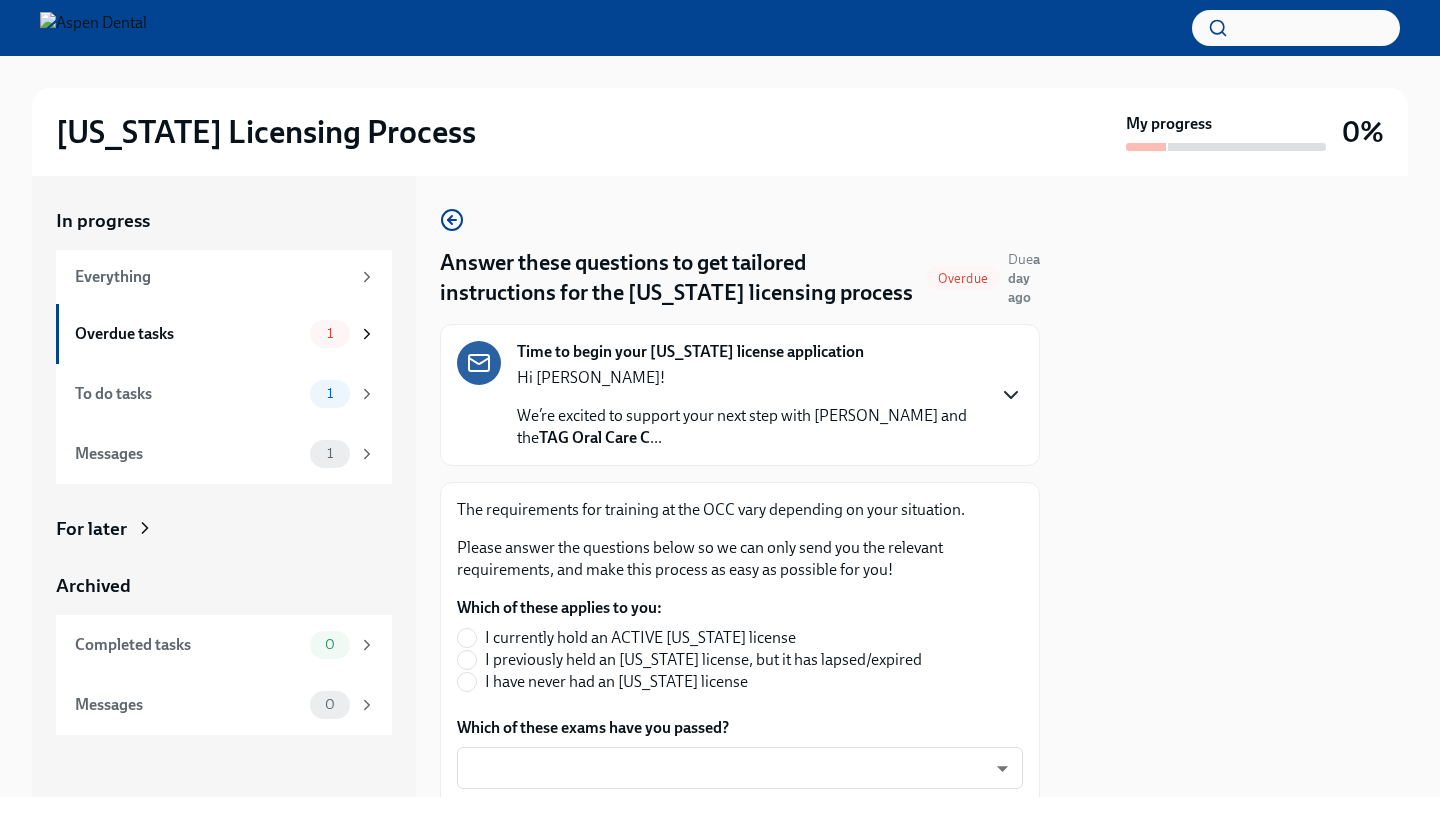 click 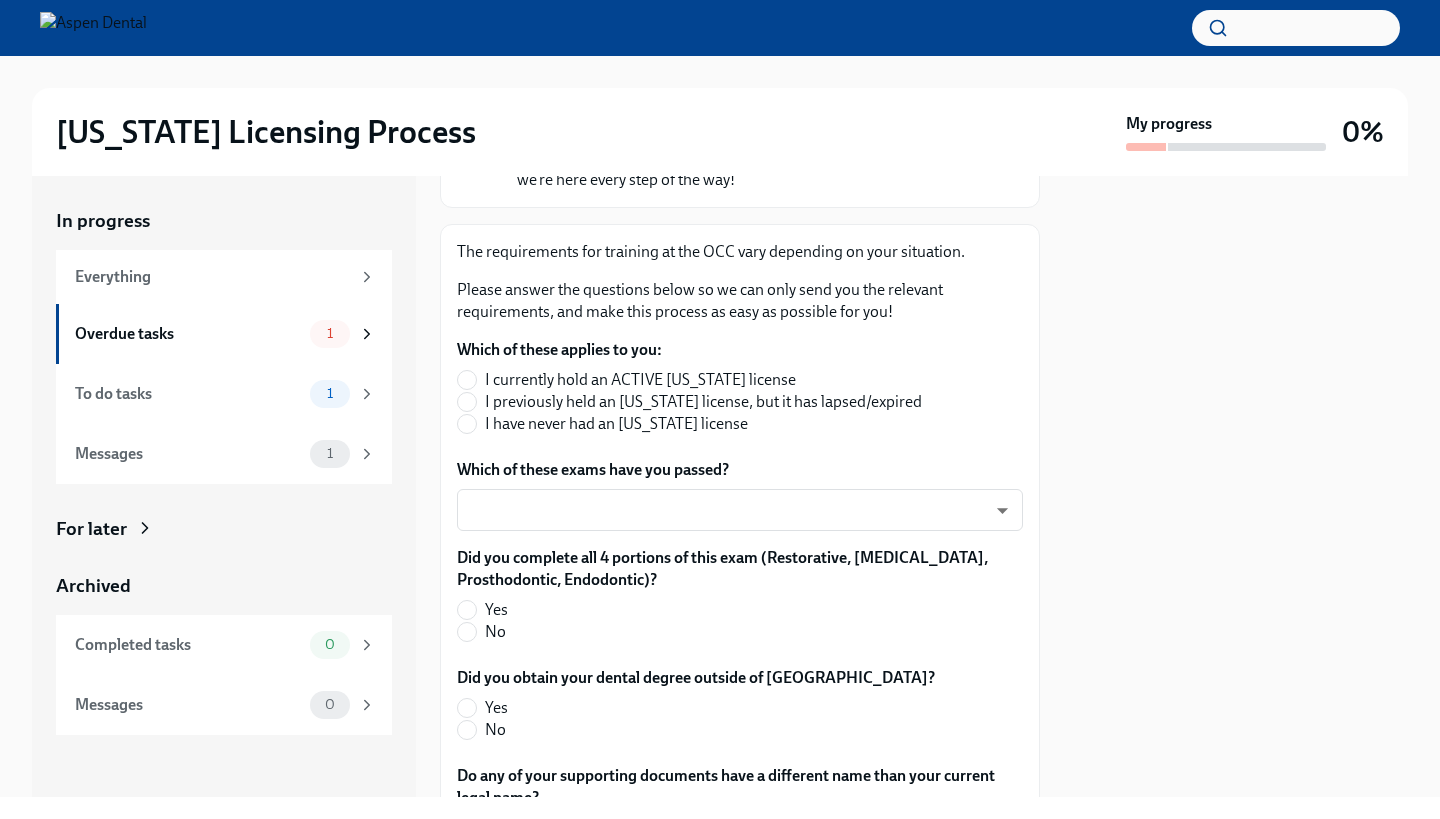 scroll, scrollTop: 1008, scrollLeft: 0, axis: vertical 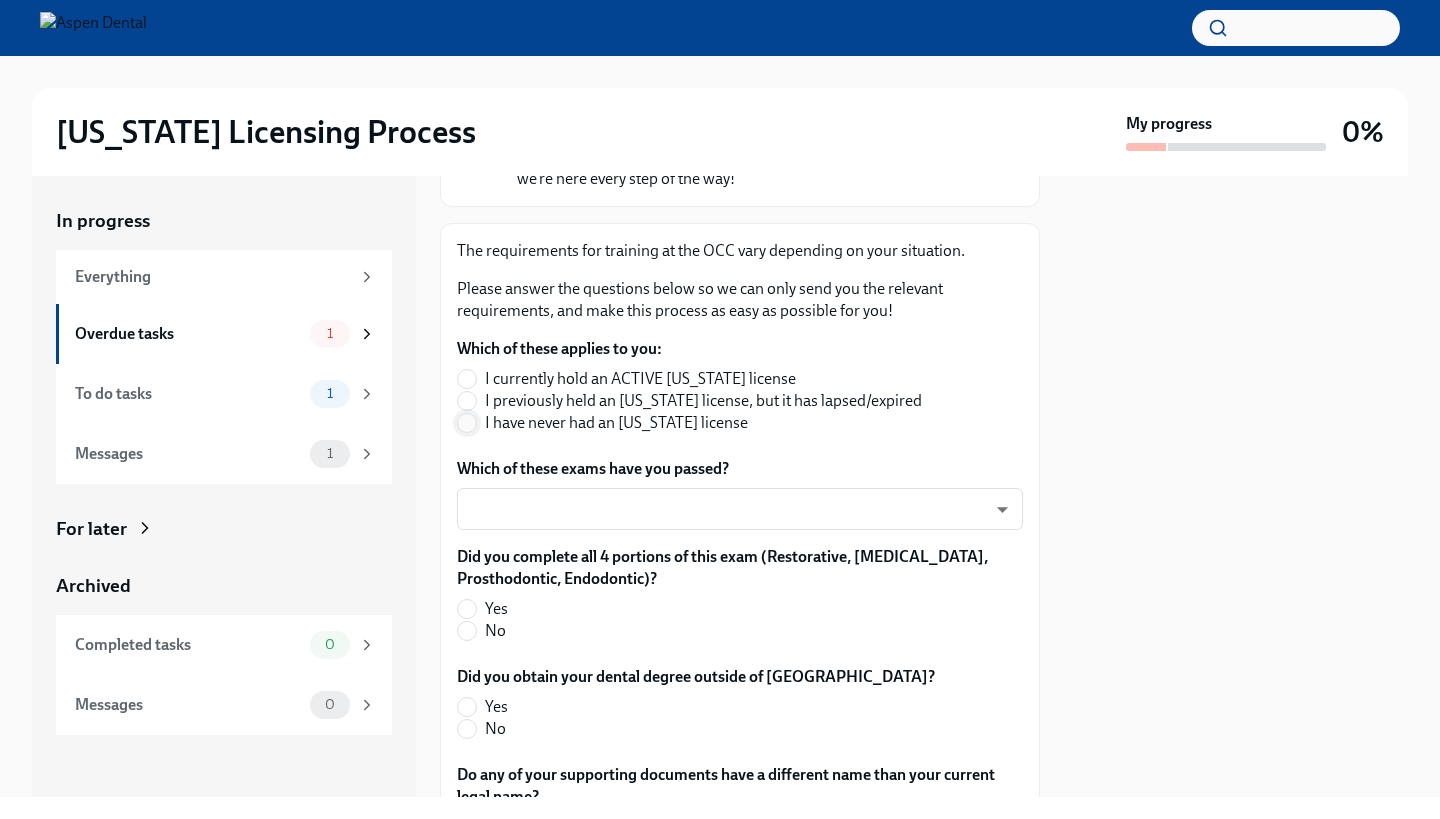 click on "I have never had an [US_STATE] license" at bounding box center [467, 423] 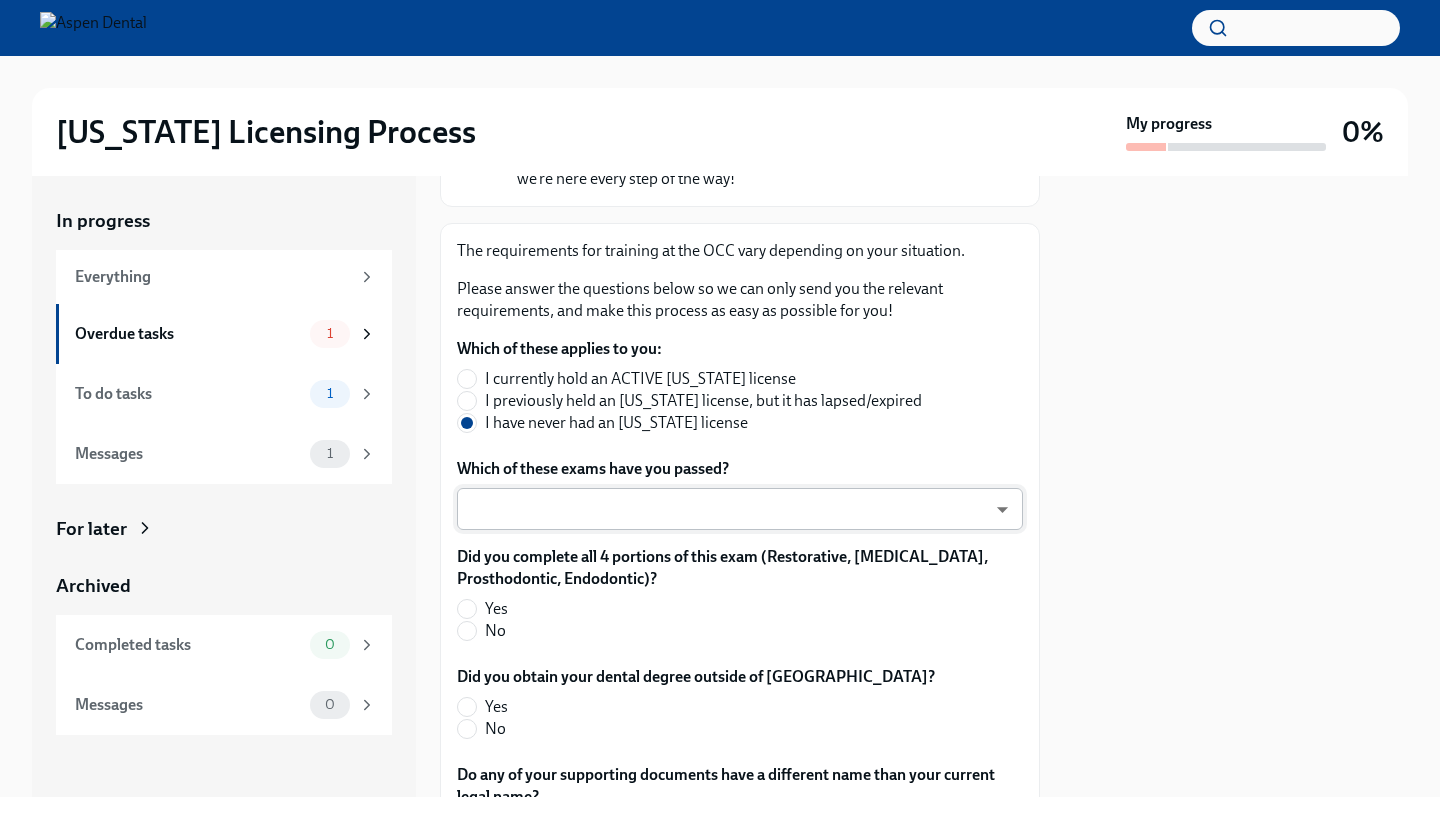 click on "[US_STATE] Licensing Process My progress 0% In progress Everything Overdue tasks 1 To do tasks 1 Messages 1 For later Archived Completed tasks 0 Messages 0 Answer these questions to get tailored instructions for the [US_STATE] licensing process Overdue Due  a day ago Time to begin your [US_STATE] license application [DATE] Hi [PERSON_NAME]!
We’re excited to support your next step with Aspen Dental and the  TAG Oral Care Center (OCC) in [GEOGRAPHIC_DATA] —our hub for advanced, hands-on clinical training.
Your learning and growth is a priority.  All doctors are required to obtain a permanent [US_STATE] license in order to participate in OCC courses and future training opportunities.
We’re committed to making this process simple:
Answer the short questionnaire below so we can provide you a tailored to-do list
You’ll begin submitting the documents and information needed for your license
Aspen Dental covers the [US_STATE] license application fee
​ ​ Yes No Yes No Yes" at bounding box center [720, 409] 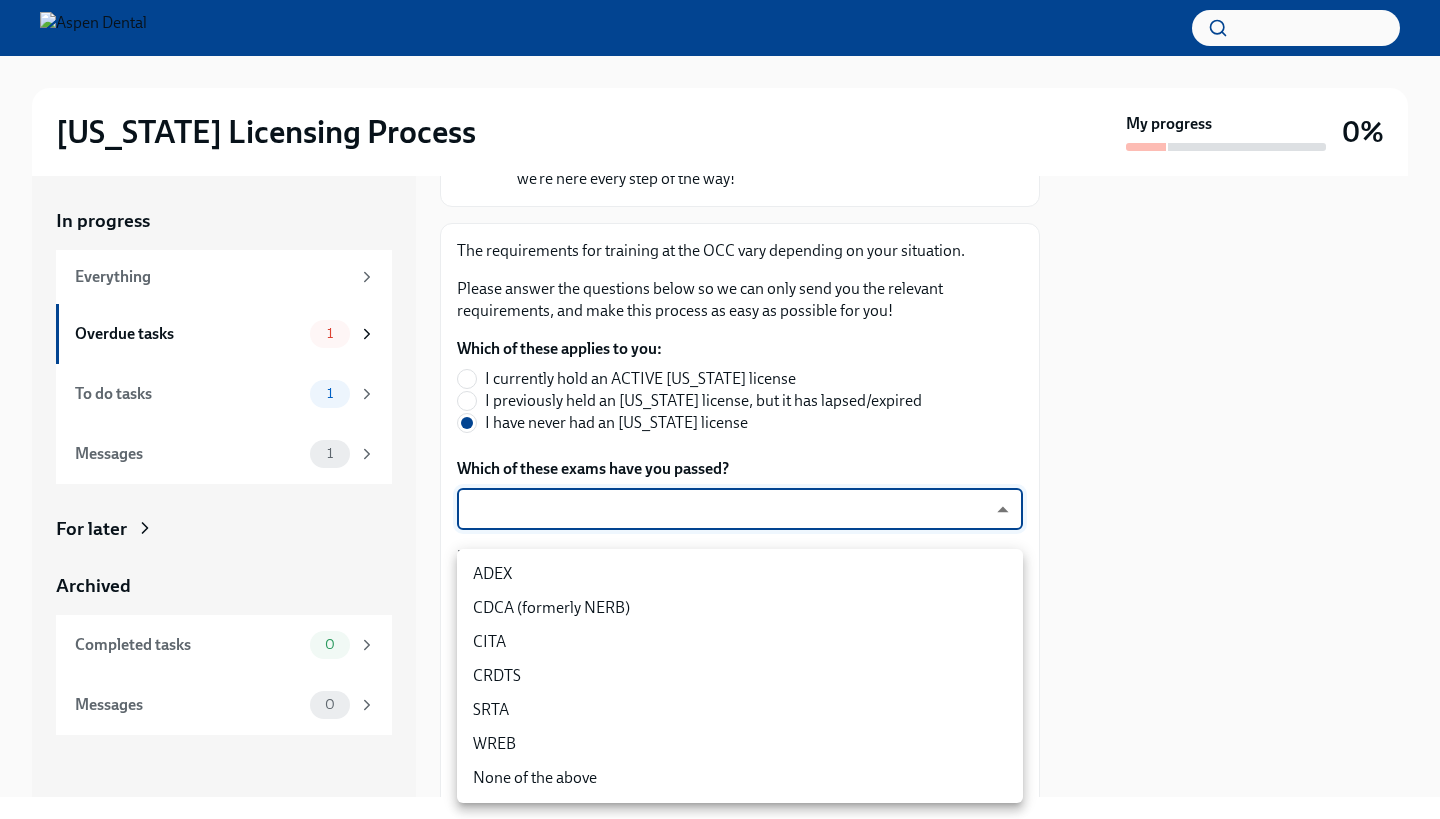 click on "CITA" at bounding box center [740, 642] 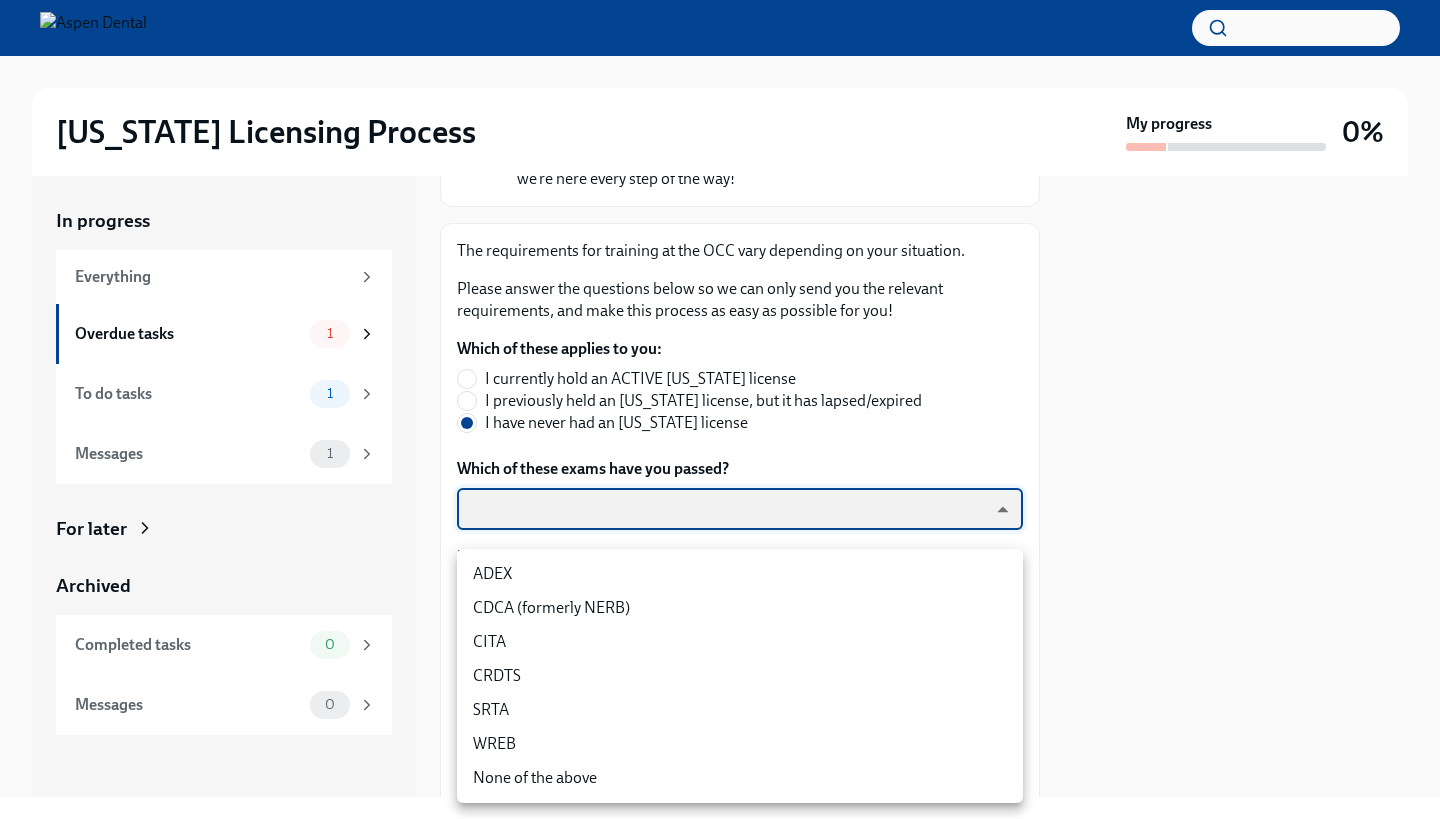 type on "DoVccFqJ1" 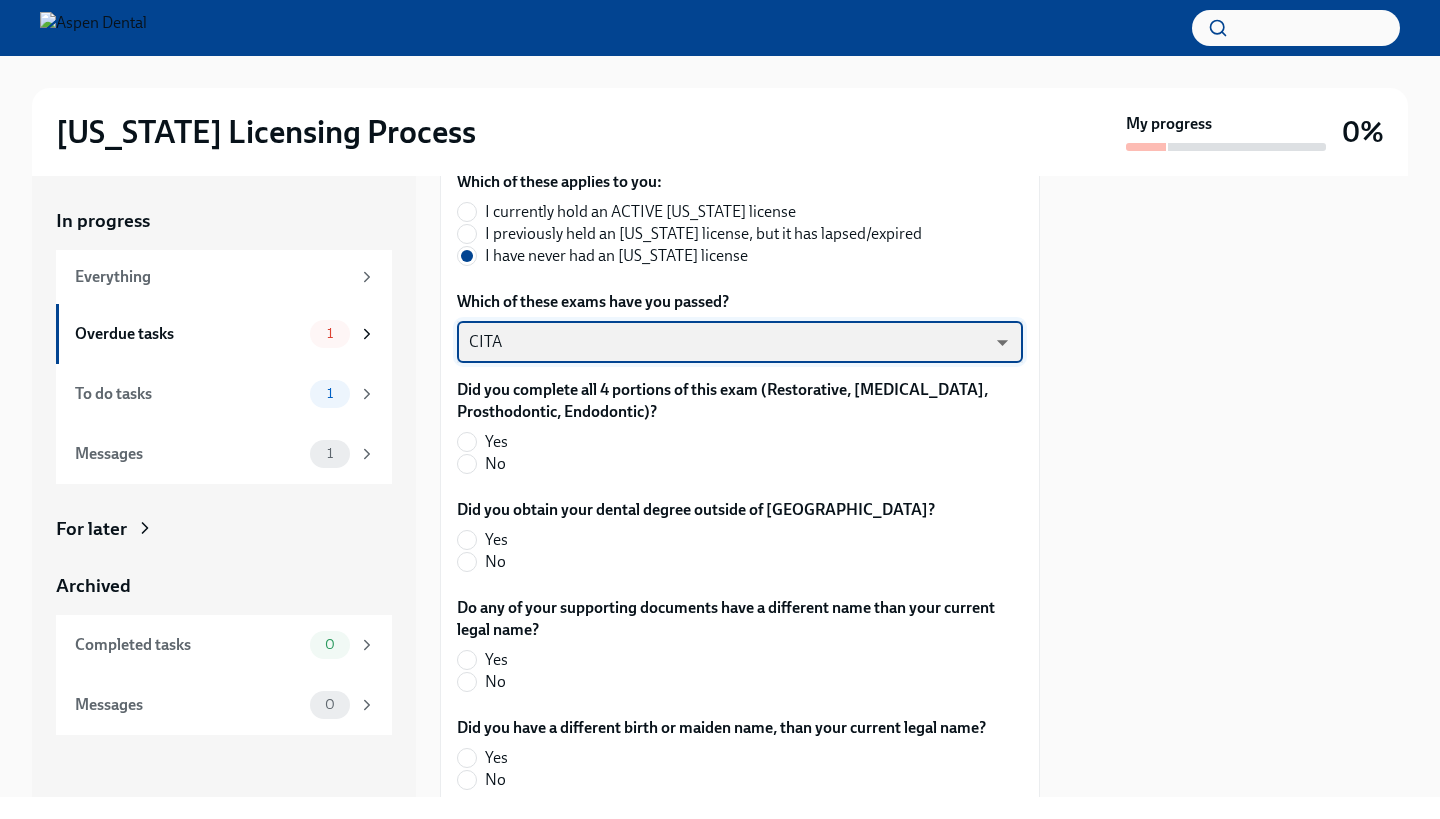 scroll, scrollTop: 1177, scrollLeft: 0, axis: vertical 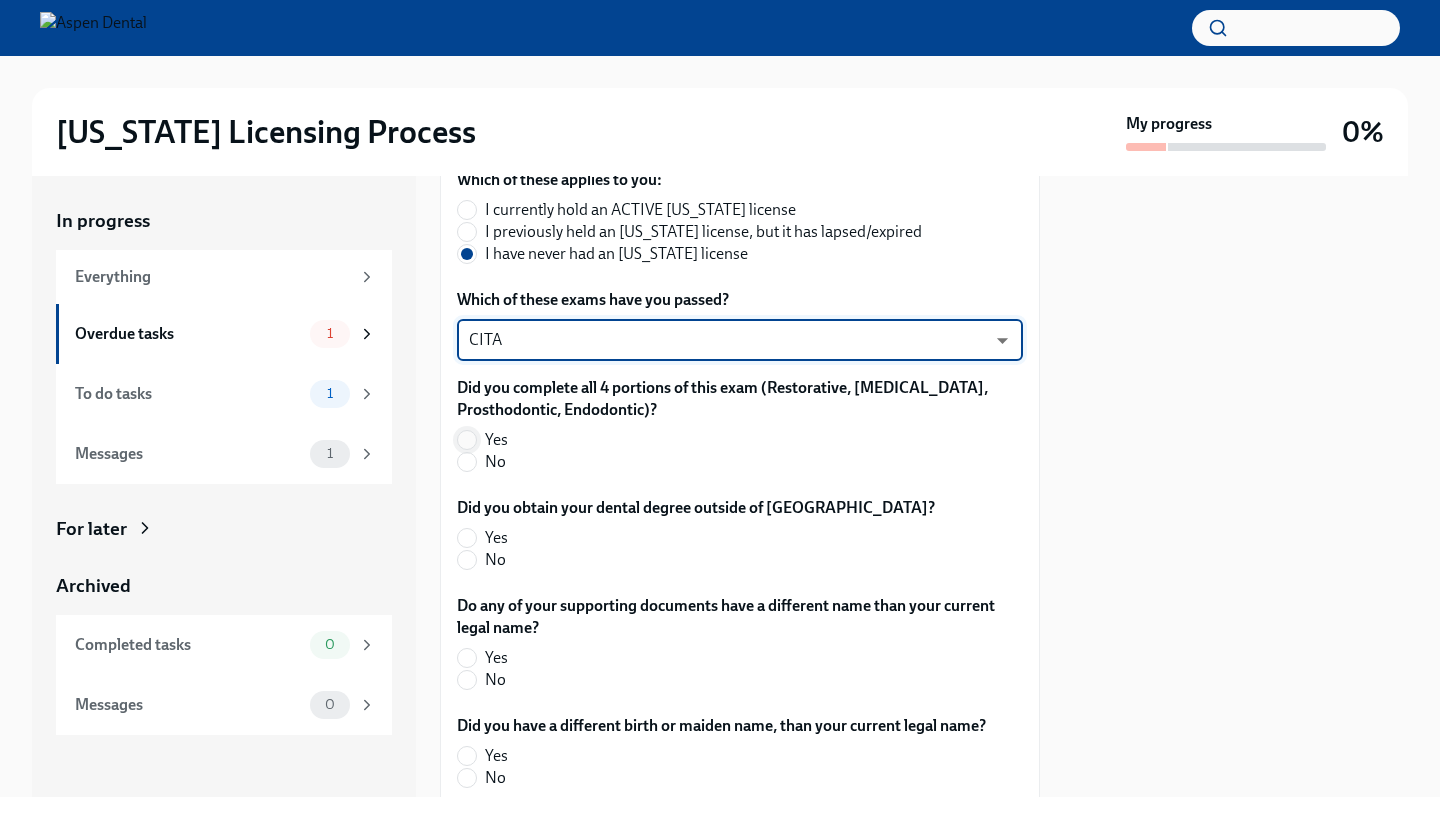 click on "Yes" at bounding box center [467, 440] 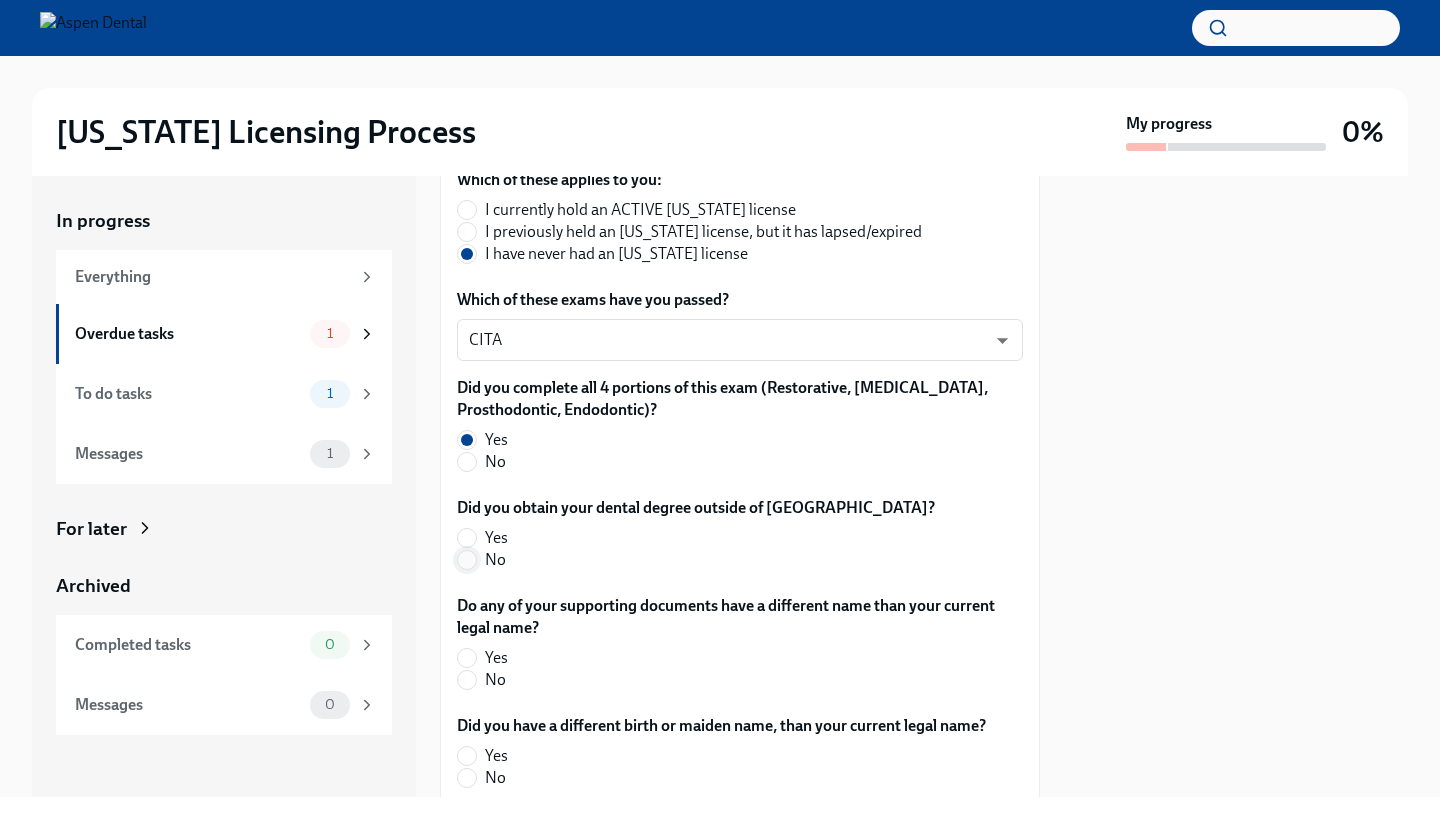 click on "No" at bounding box center [467, 560] 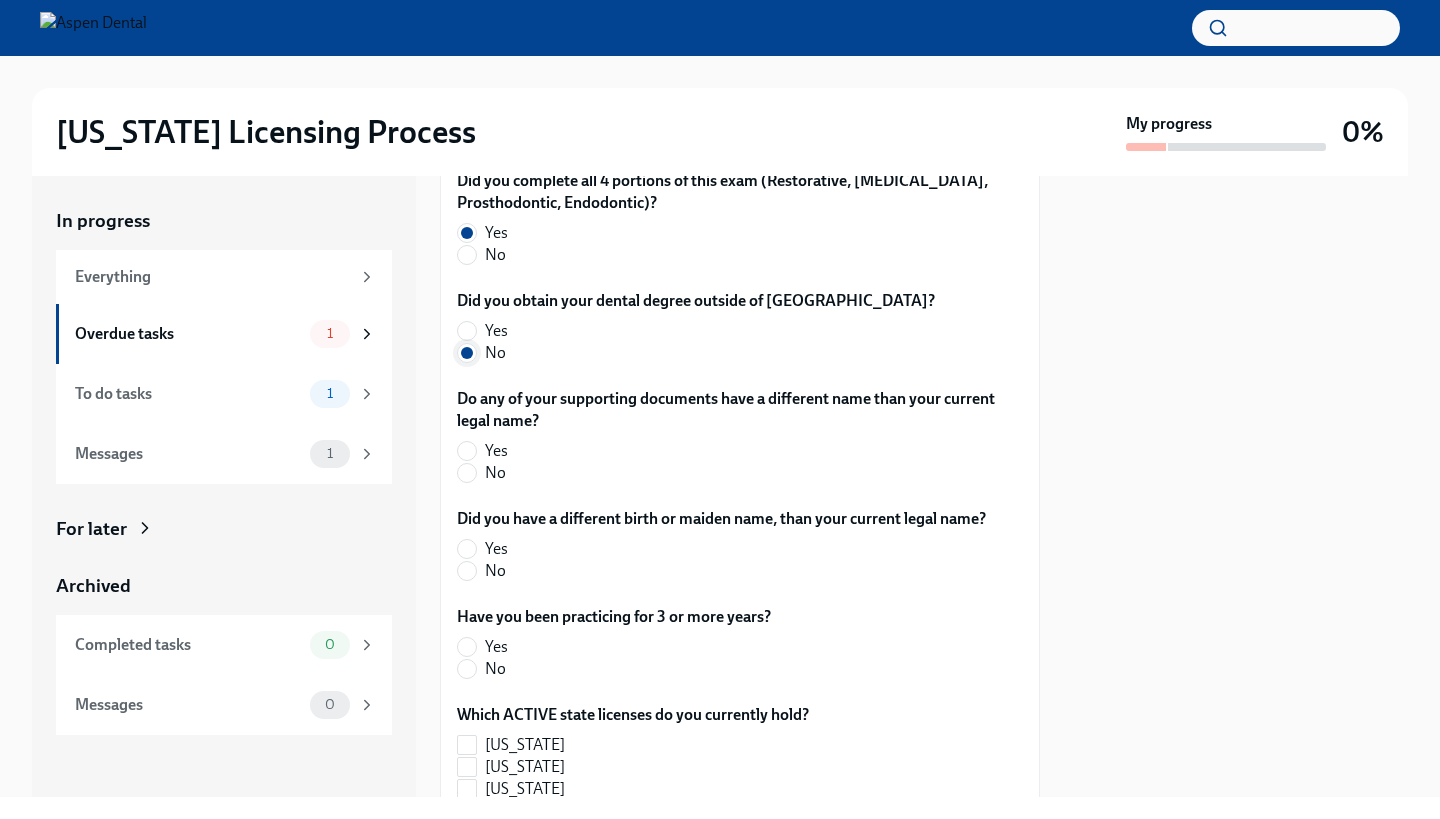 scroll, scrollTop: 1394, scrollLeft: 0, axis: vertical 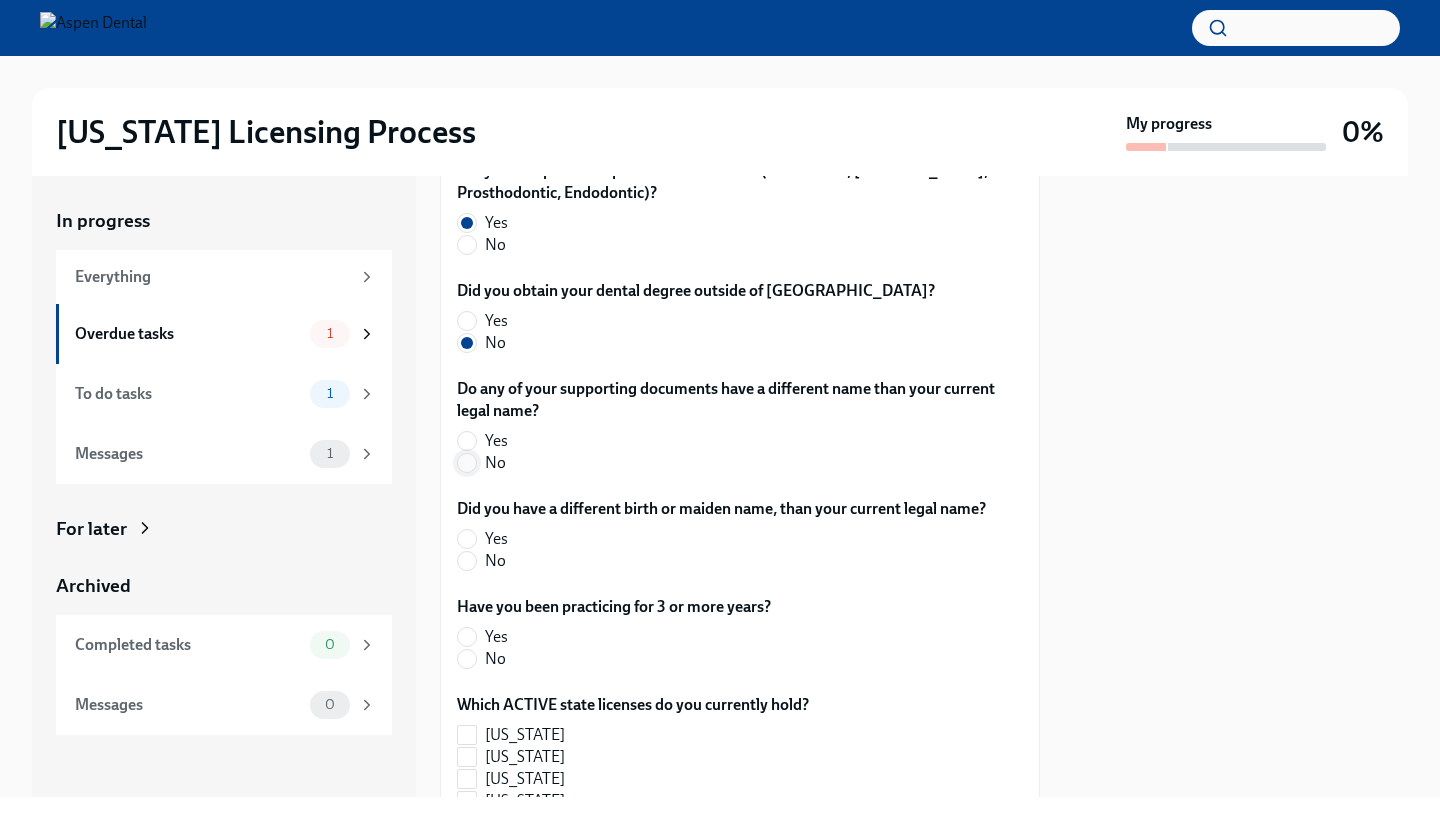click on "No" at bounding box center [467, 463] 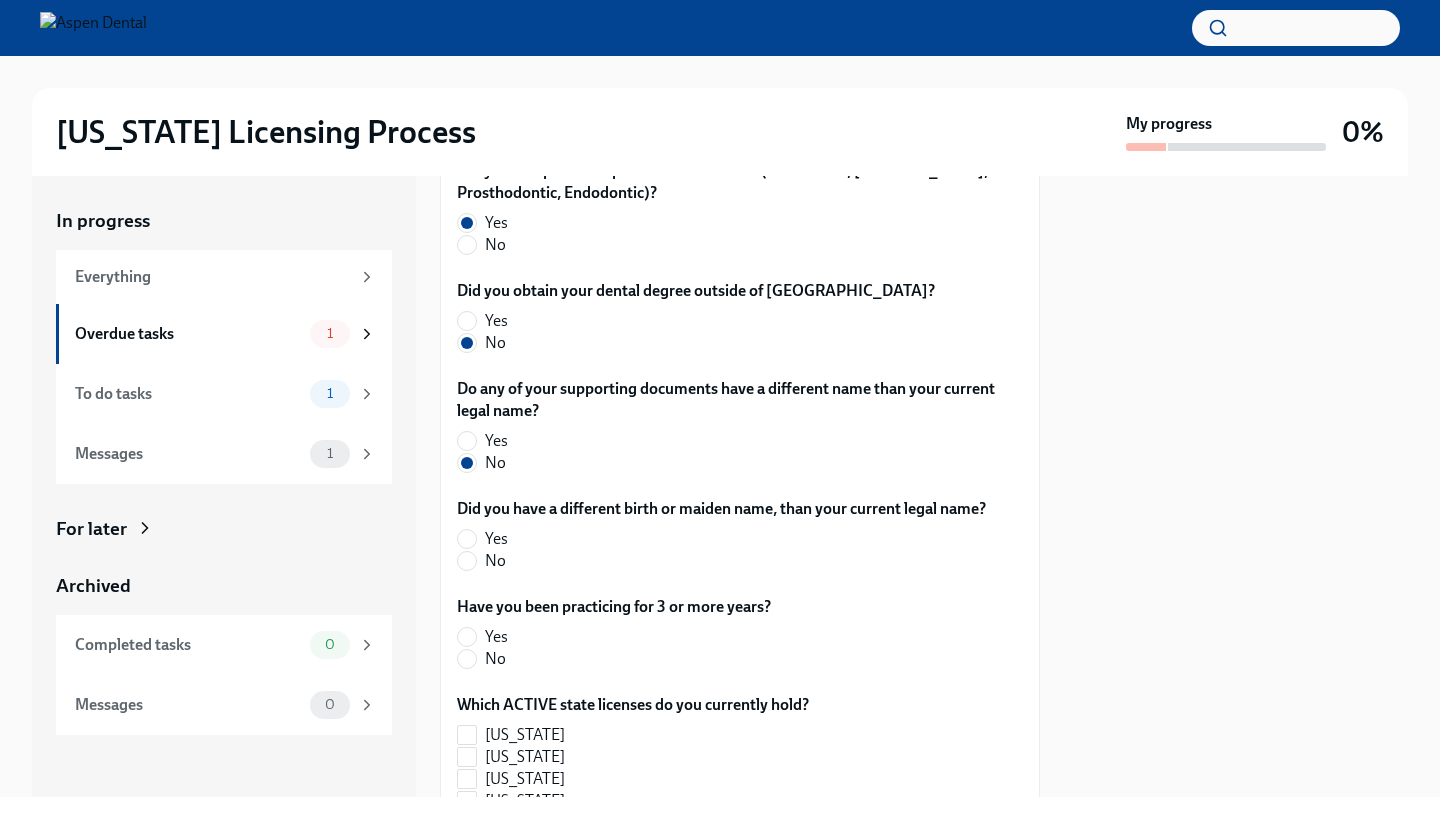 click on "No" at bounding box center [713, 561] 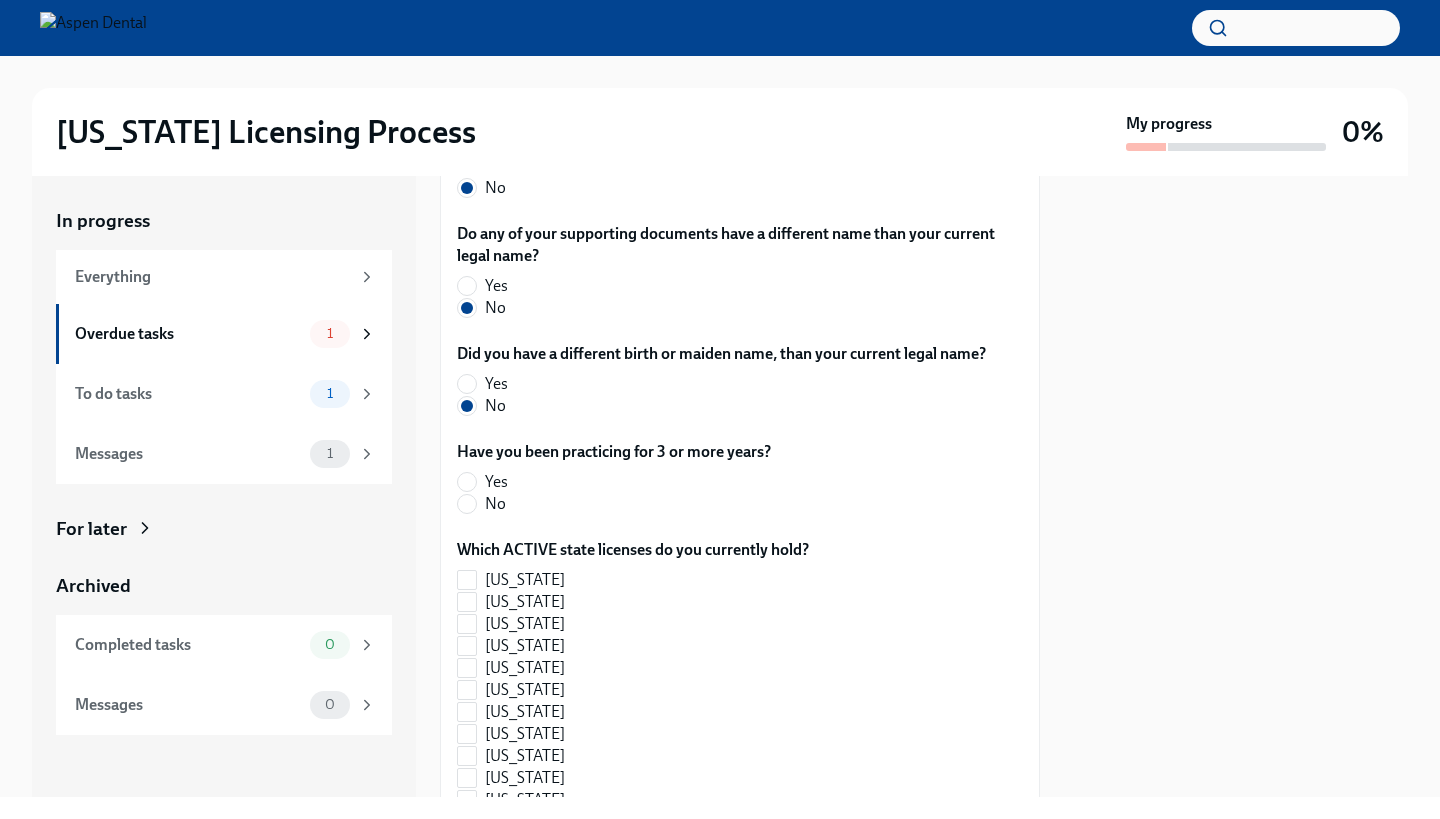 scroll, scrollTop: 1565, scrollLeft: 0, axis: vertical 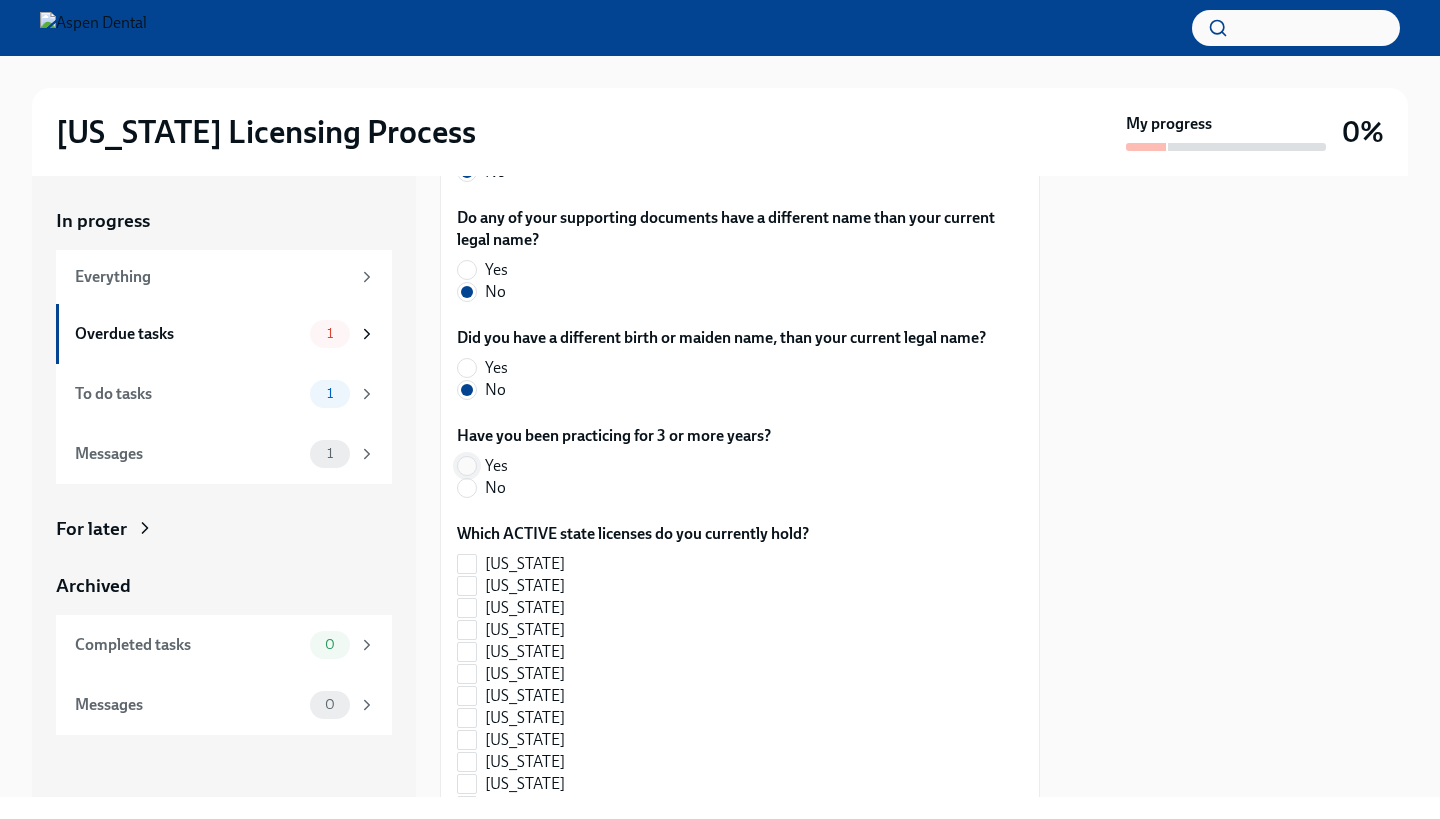 click on "Yes" at bounding box center (467, 466) 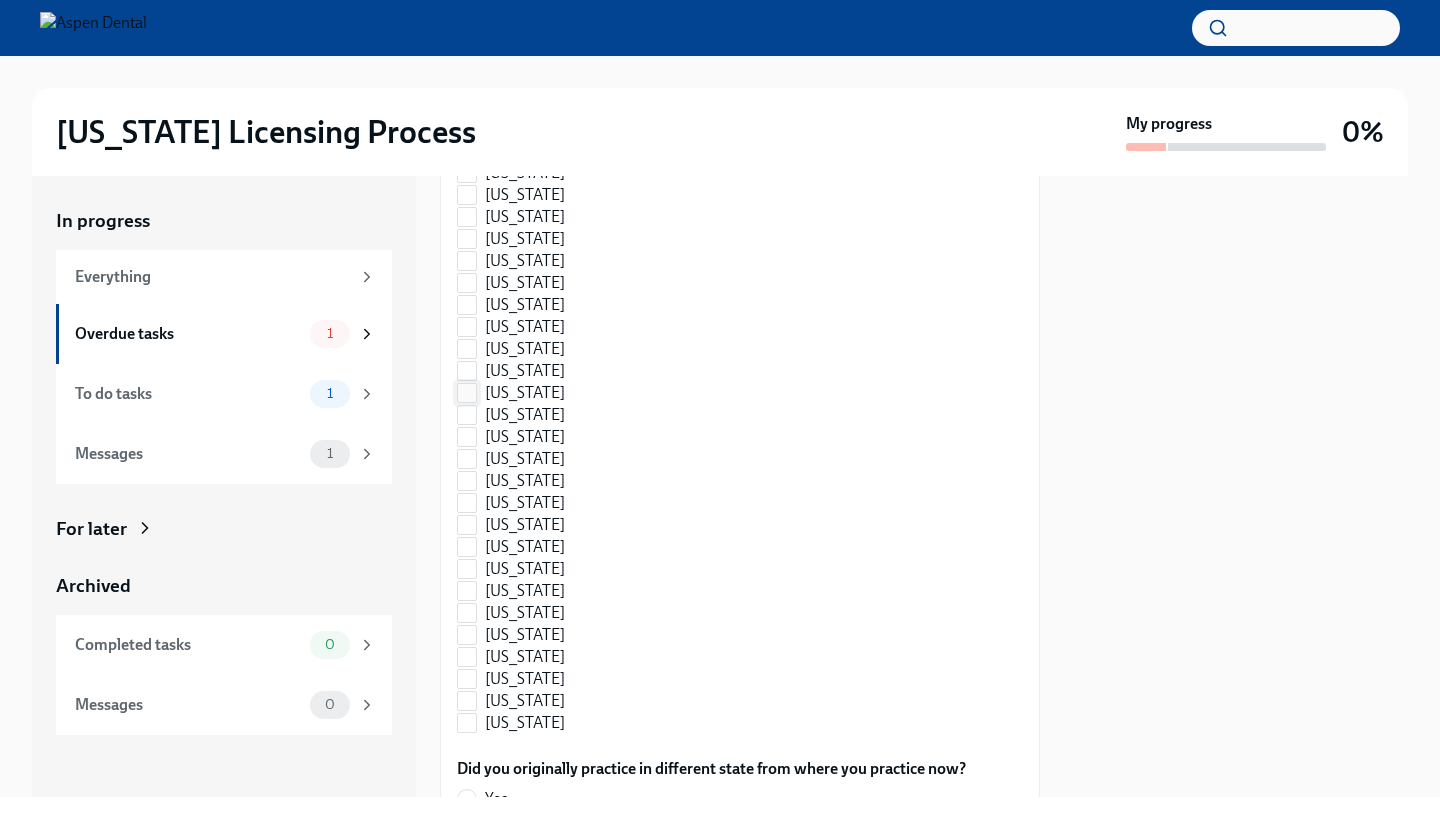 scroll, scrollTop: 2530, scrollLeft: 0, axis: vertical 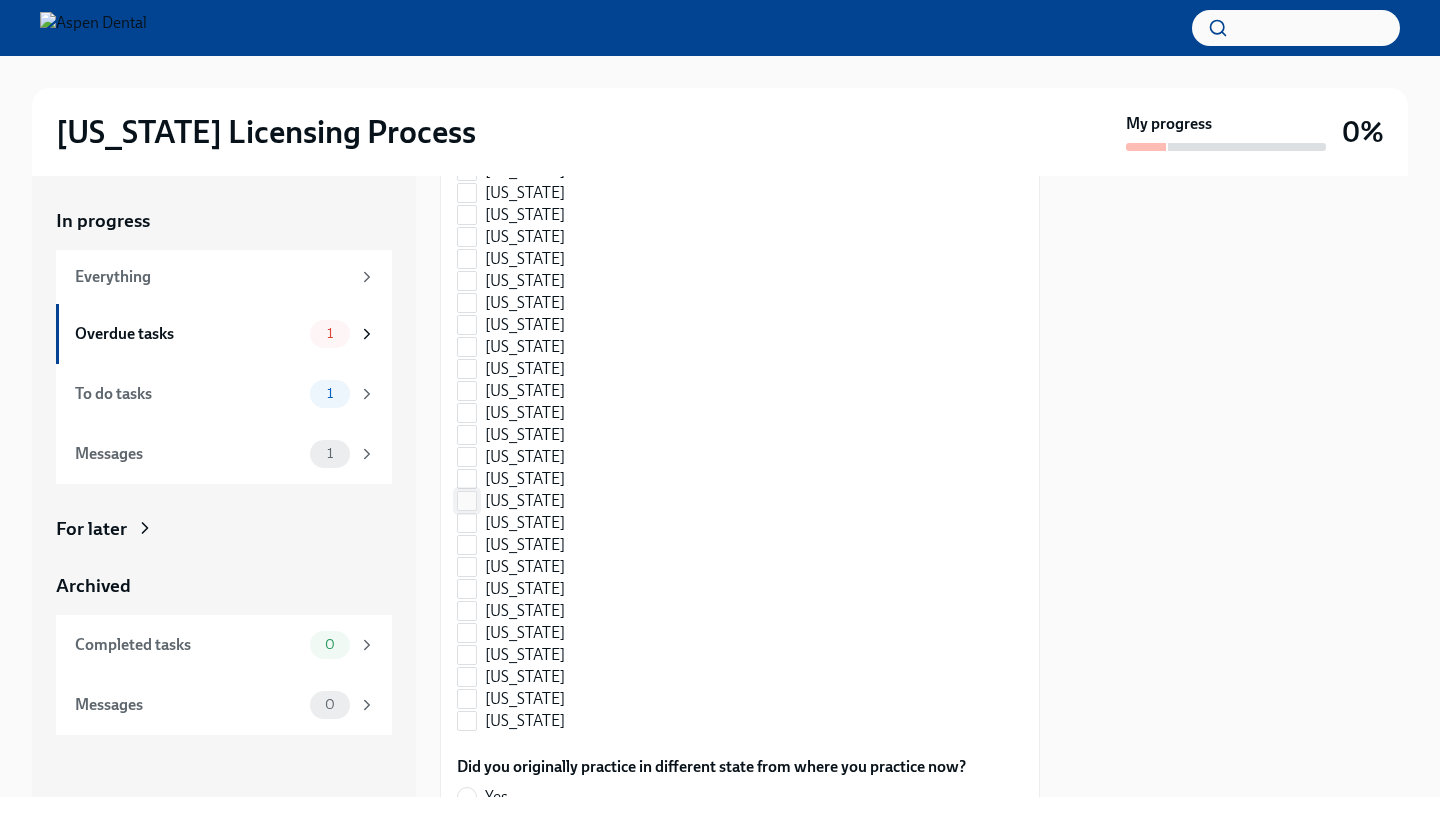 click on "[US_STATE]" at bounding box center [467, 501] 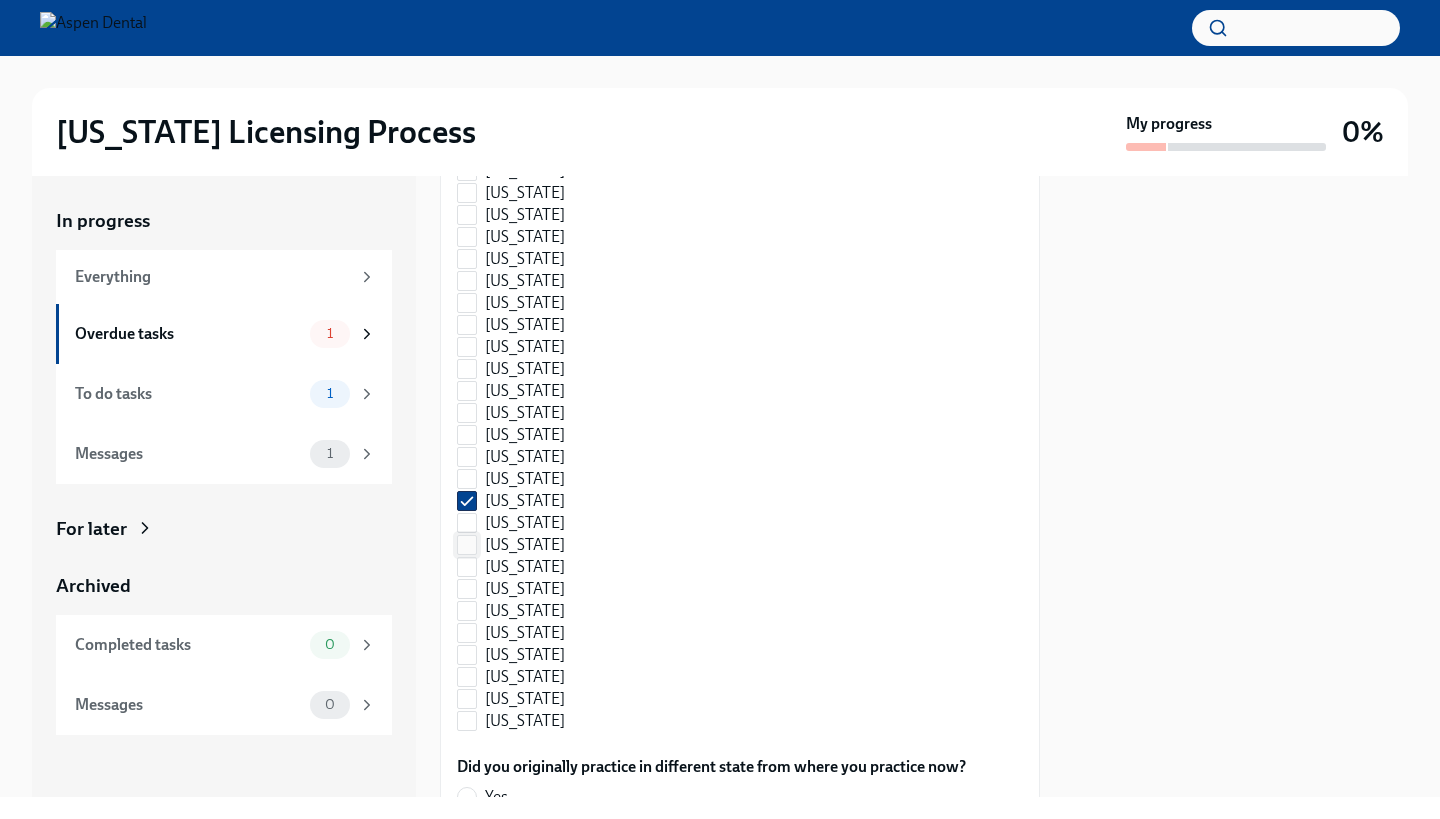 click on "[US_STATE]" at bounding box center (467, 545) 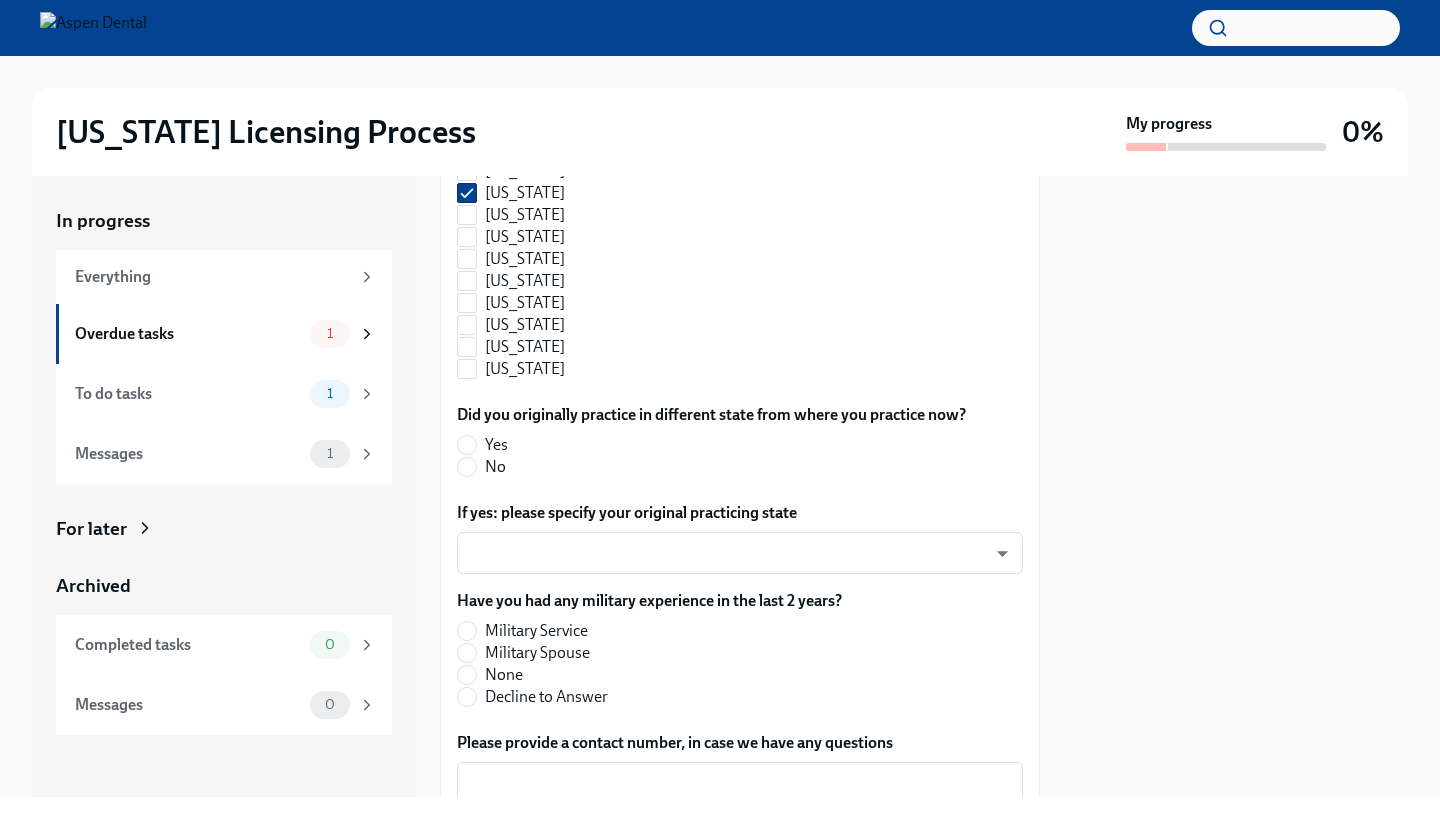 scroll, scrollTop: 2881, scrollLeft: 0, axis: vertical 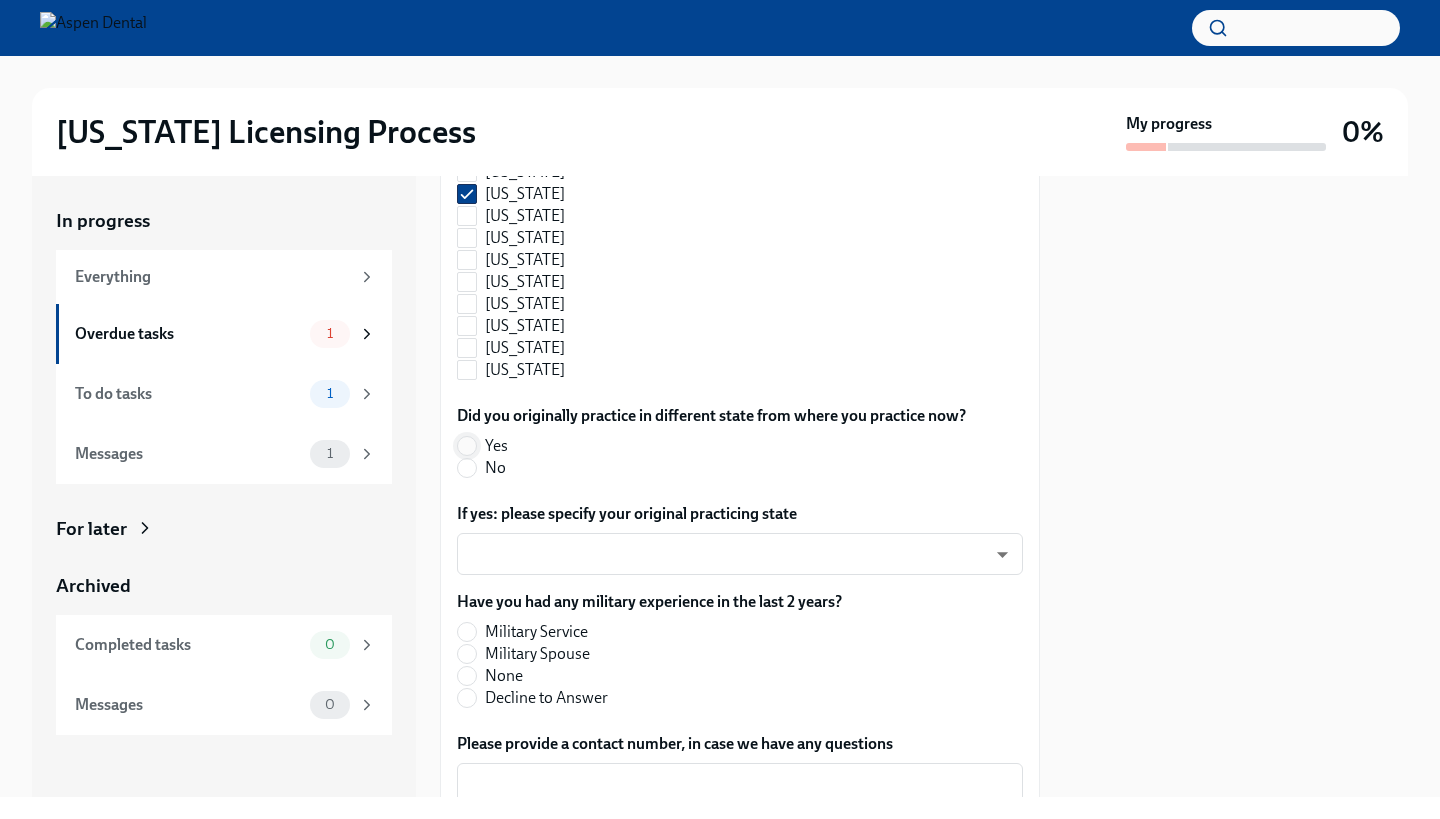 click on "Yes" at bounding box center [467, 446] 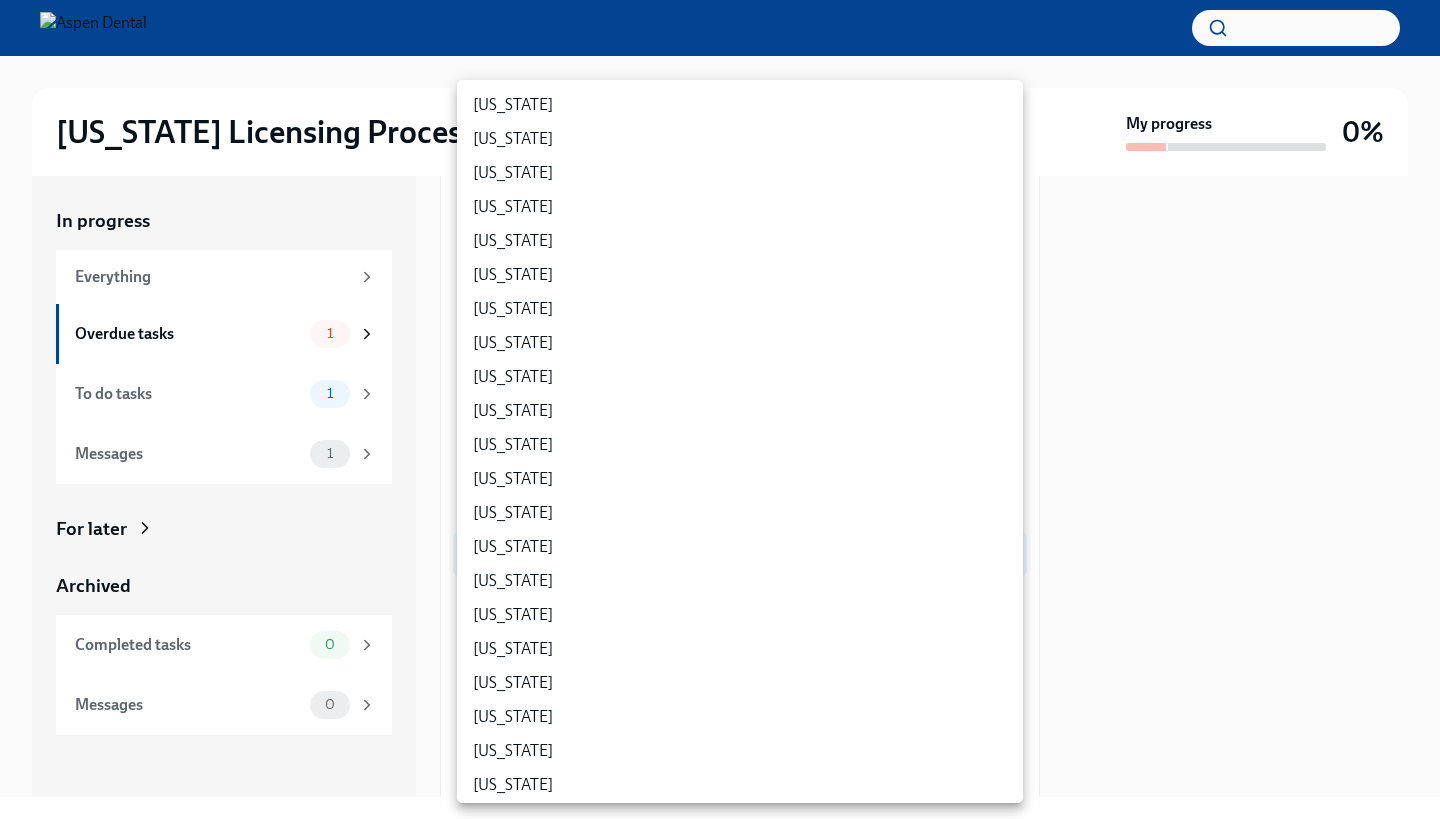 click on "[US_STATE] Licensing Process My progress 0% In progress Everything Overdue tasks 1 To do tasks 1 Messages 1 For later Archived Completed tasks 0 Messages 0 Answer these questions to get tailored instructions for the [US_STATE] licensing process Overdue Due  a day ago Time to begin your [US_STATE] license application [DATE] Hi [PERSON_NAME]!
We’re excited to support your next step with Aspen Dental and the  TAG Oral Care Center (OCC) in [GEOGRAPHIC_DATA] —our hub for advanced, hands-on clinical training.
Your learning and growth is a priority.  All doctors are required to obtain a permanent [US_STATE] license in order to participate in OCC courses and future training opportunities.
We’re committed to making this process simple:
Answer the short questionnaire below so we can provide you a tailored to-do list
You’ll begin submitting the documents and information needed for your license
Aspen Dental covers the [US_STATE] license application fee
CITA DoVccFqJ1 ​ Yes No" at bounding box center [720, 409] 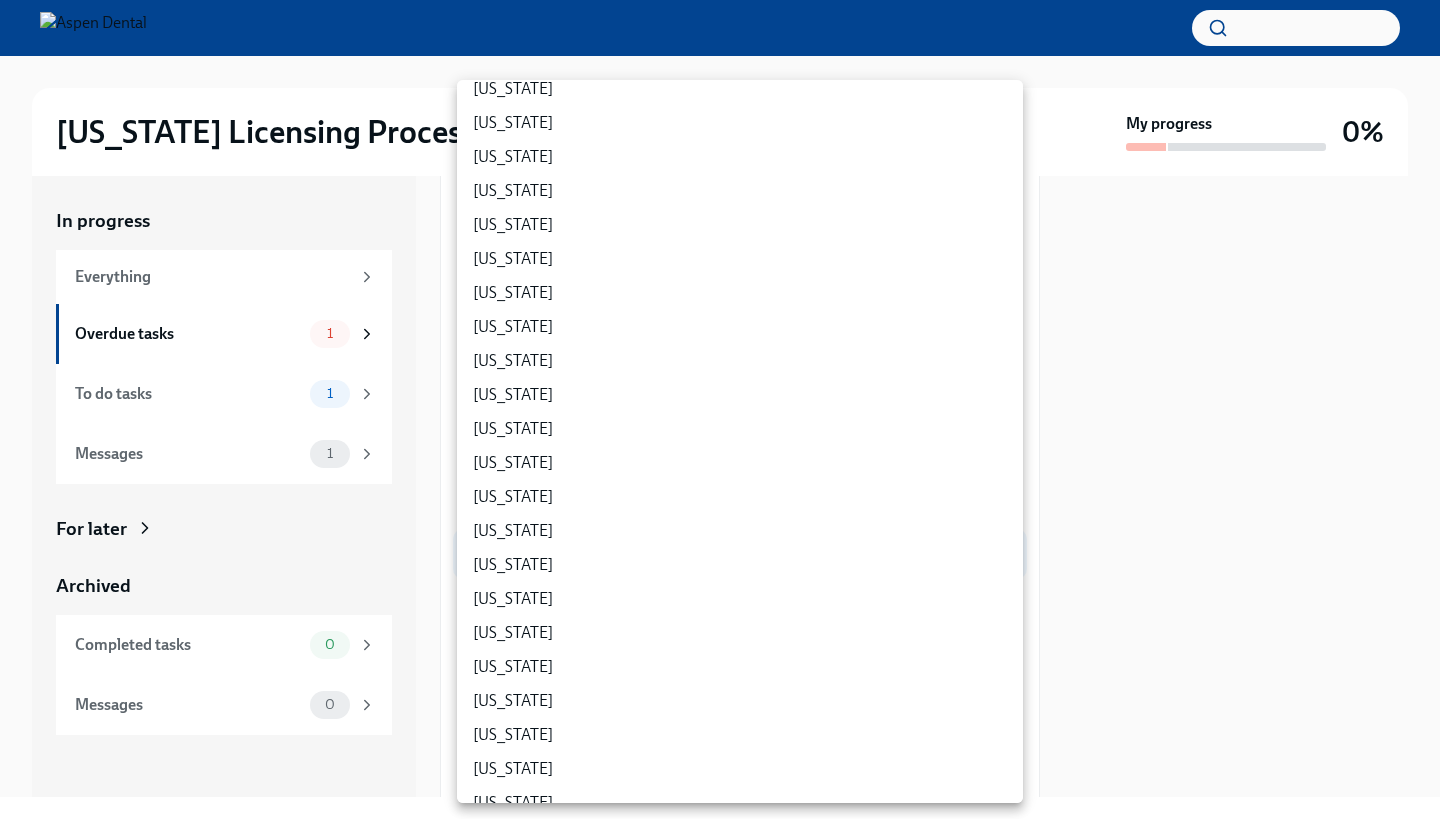scroll, scrollTop: 916, scrollLeft: 0, axis: vertical 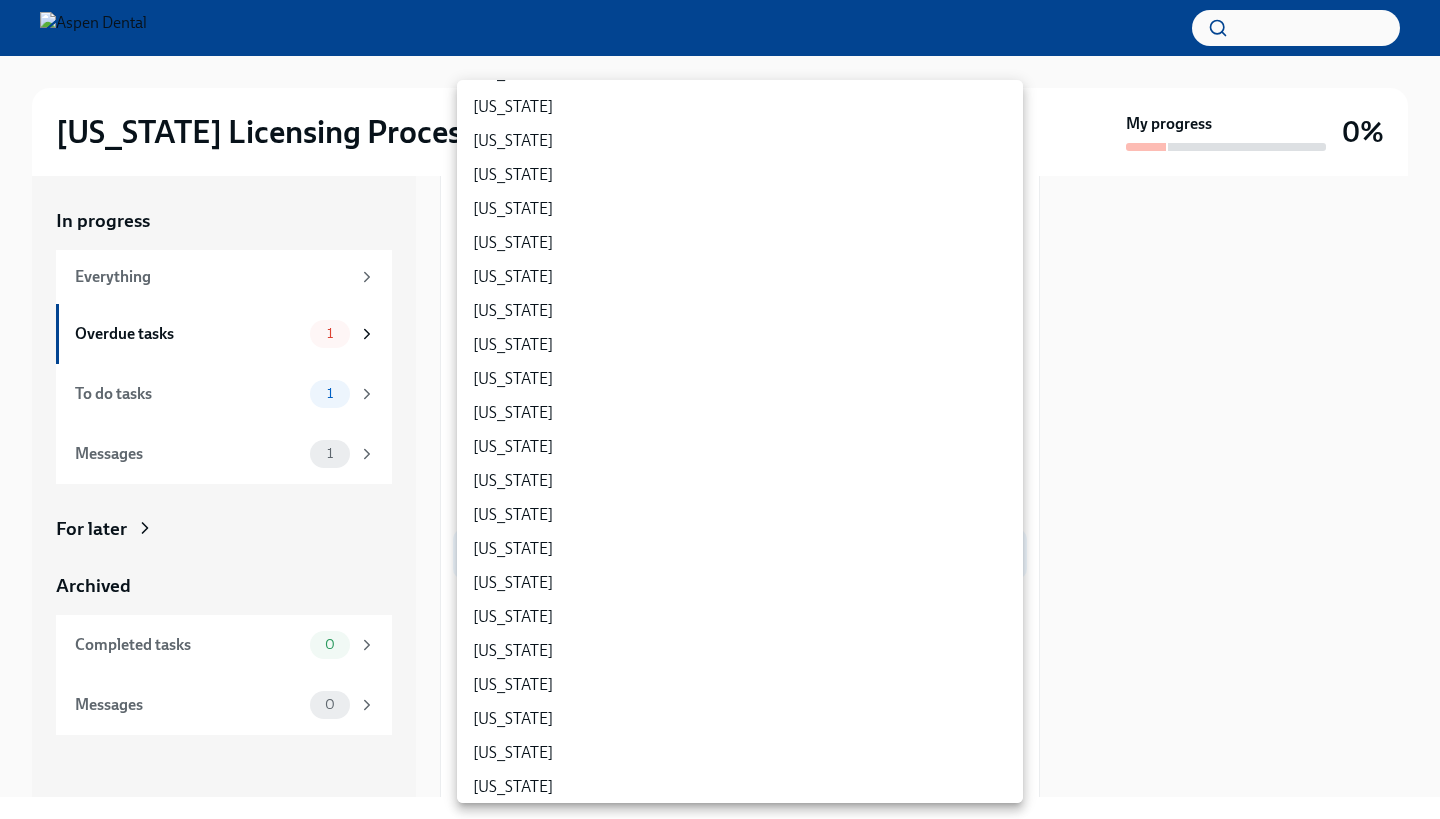 click on "[US_STATE]" at bounding box center (740, 549) 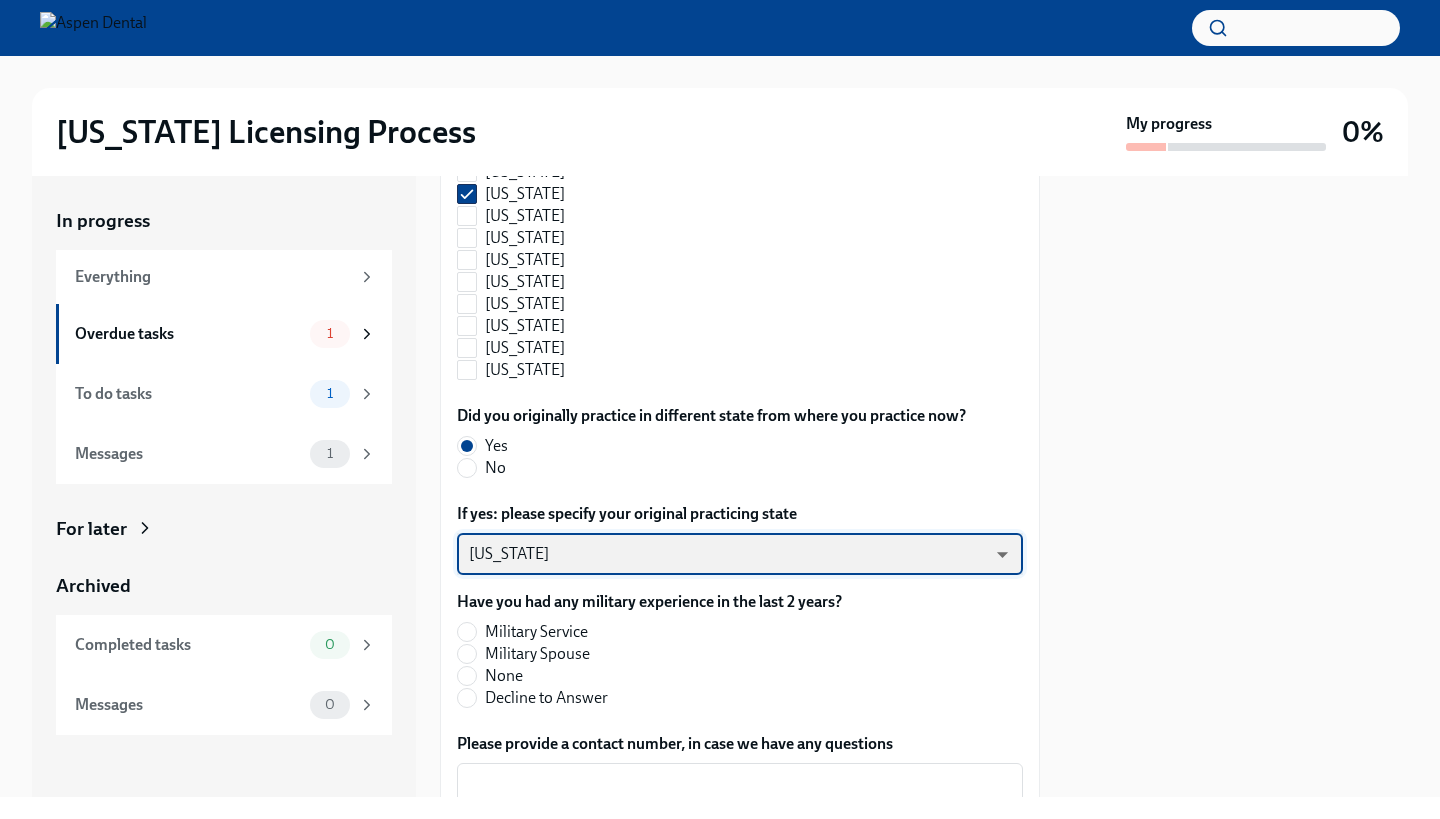 type on "7aRoqiUdm" 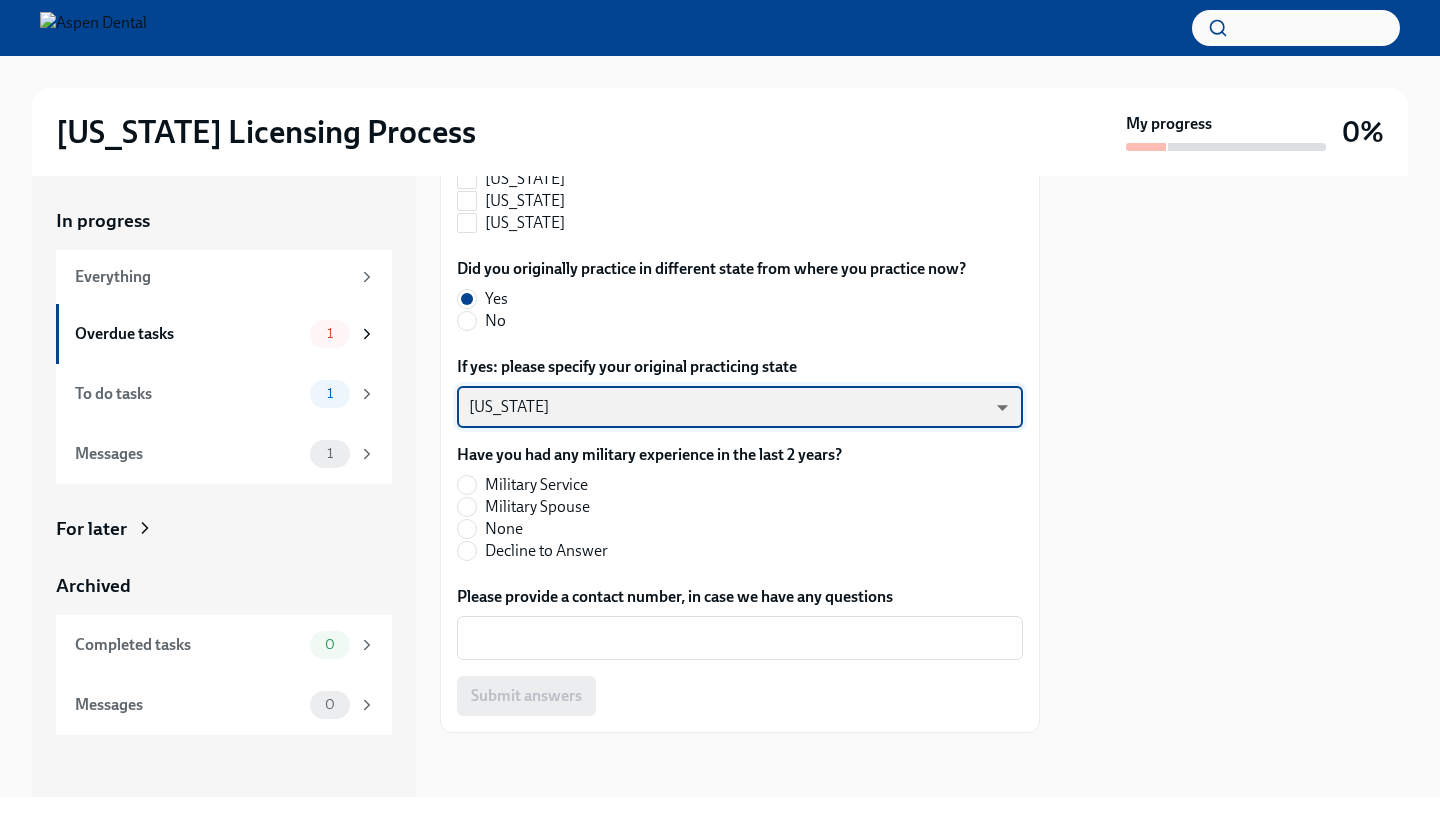 scroll, scrollTop: 3130, scrollLeft: 0, axis: vertical 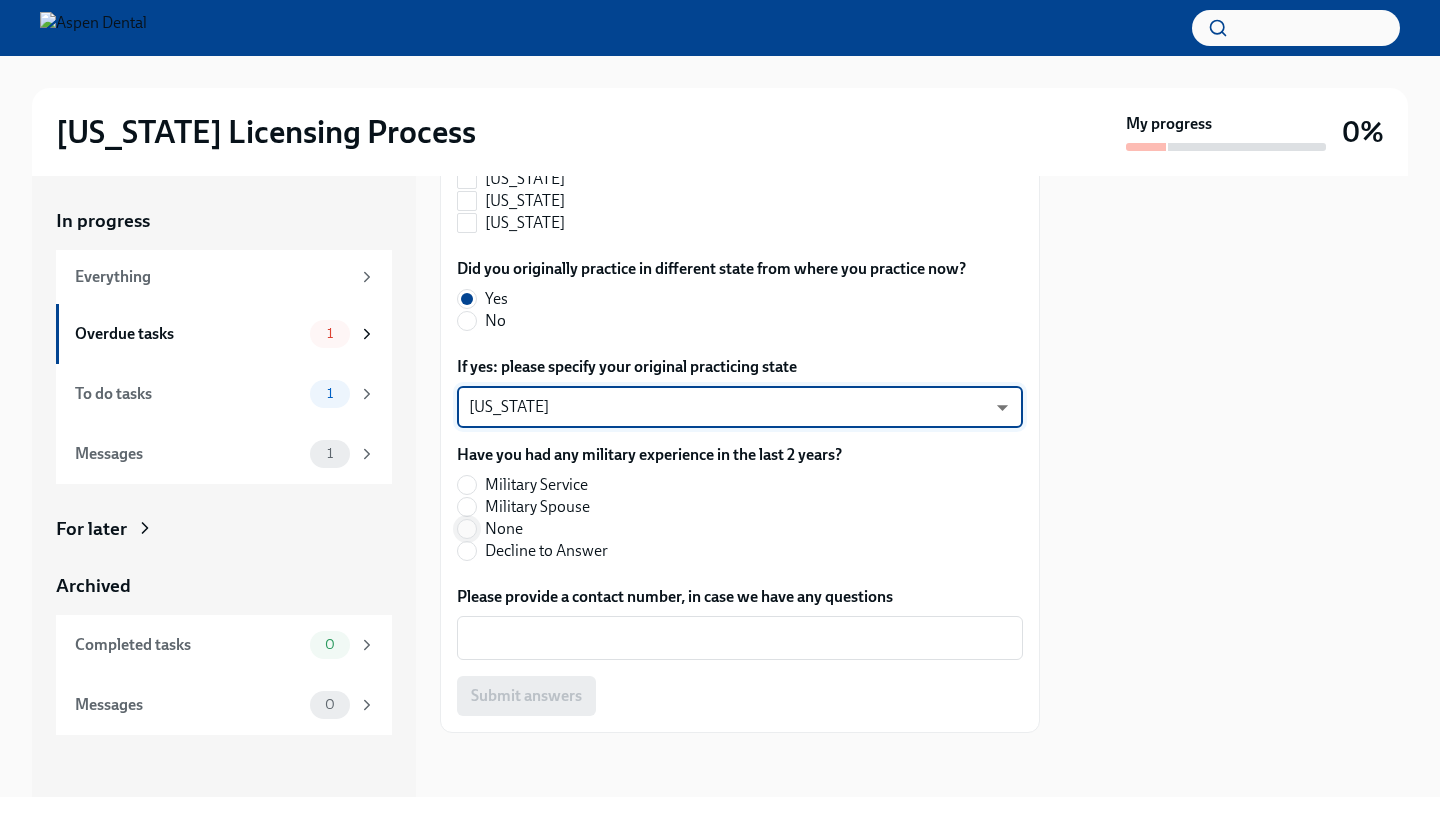 click on "None" at bounding box center (467, 529) 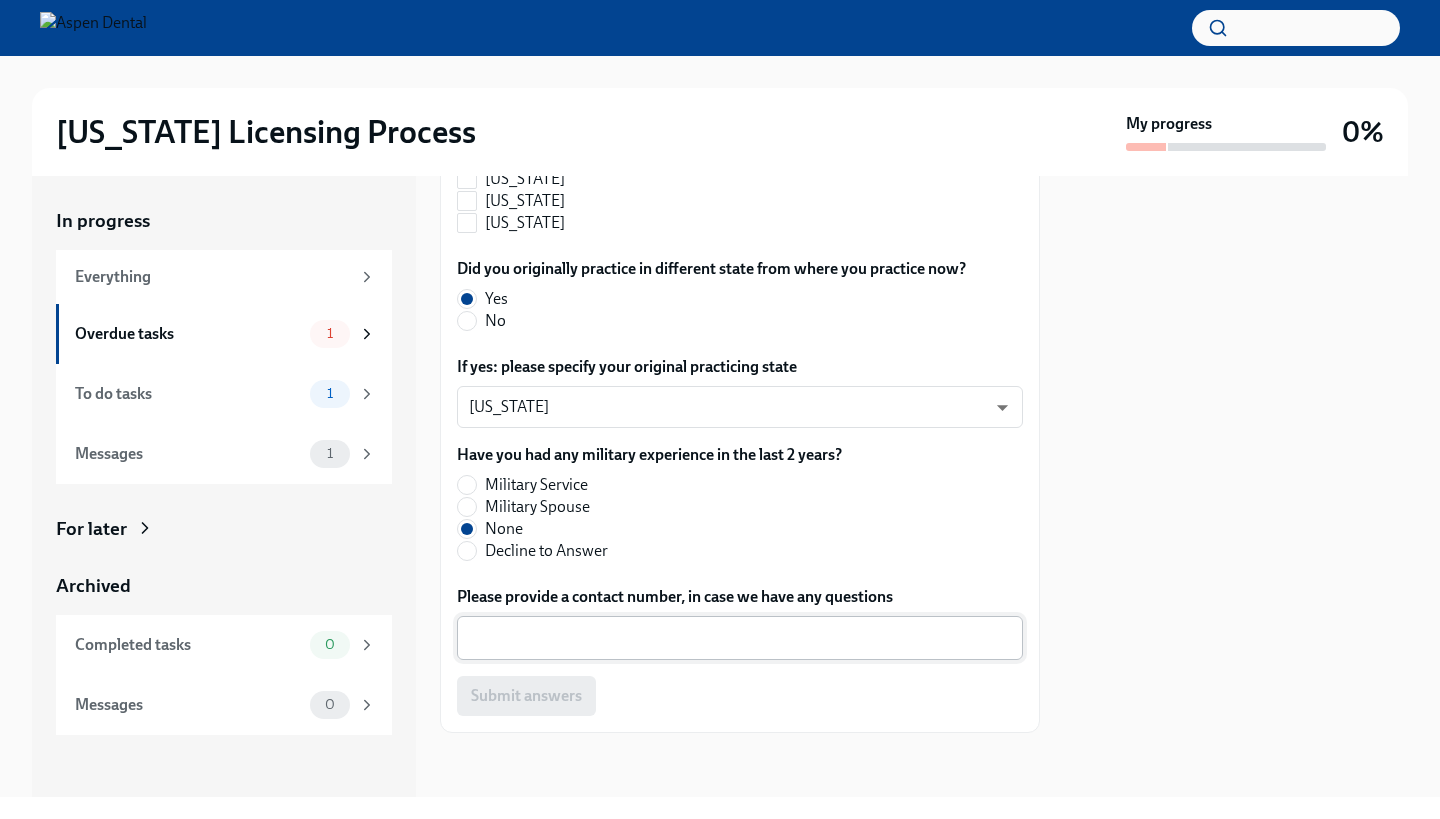 click on "x ​" at bounding box center (740, 638) 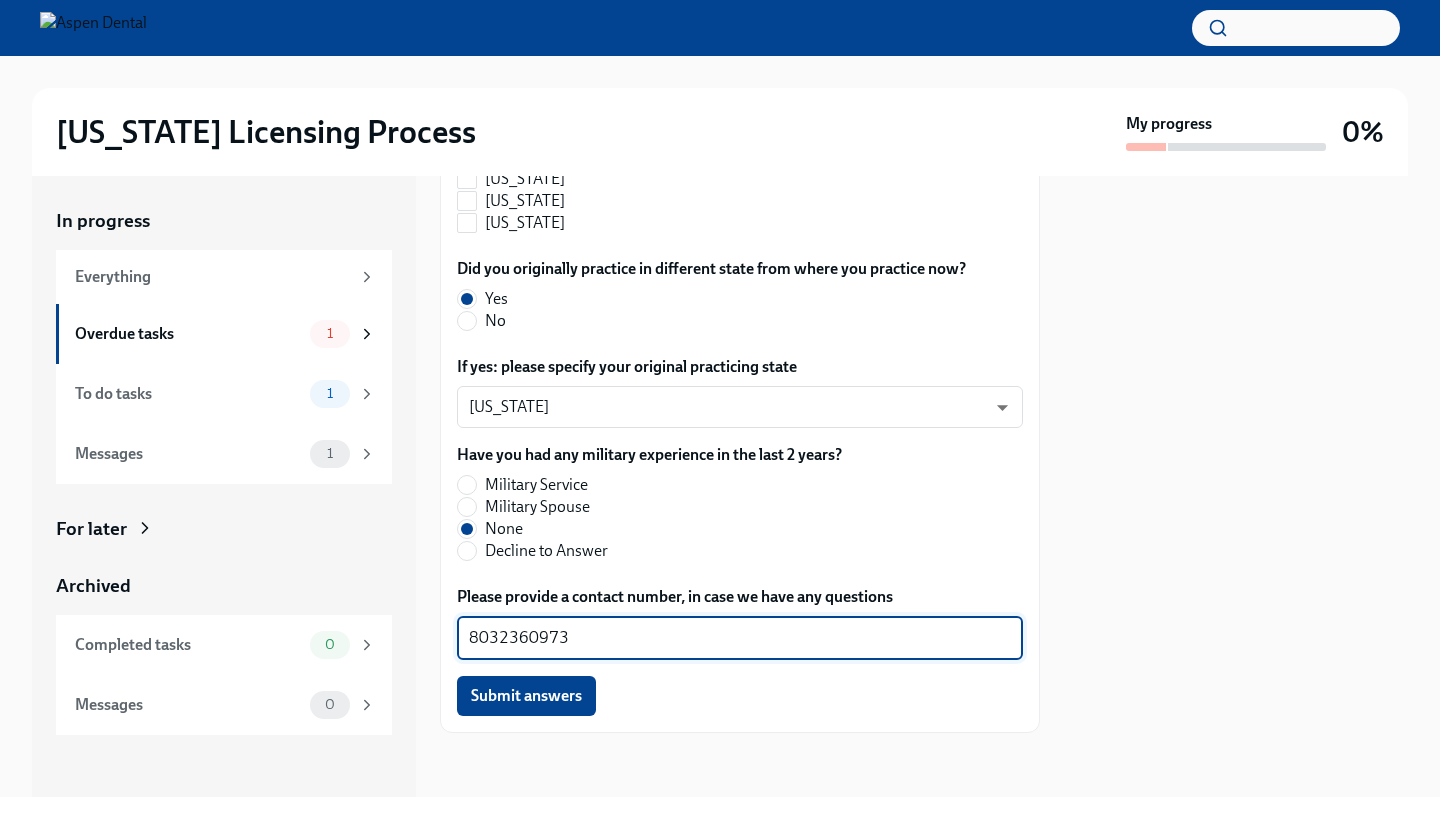 scroll, scrollTop: 3130, scrollLeft: 0, axis: vertical 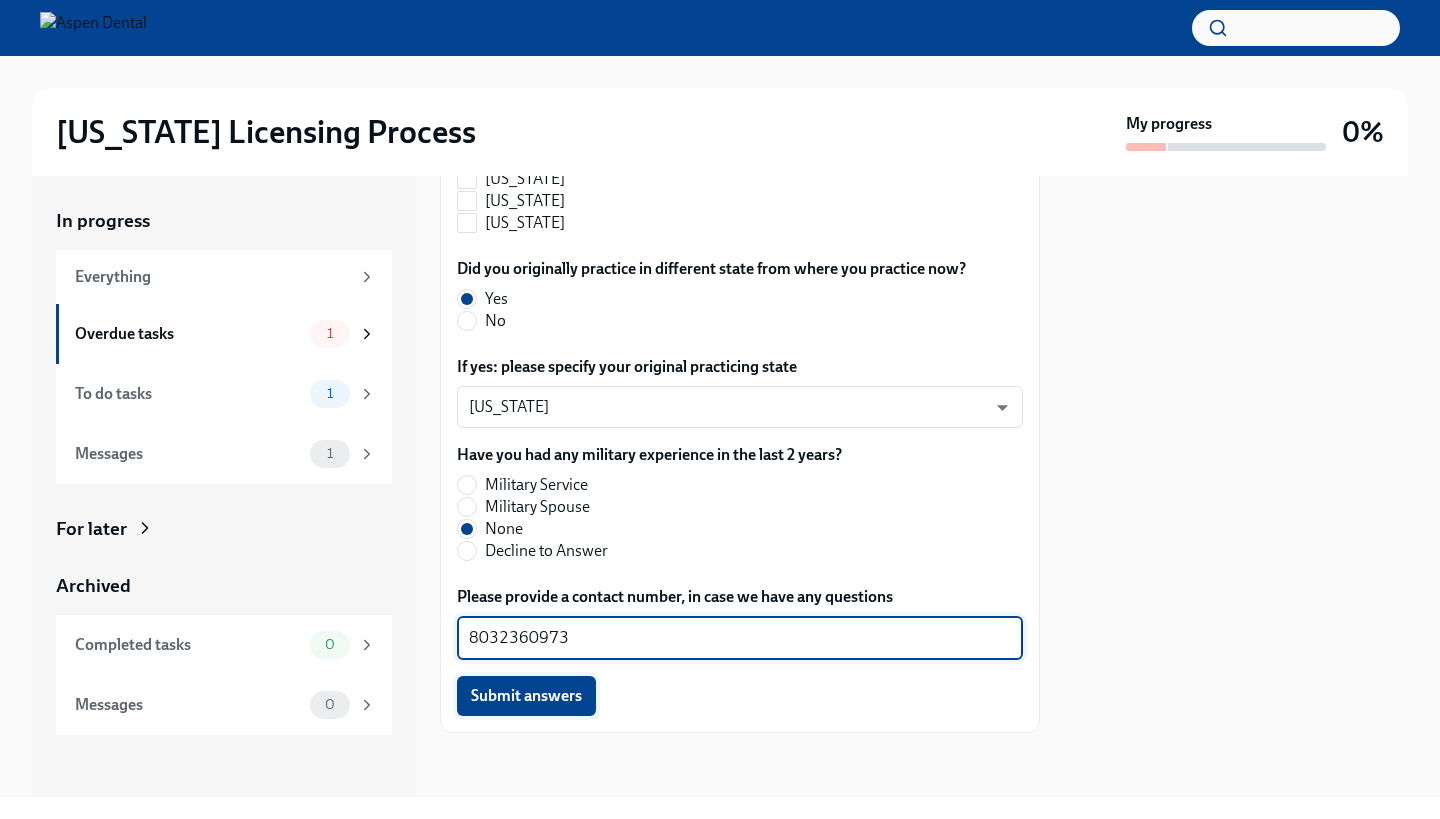 type on "8032360973" 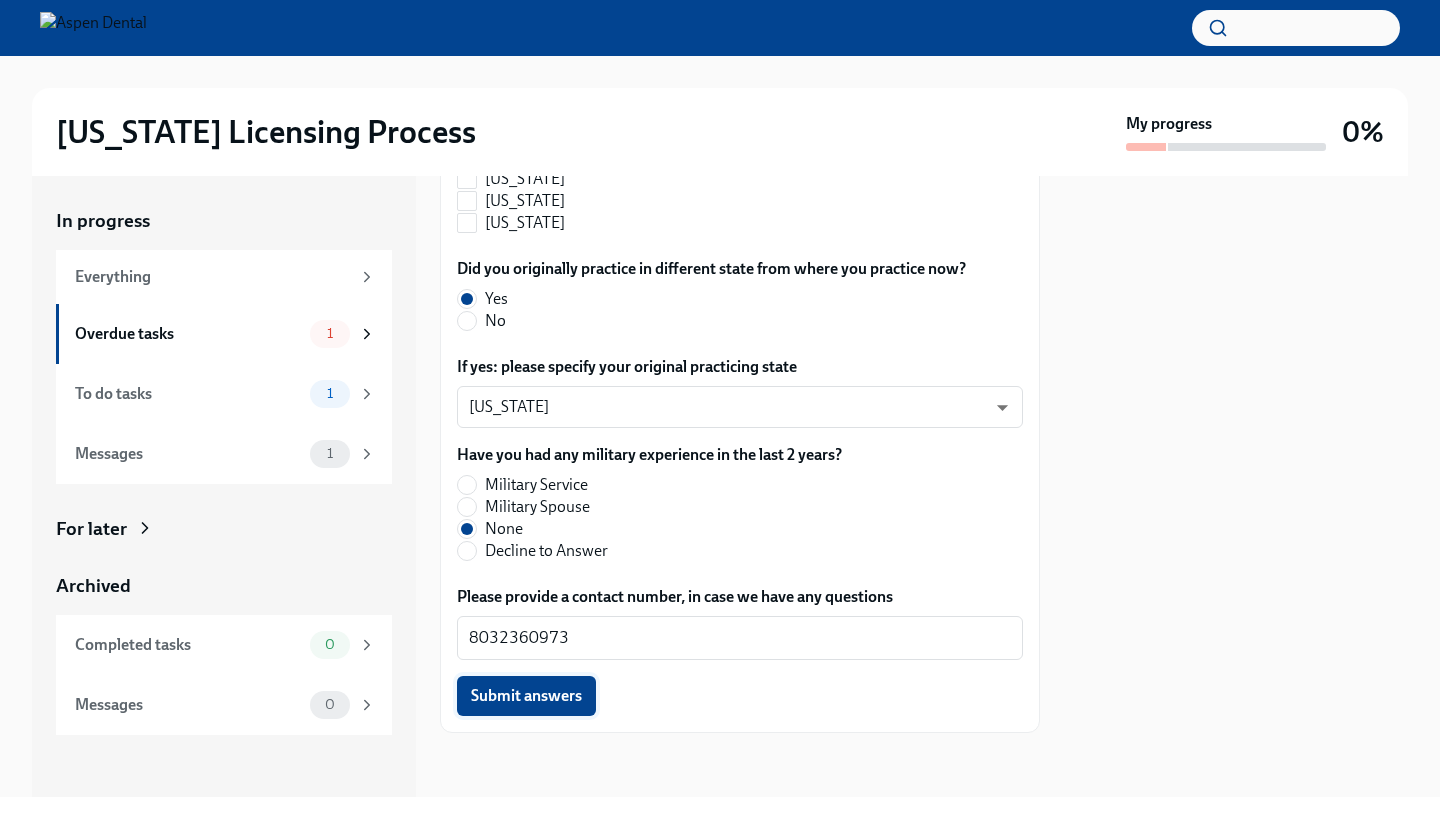 click on "Submit answers" at bounding box center [526, 696] 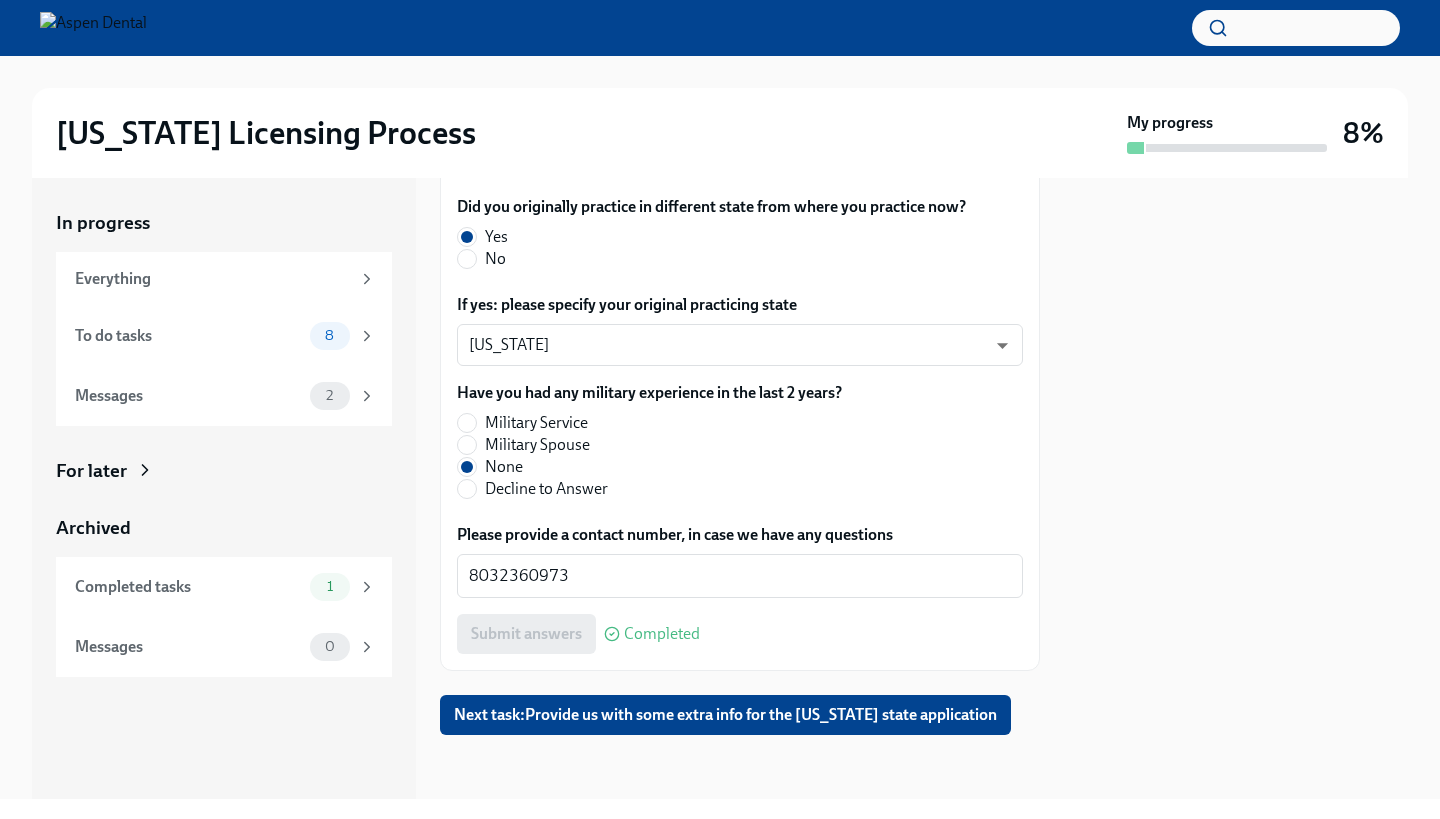 scroll, scrollTop: 3194, scrollLeft: 0, axis: vertical 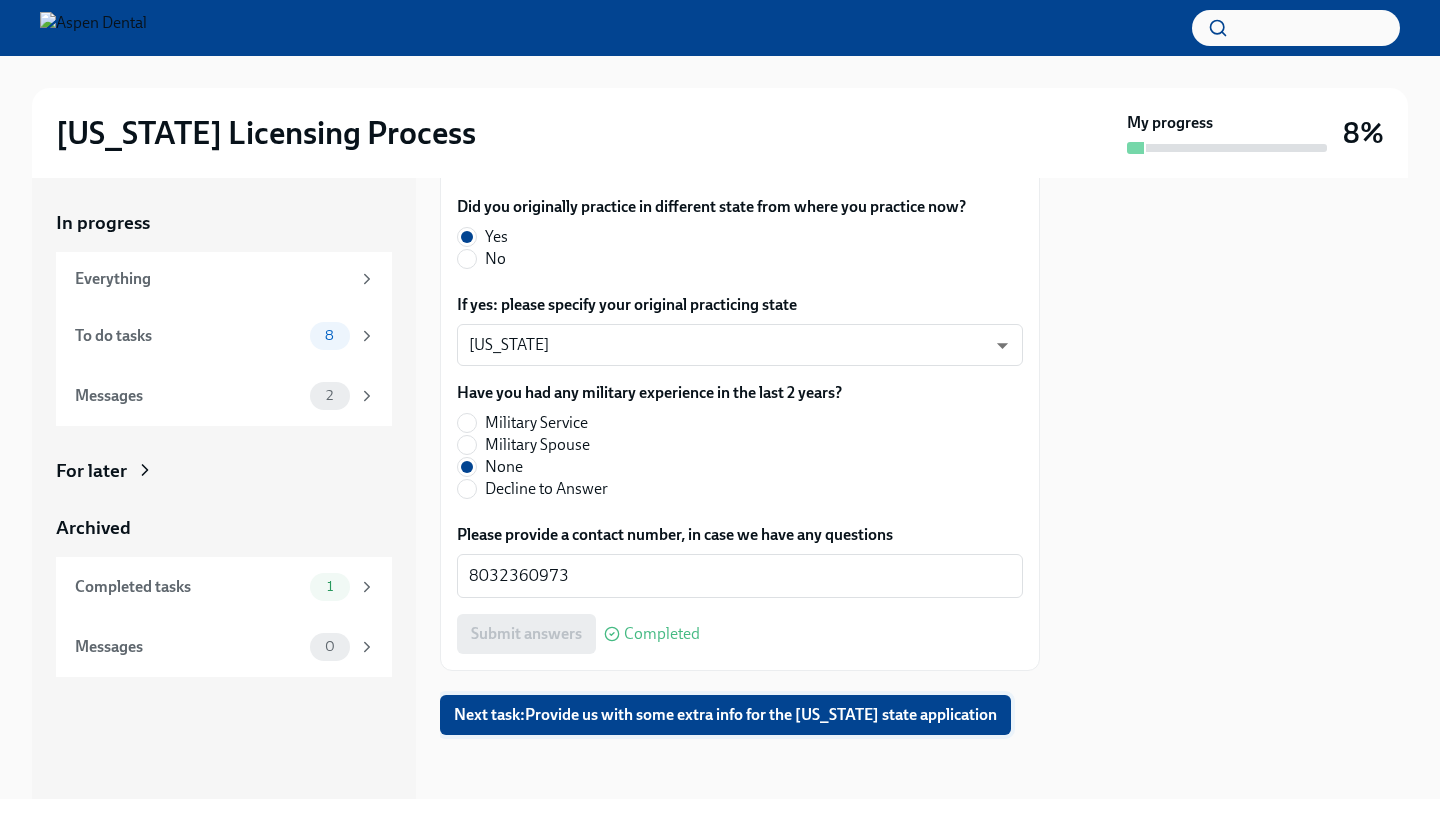 click on "Next task :  Provide us with some extra info for the [US_STATE] state application" at bounding box center [725, 715] 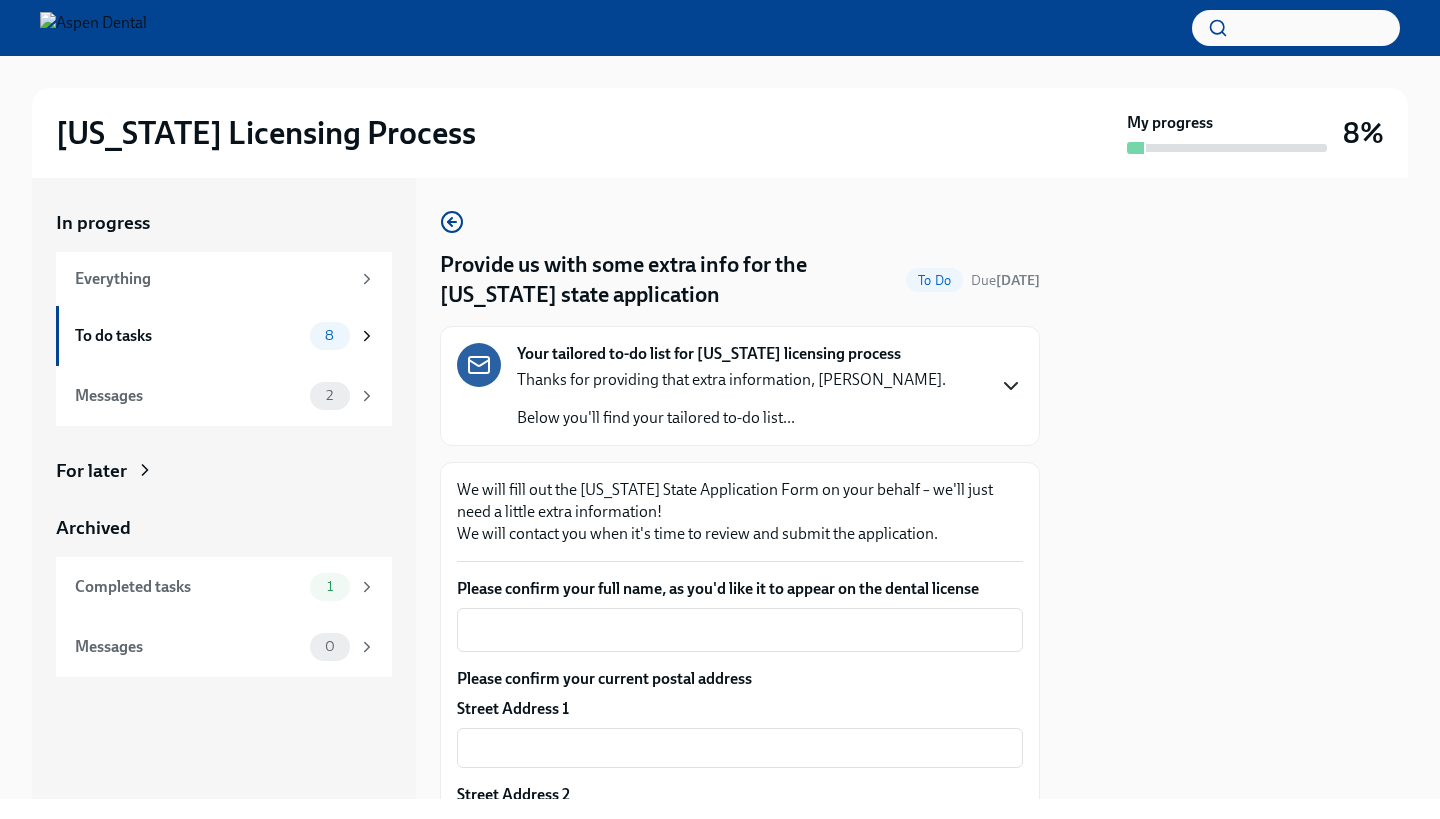 click 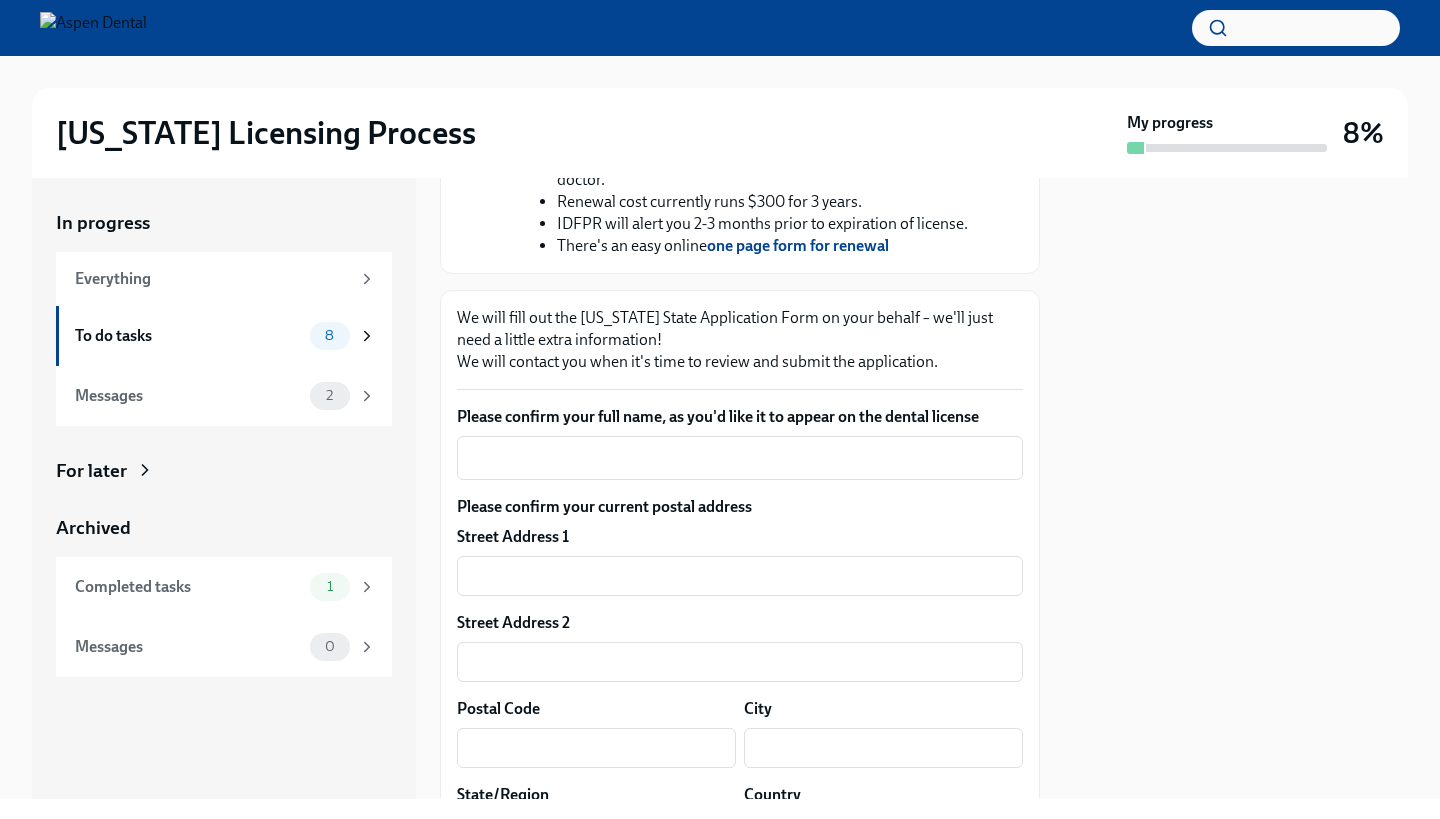 scroll, scrollTop: 812, scrollLeft: 0, axis: vertical 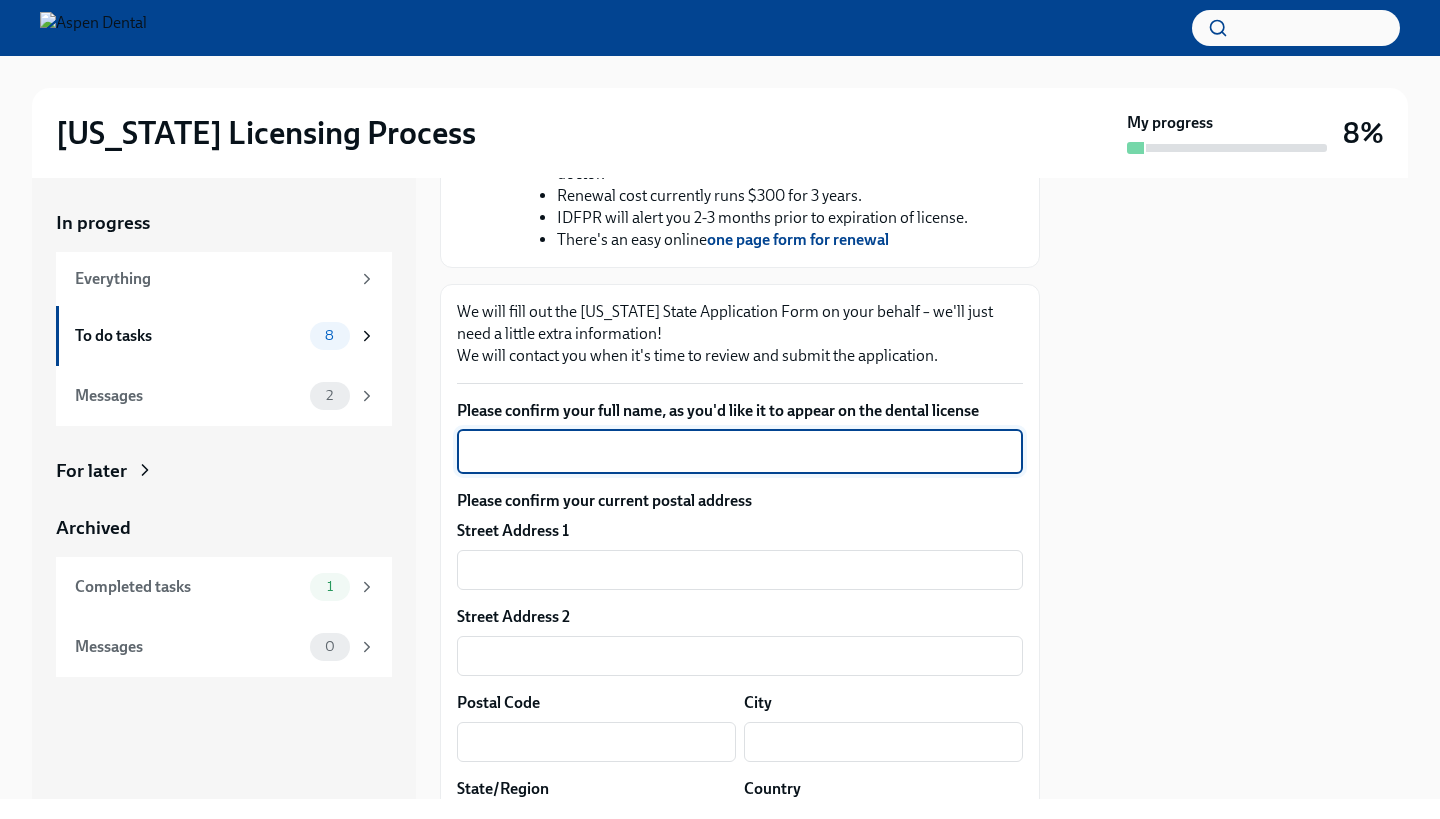 click on "Please confirm your full name, as you'd like it to appear on the dental license" at bounding box center [740, 452] 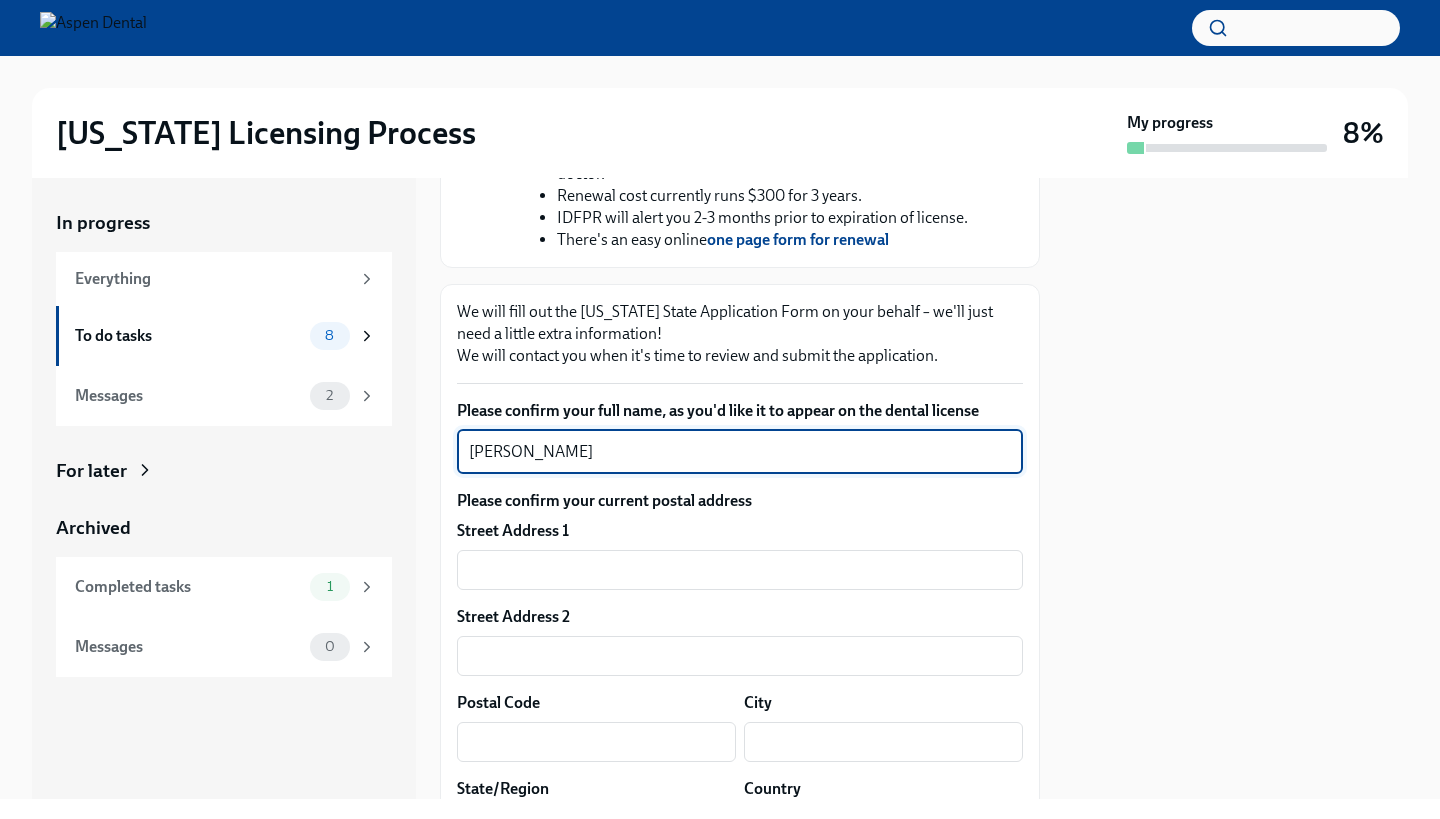 type on "[PERSON_NAME]" 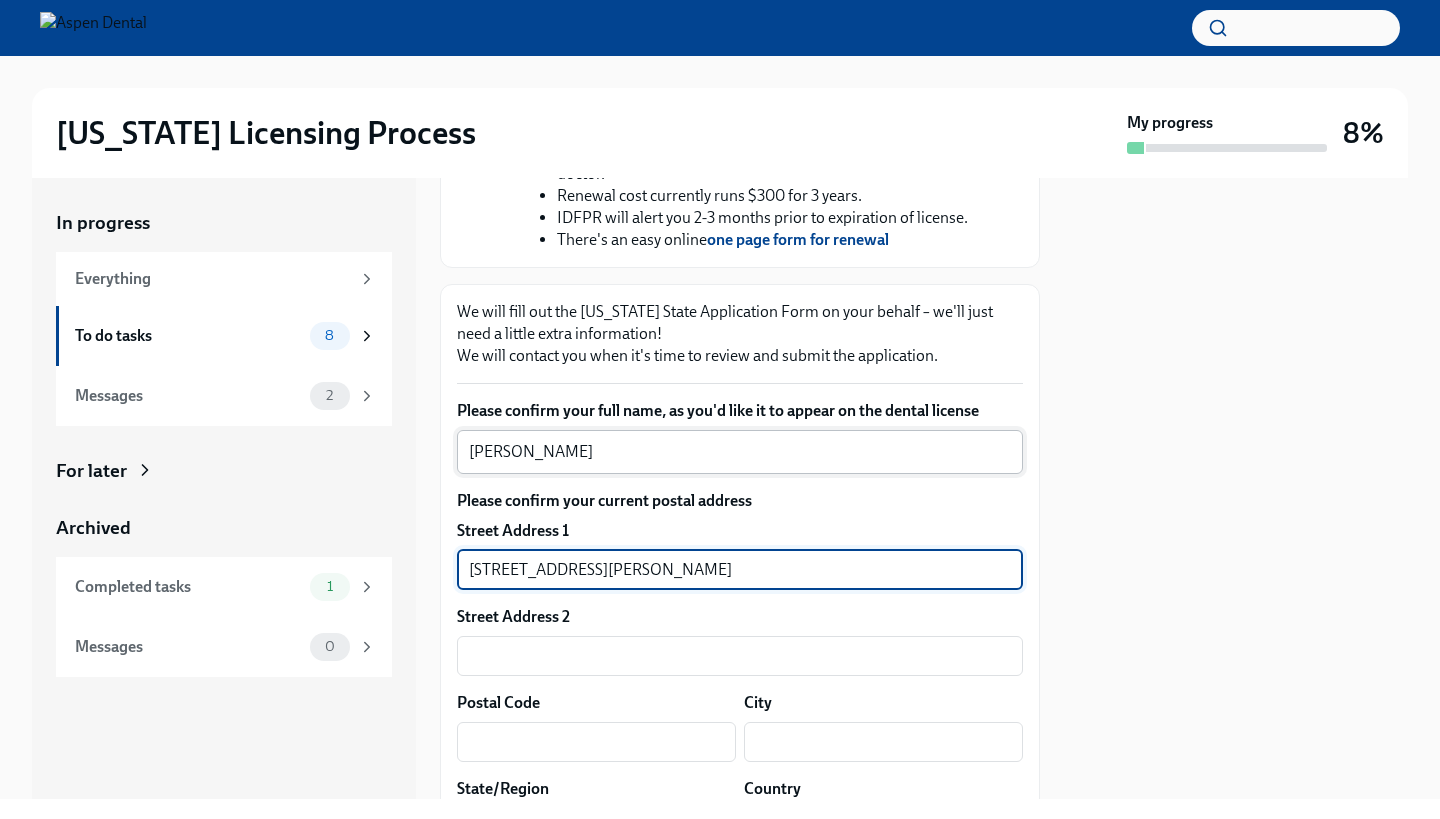 type on "[STREET_ADDRESS][PERSON_NAME]" 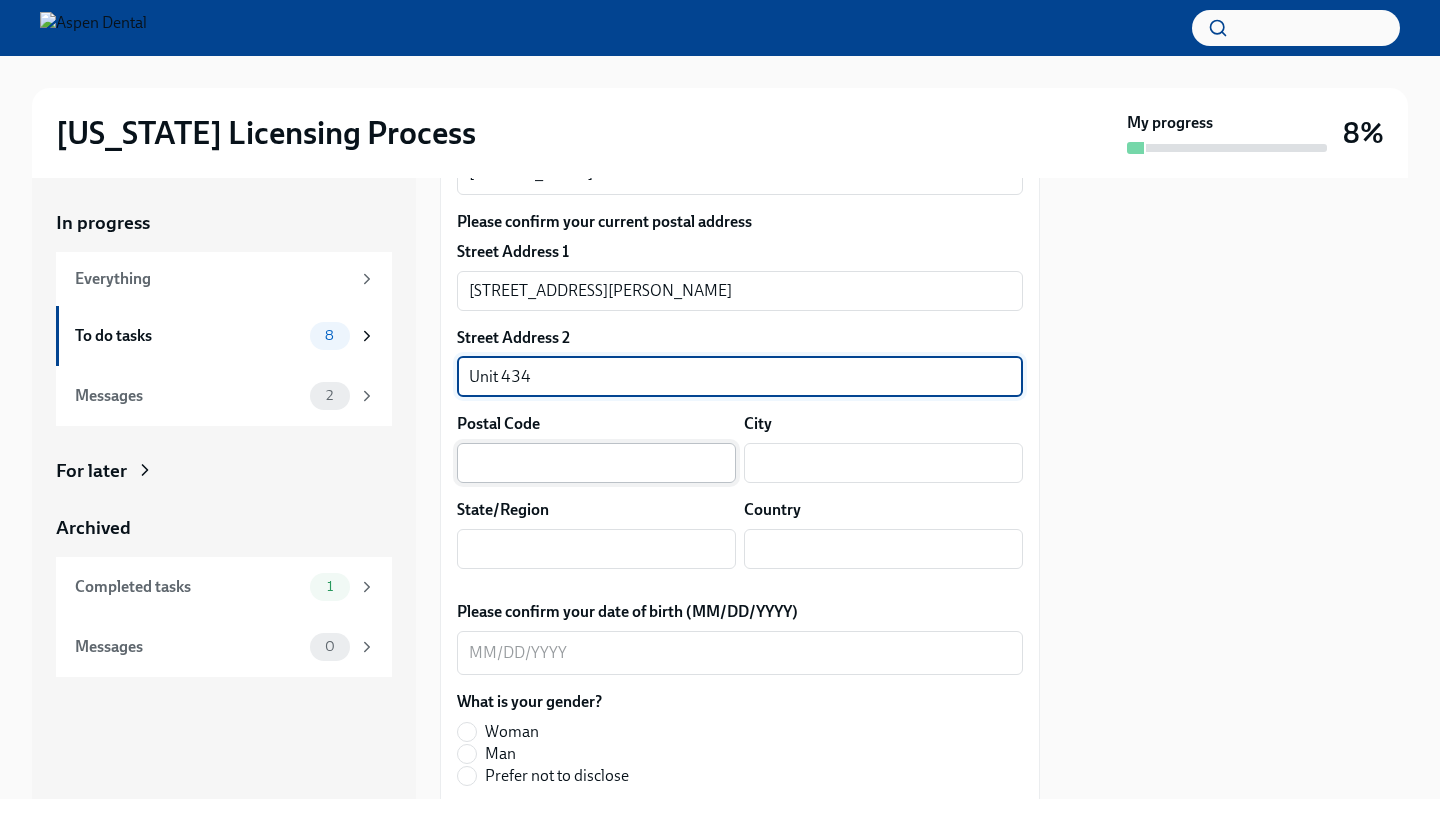 scroll, scrollTop: 1092, scrollLeft: 0, axis: vertical 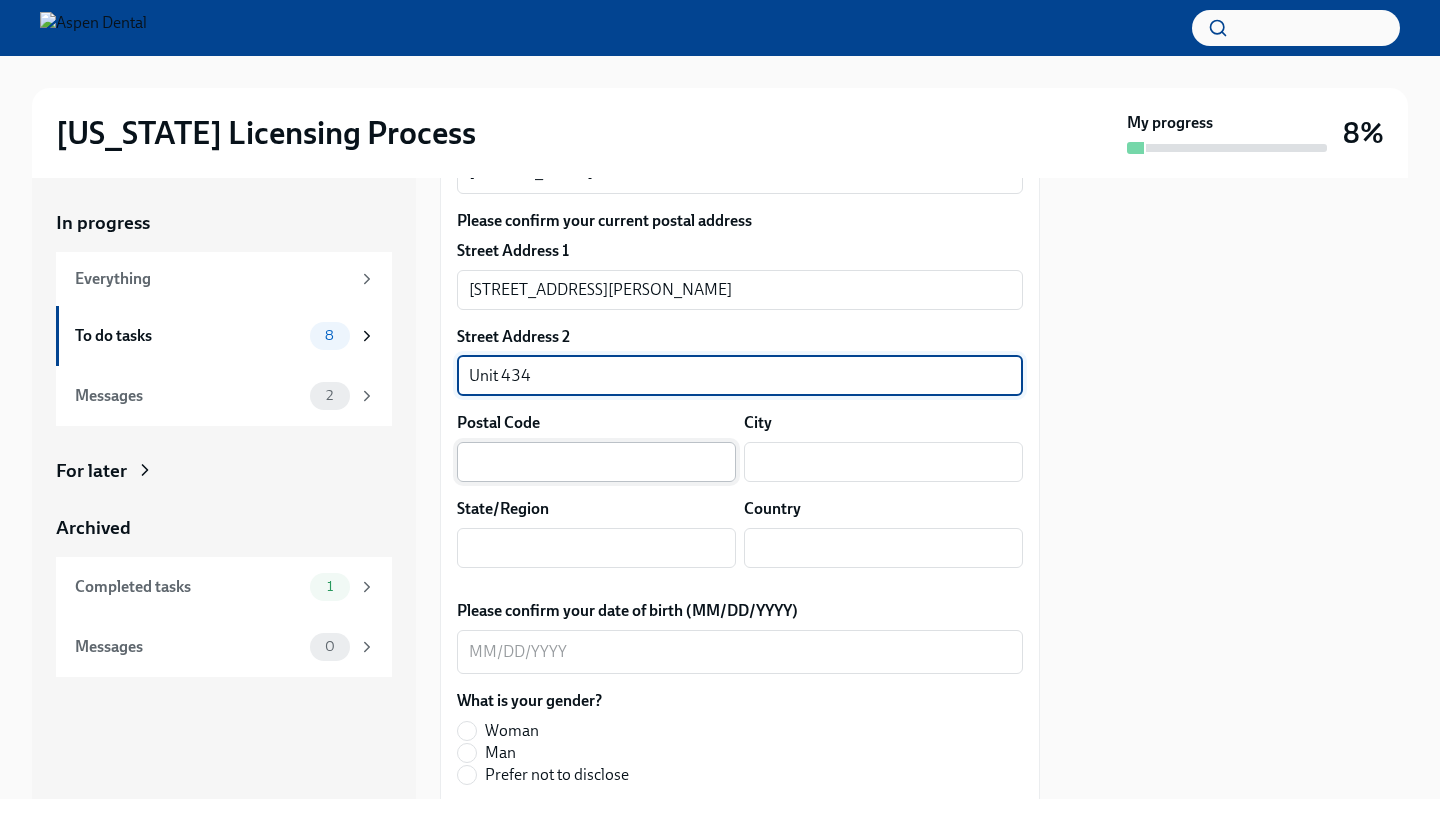 type on "Unit 434" 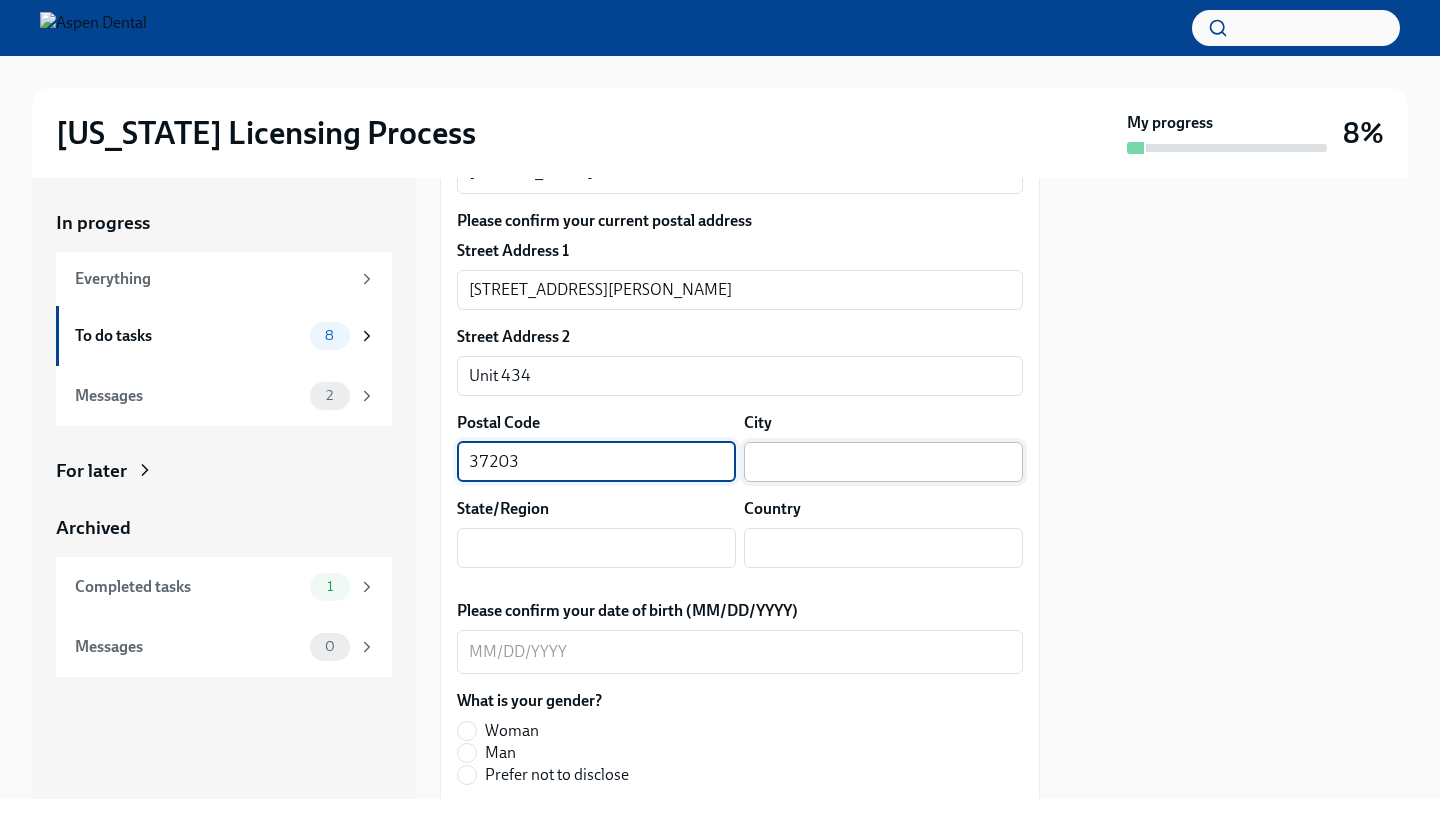 type on "37203" 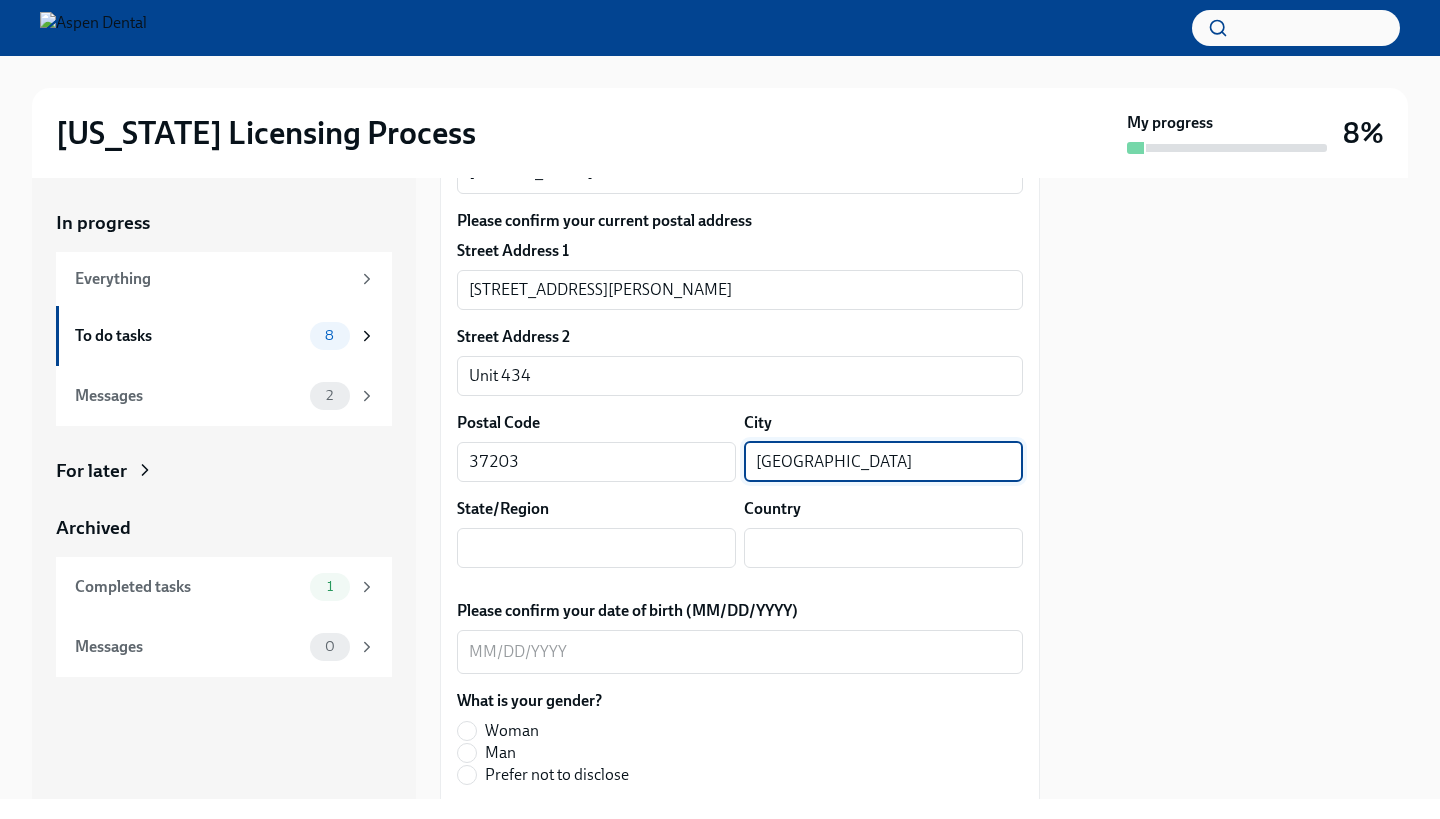 type on "[GEOGRAPHIC_DATA]" 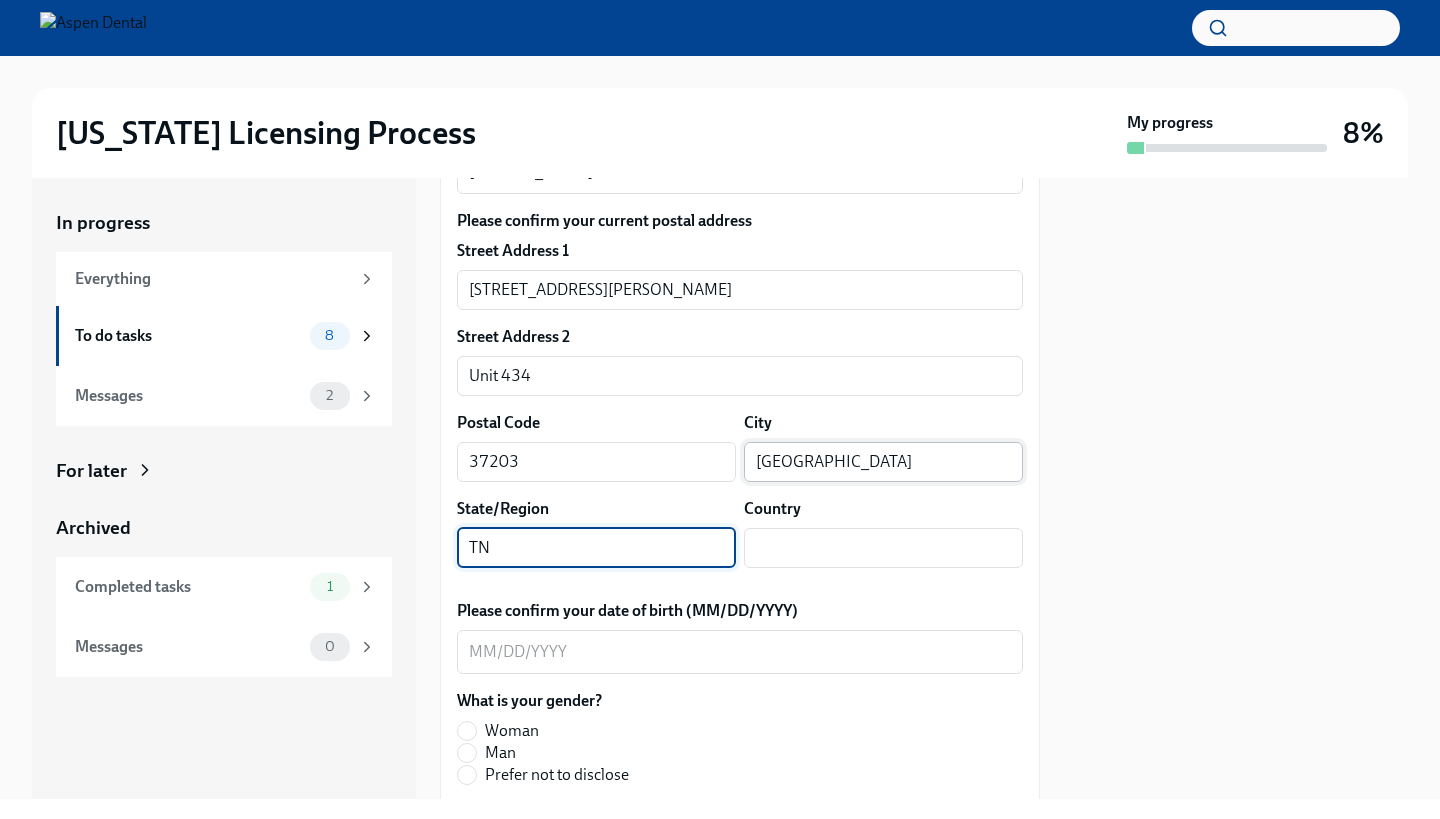 type on "TN" 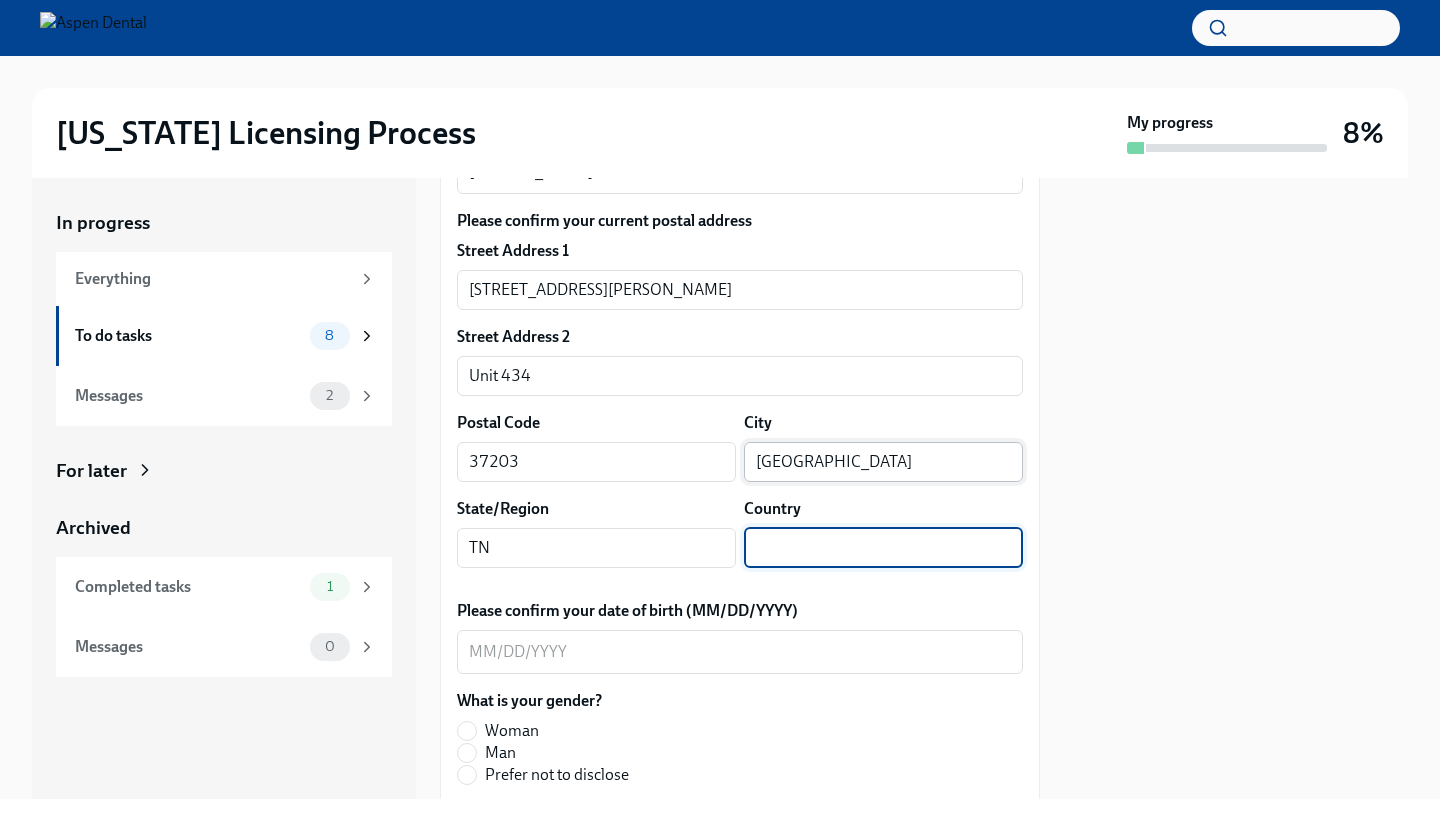 type on "u" 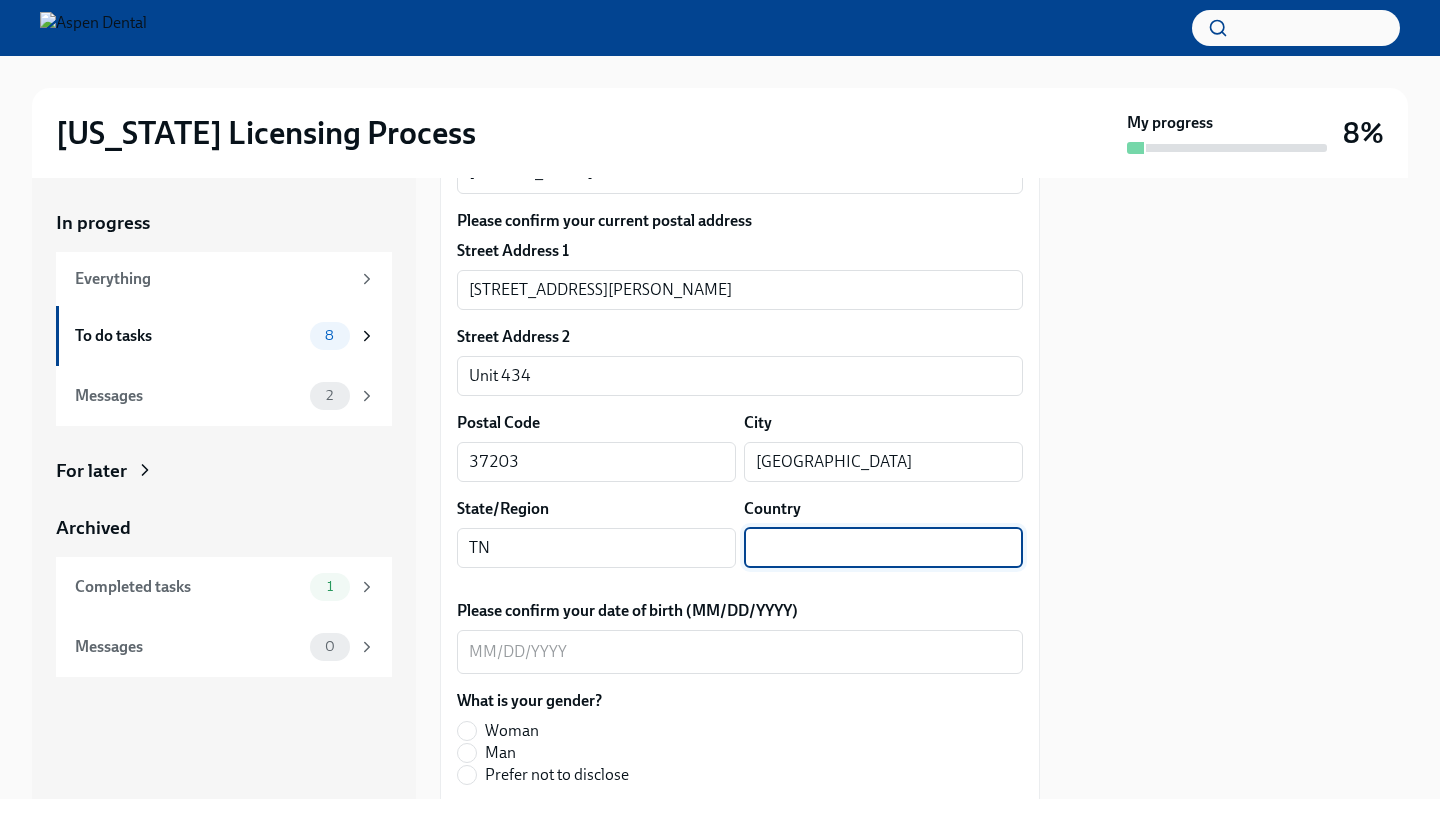 click at bounding box center (883, 548) 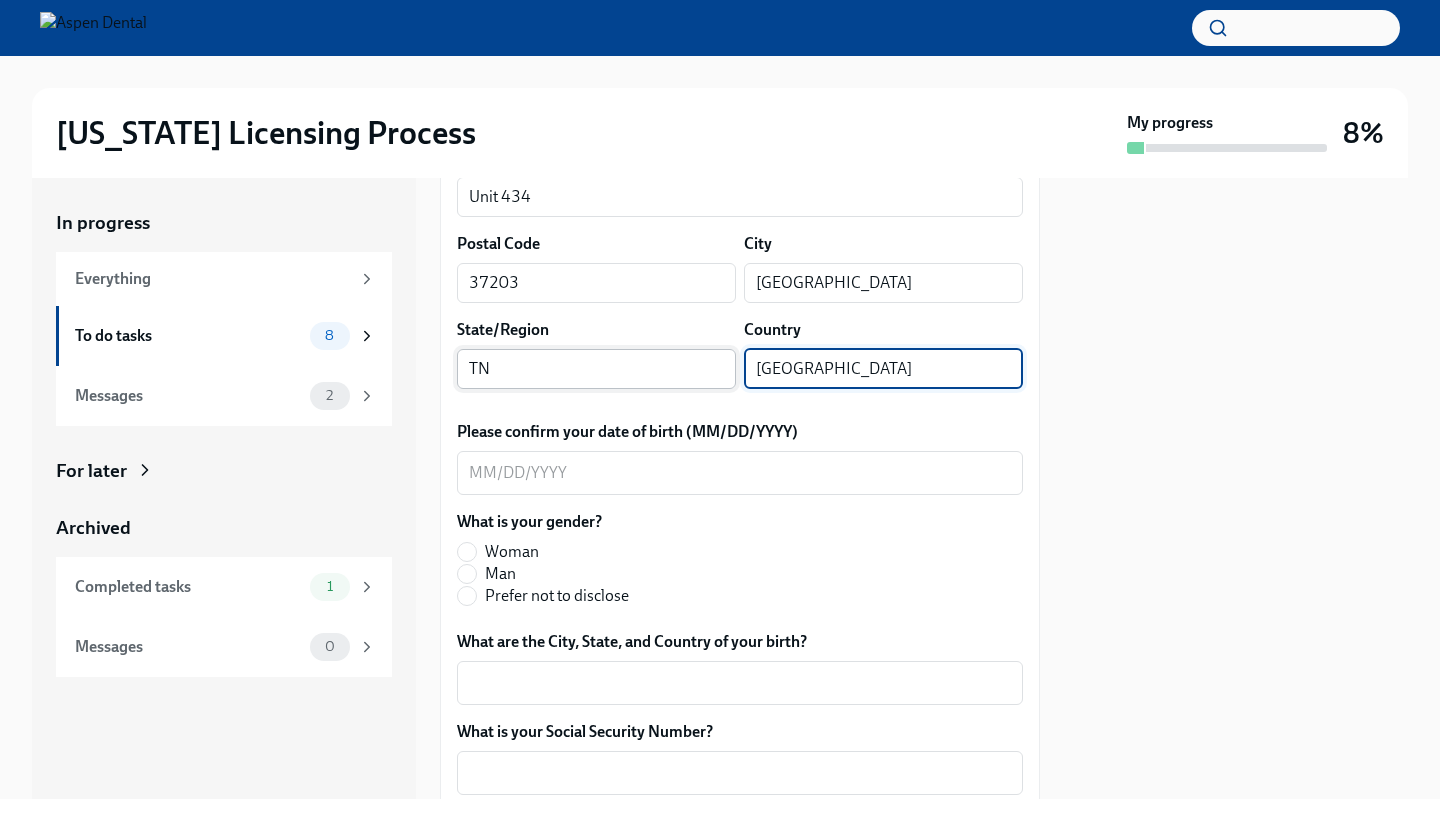 scroll, scrollTop: 1279, scrollLeft: 0, axis: vertical 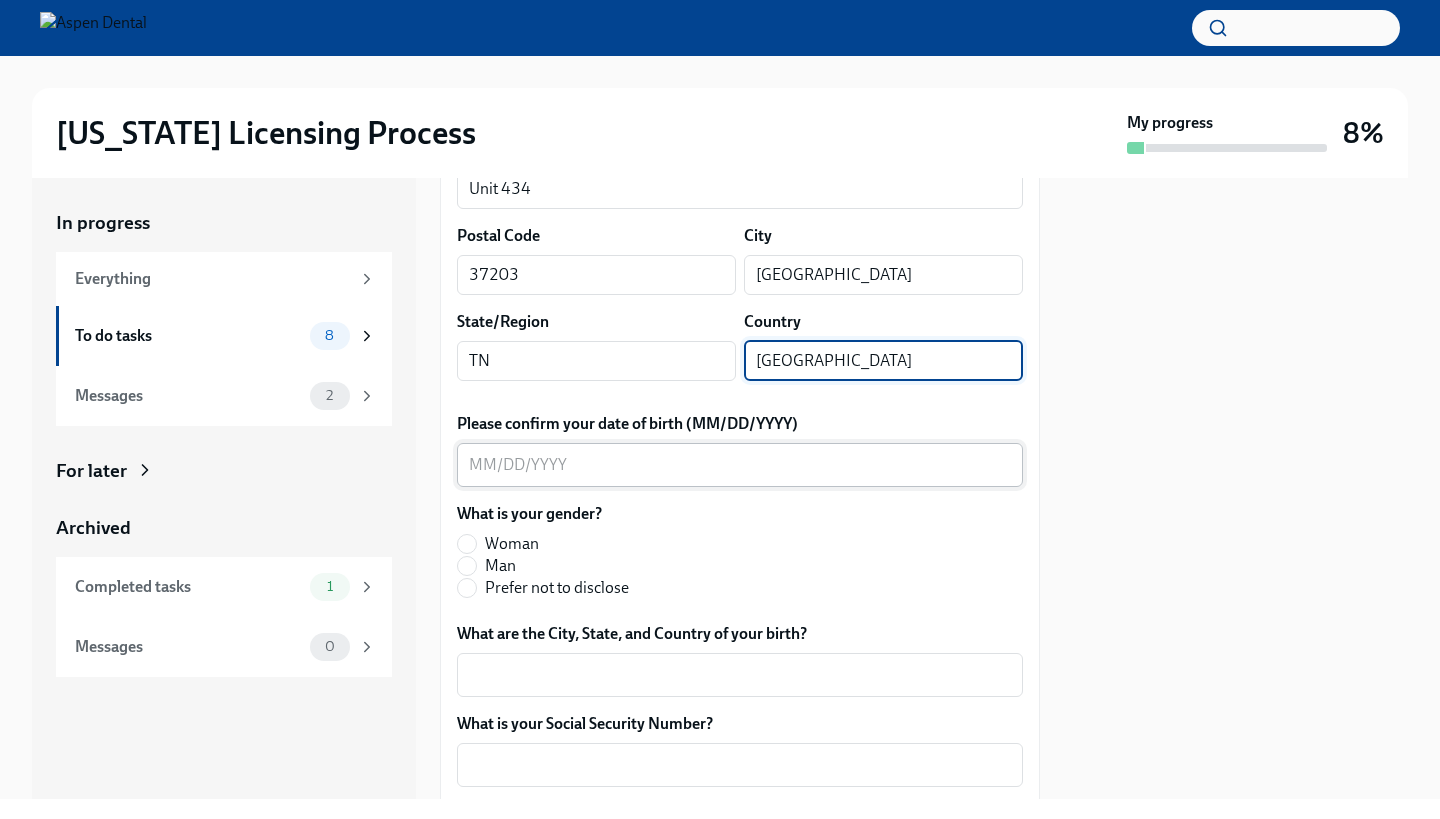 type on "[GEOGRAPHIC_DATA]" 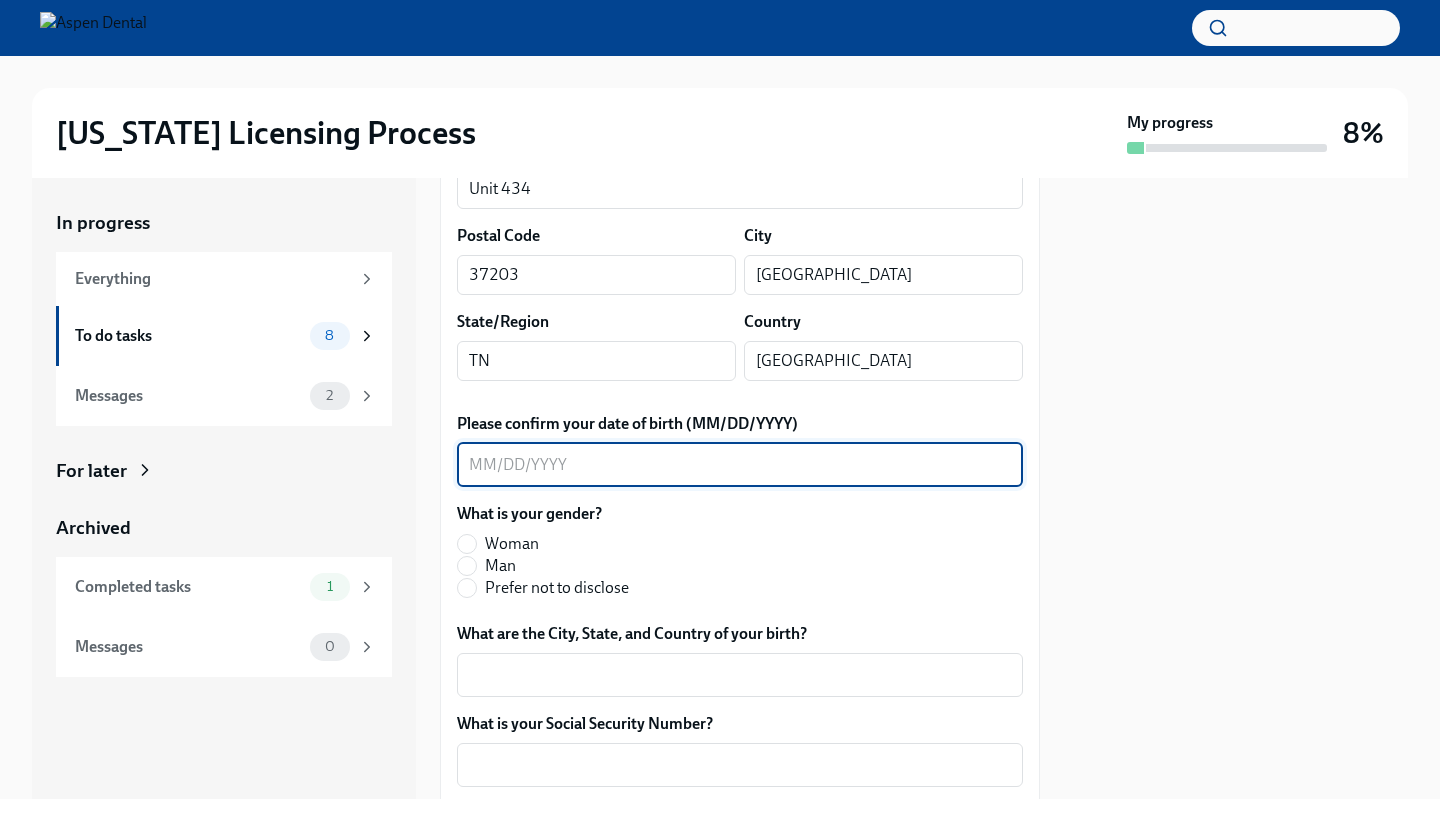 click on "Please confirm your date of birth (MM/DD/YYYY)" at bounding box center [740, 465] 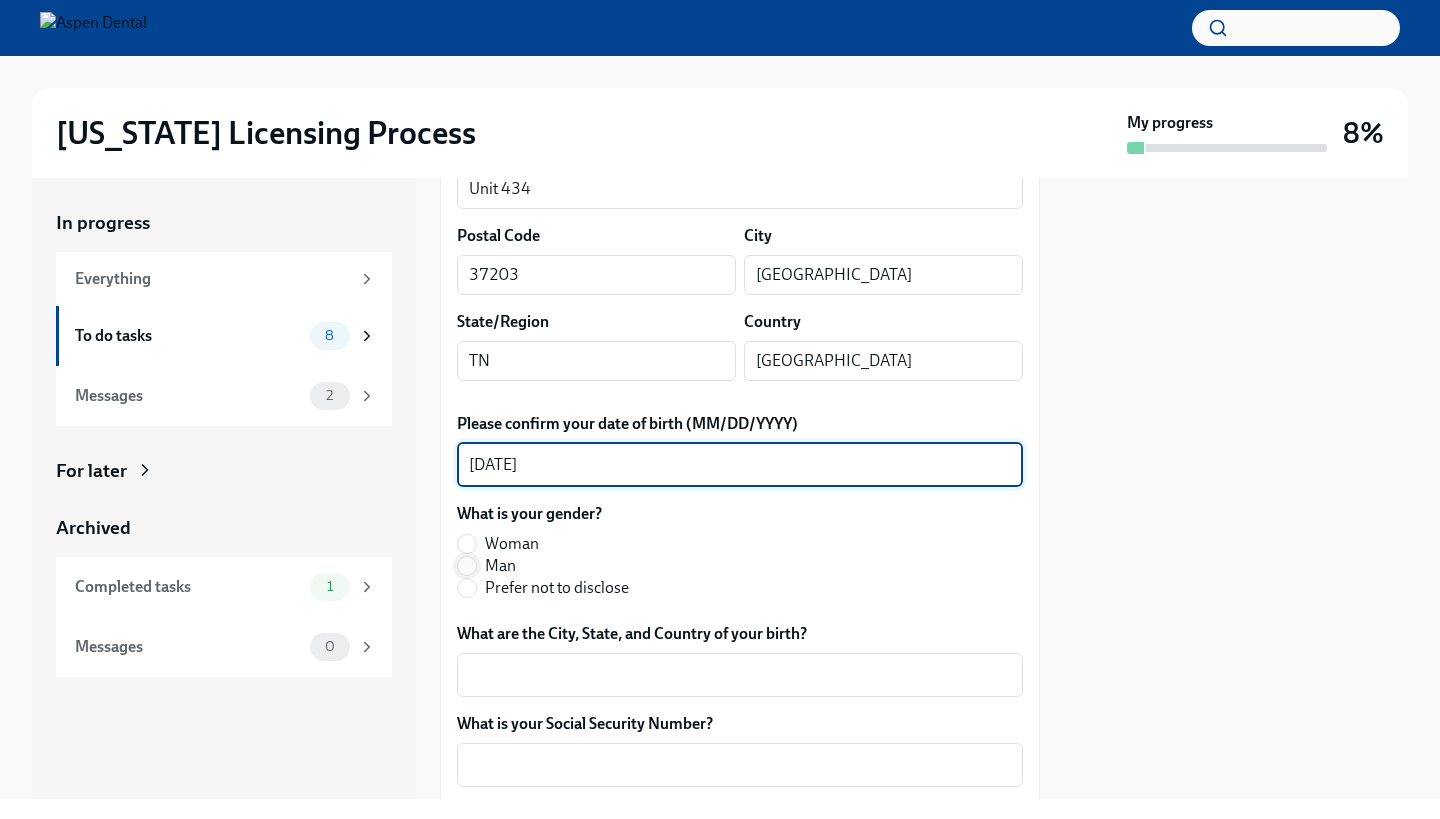 type on "[DATE]" 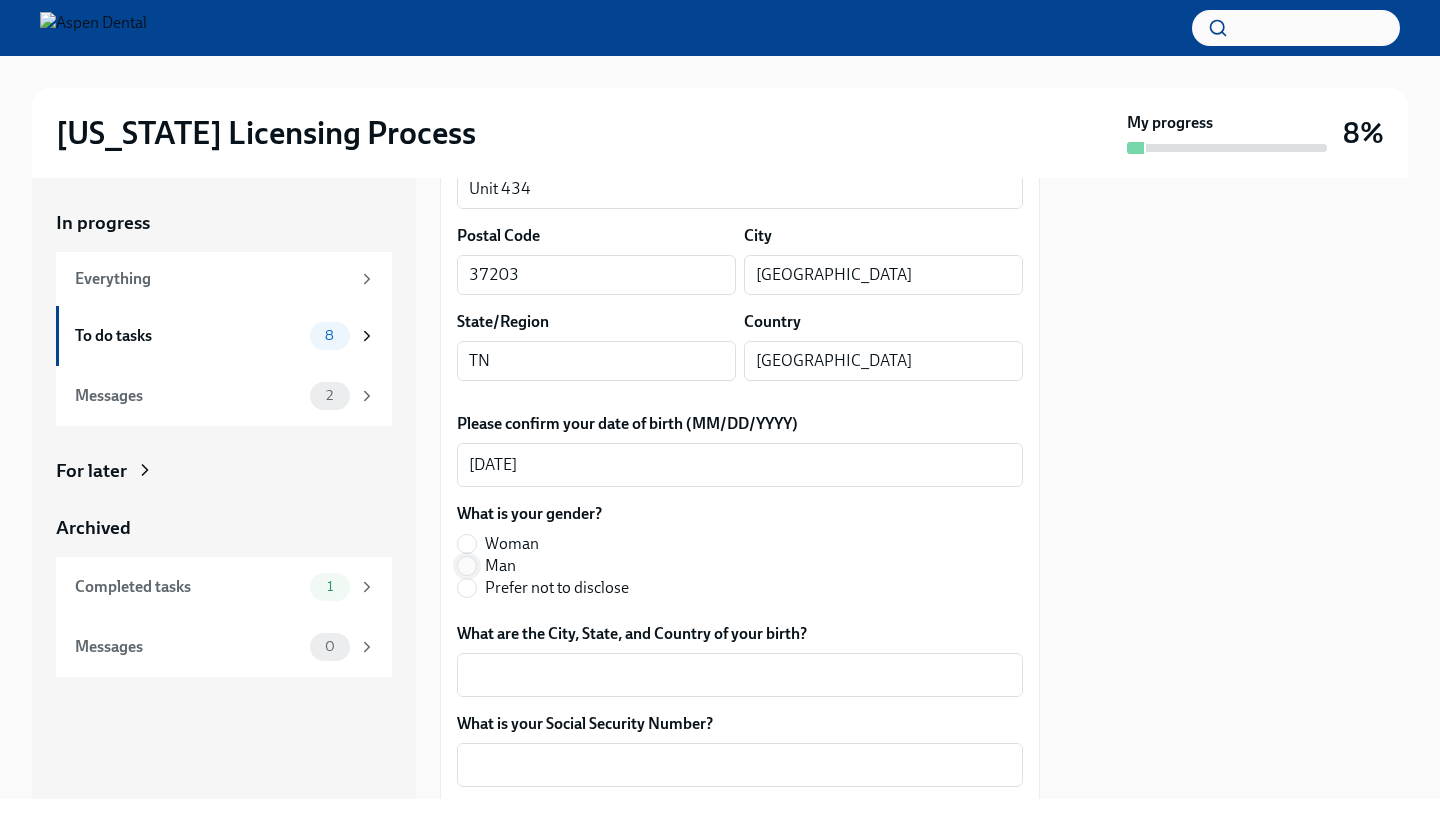 click at bounding box center (467, 566) 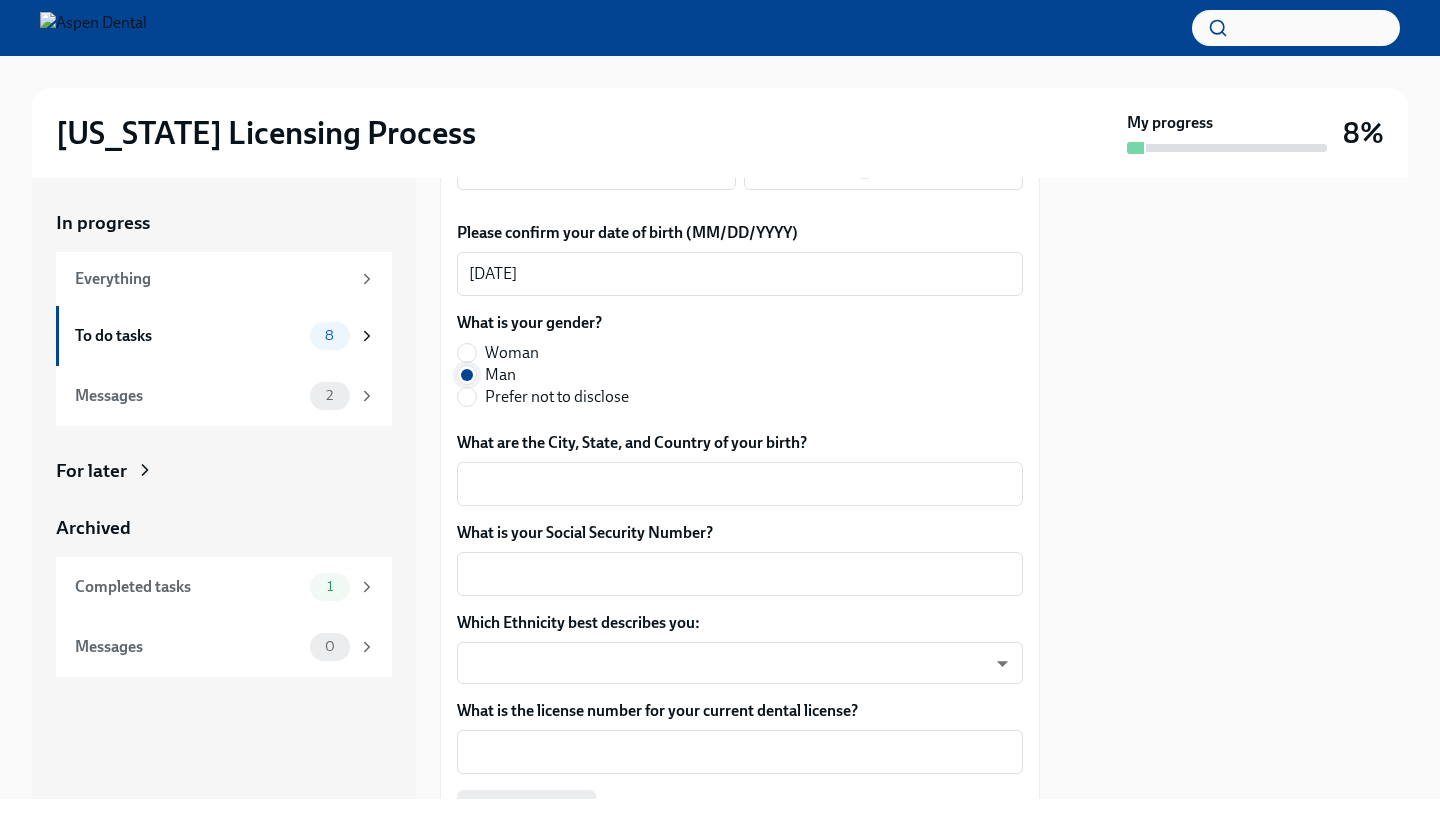 scroll, scrollTop: 1497, scrollLeft: 0, axis: vertical 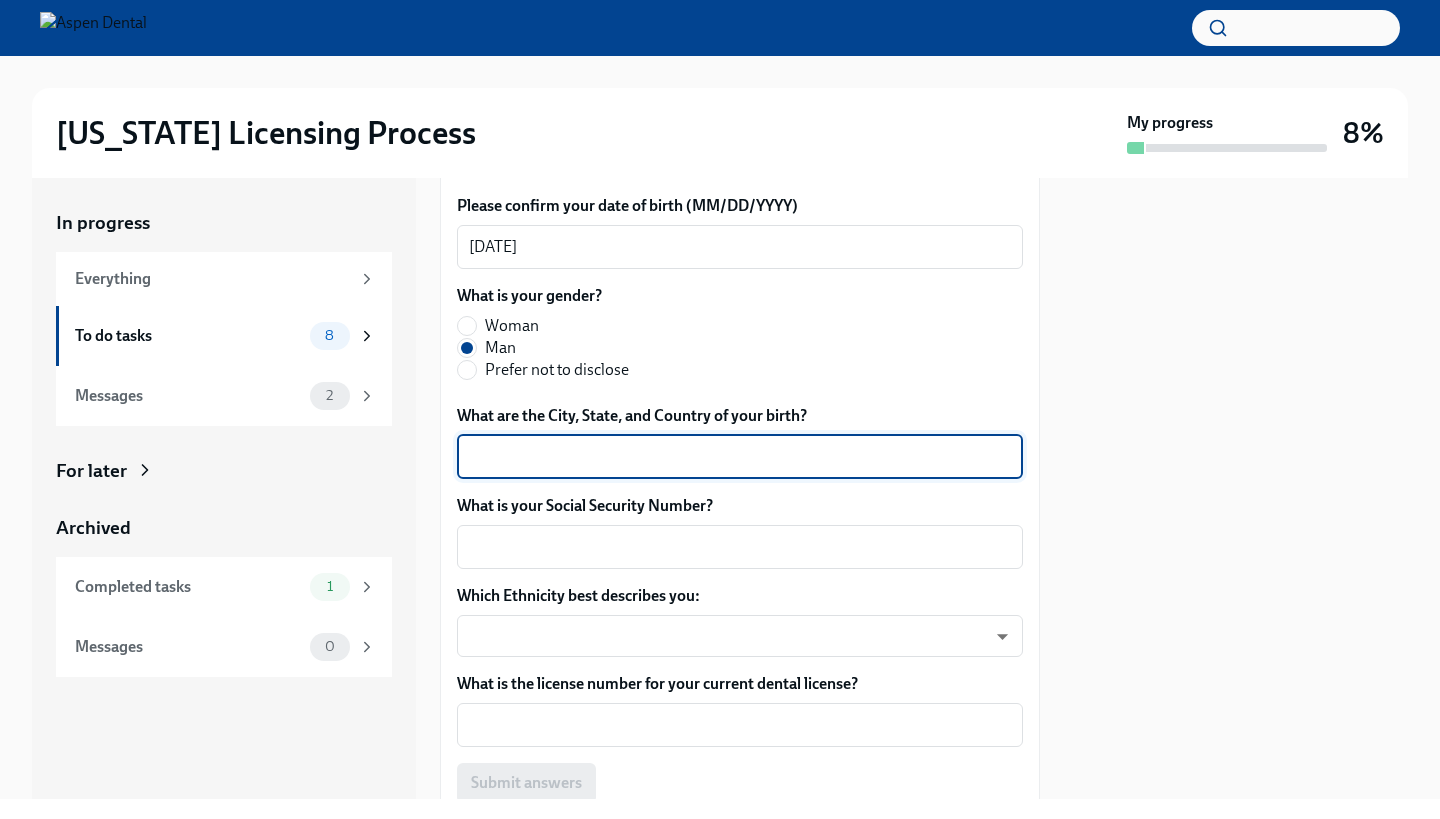 click on "What are the City, State, and Country of your birth?" at bounding box center (740, 457) 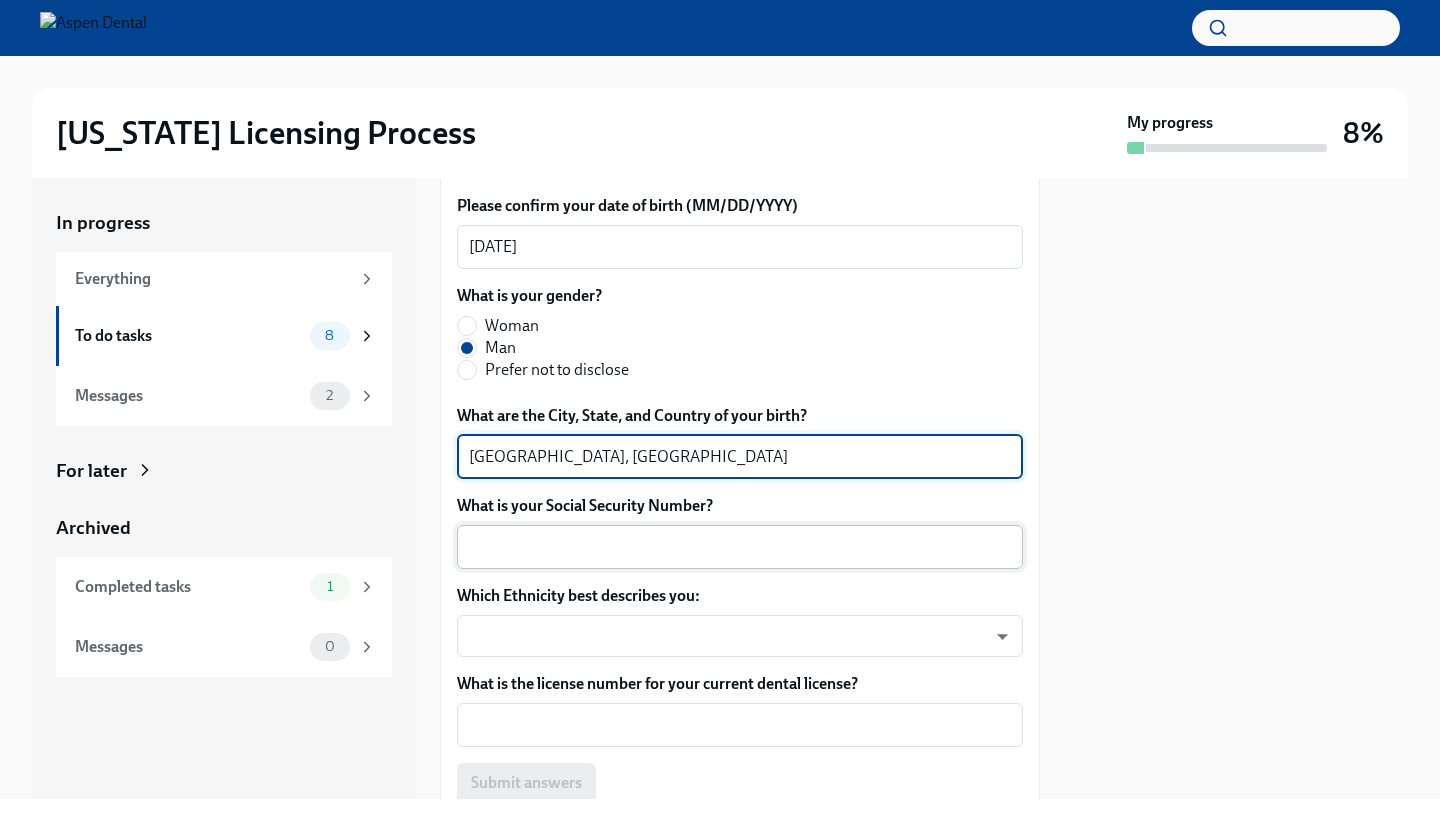 type on "[GEOGRAPHIC_DATA], [GEOGRAPHIC_DATA]" 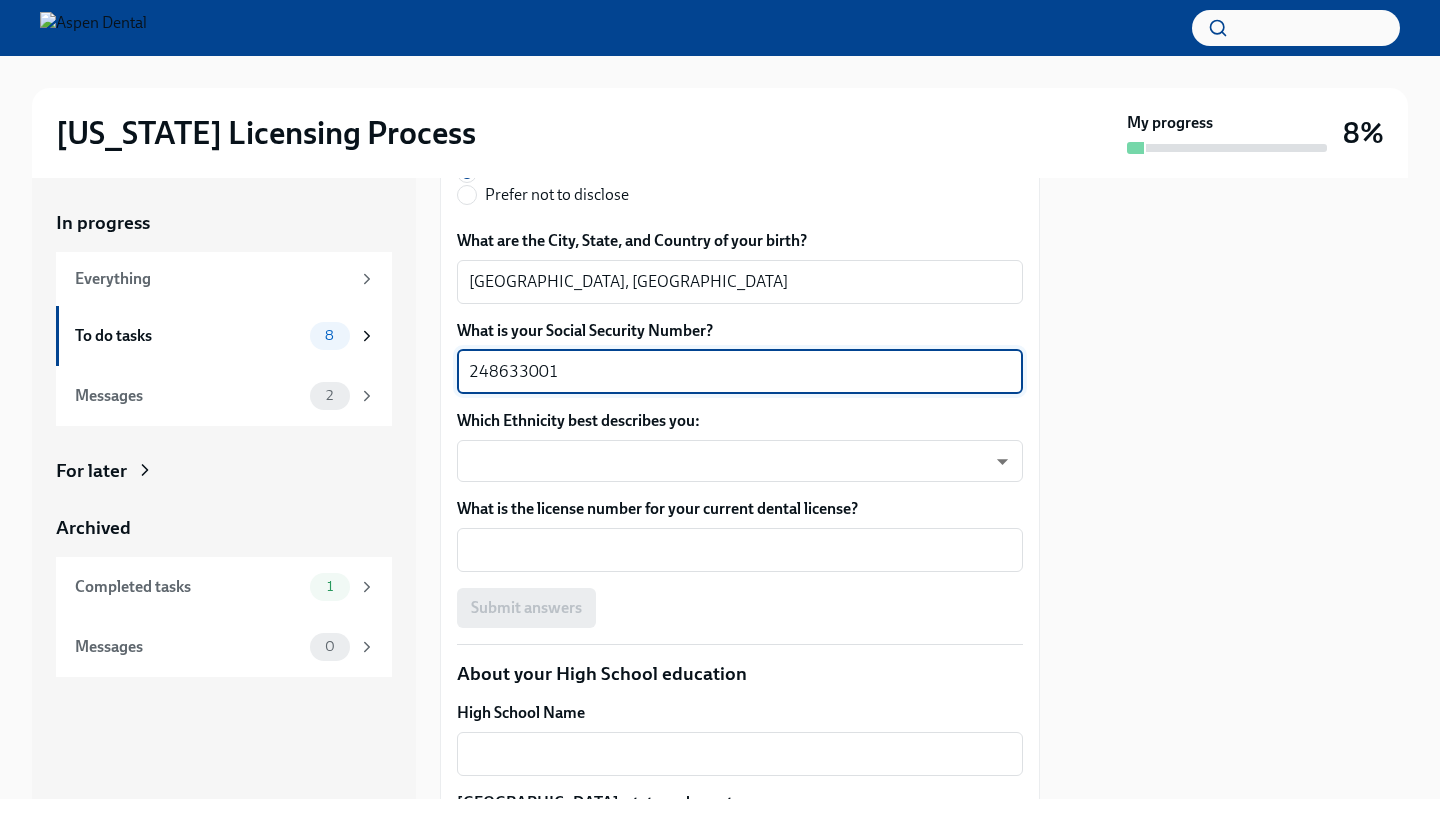 scroll, scrollTop: 1685, scrollLeft: 0, axis: vertical 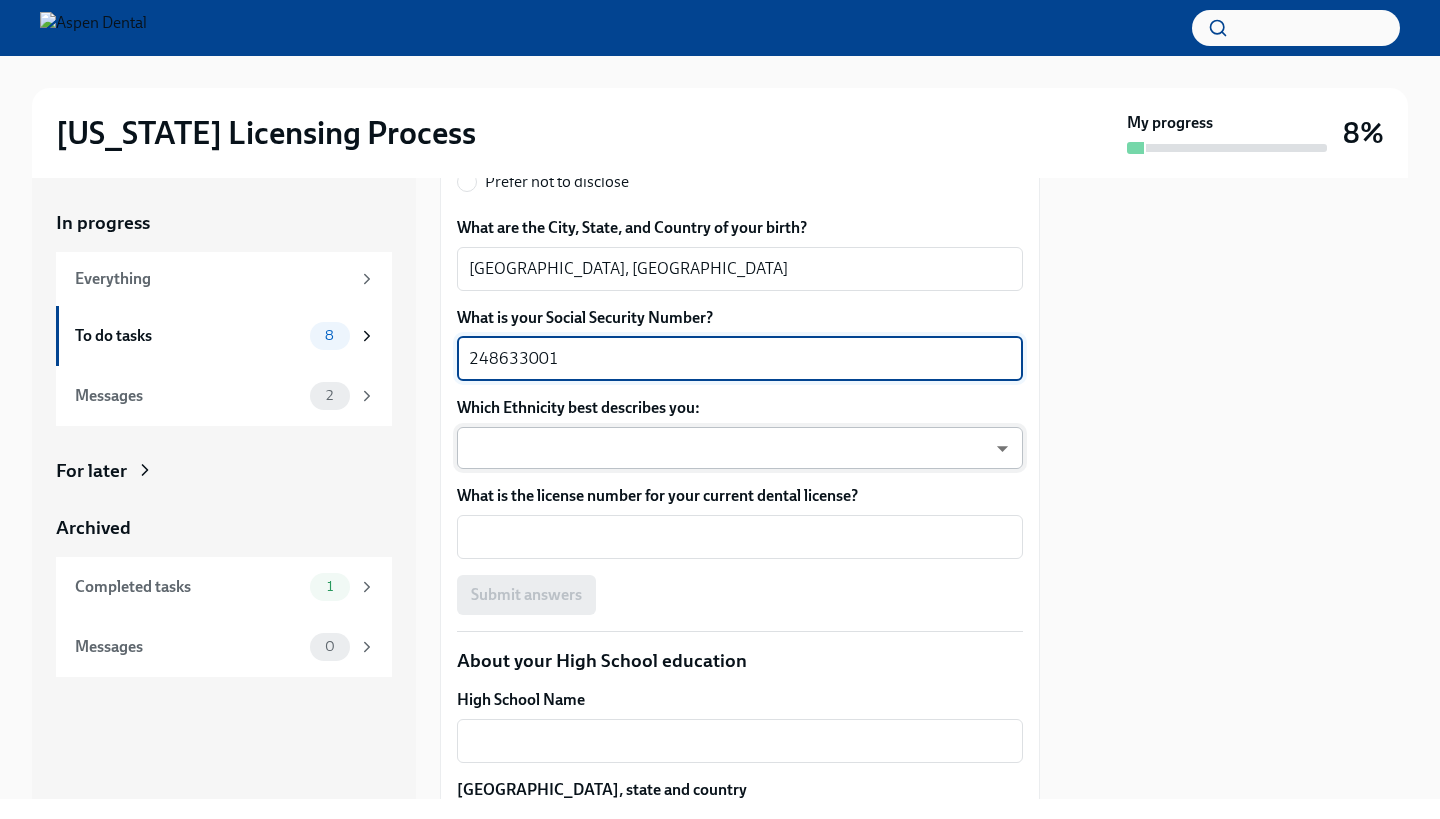 type on "248633001" 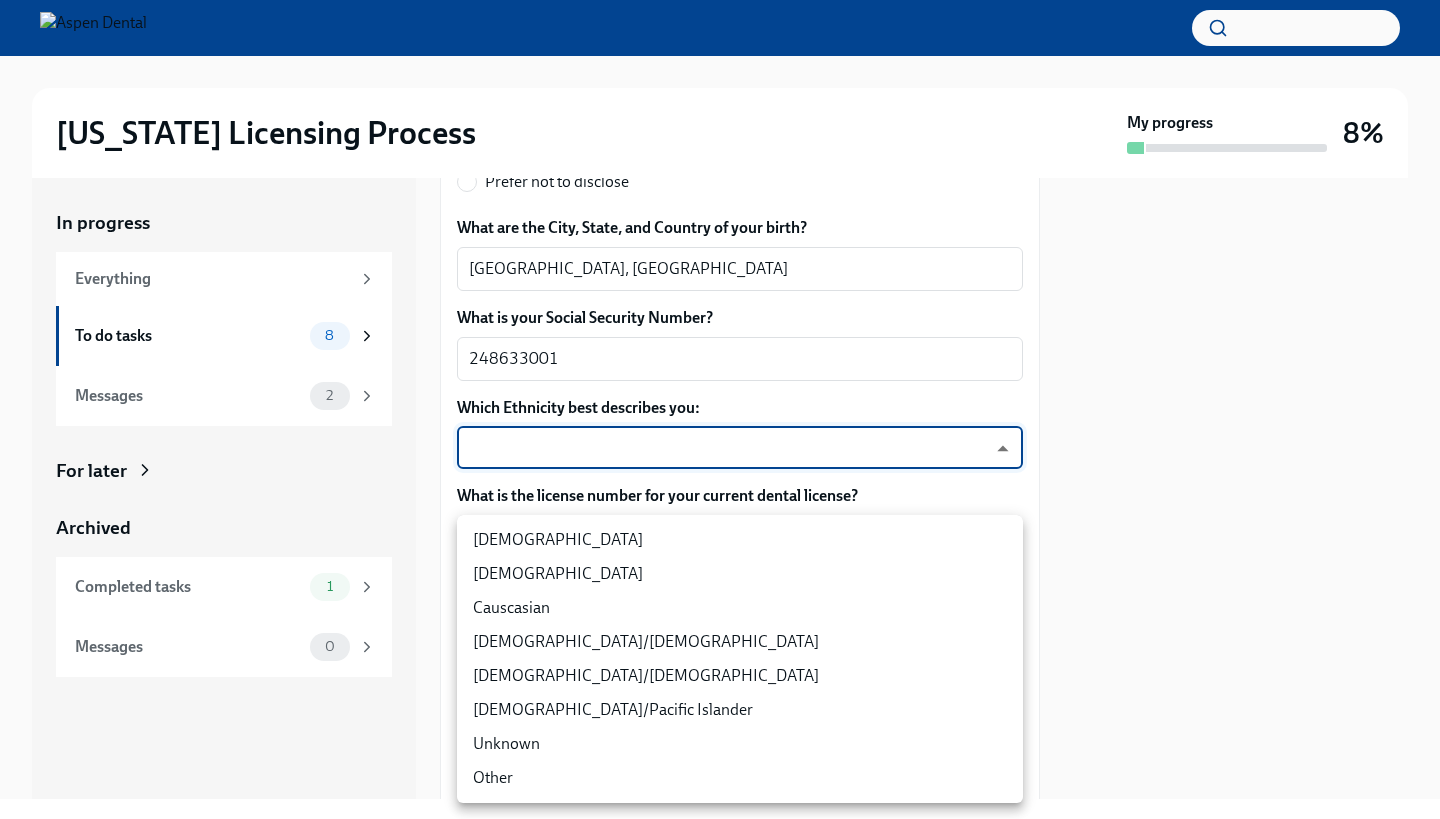click on "[US_STATE] Licensing Process My progress 8% In progress Everything To do tasks 8 Messages 2 For later Archived Completed tasks 1 Messages 0 Provide us with some extra info for the [US_STATE] state application To Do Due  [DATE] Your tailored to-do list for [US_STATE] licensing process [DATE] Thanks for providing that extra information, [PERSON_NAME].
Below you'll find your tailored to-do list for completing the [US_STATE] licensing process.
If you have any difficulties with any of these steps, [PERSON_NAME] is here to help. Just reply to this email to get in contact. Process overview
Once we receive the required documents below, we will complete the IL License application on your behalf.
Once the application is completed, we will send to you for review prior to submitting. If any updates are required, we can still make them at this stage of the process. Once you approve, we will submit on your behalf.
It may take up to 12 weeks for the issue of your IL license, so
License Renewal" at bounding box center [720, 409] 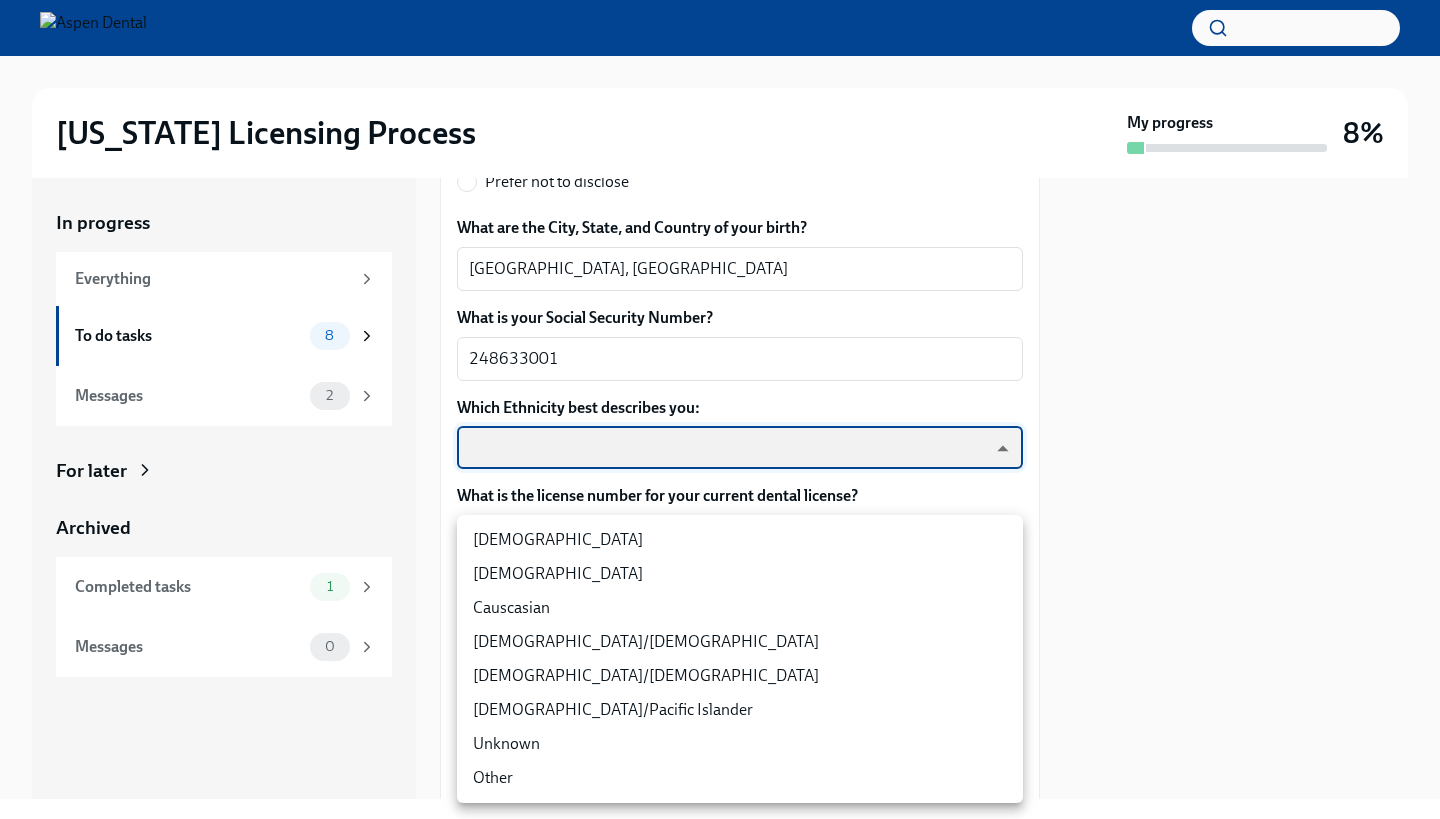 type on "TlxW_0a7i" 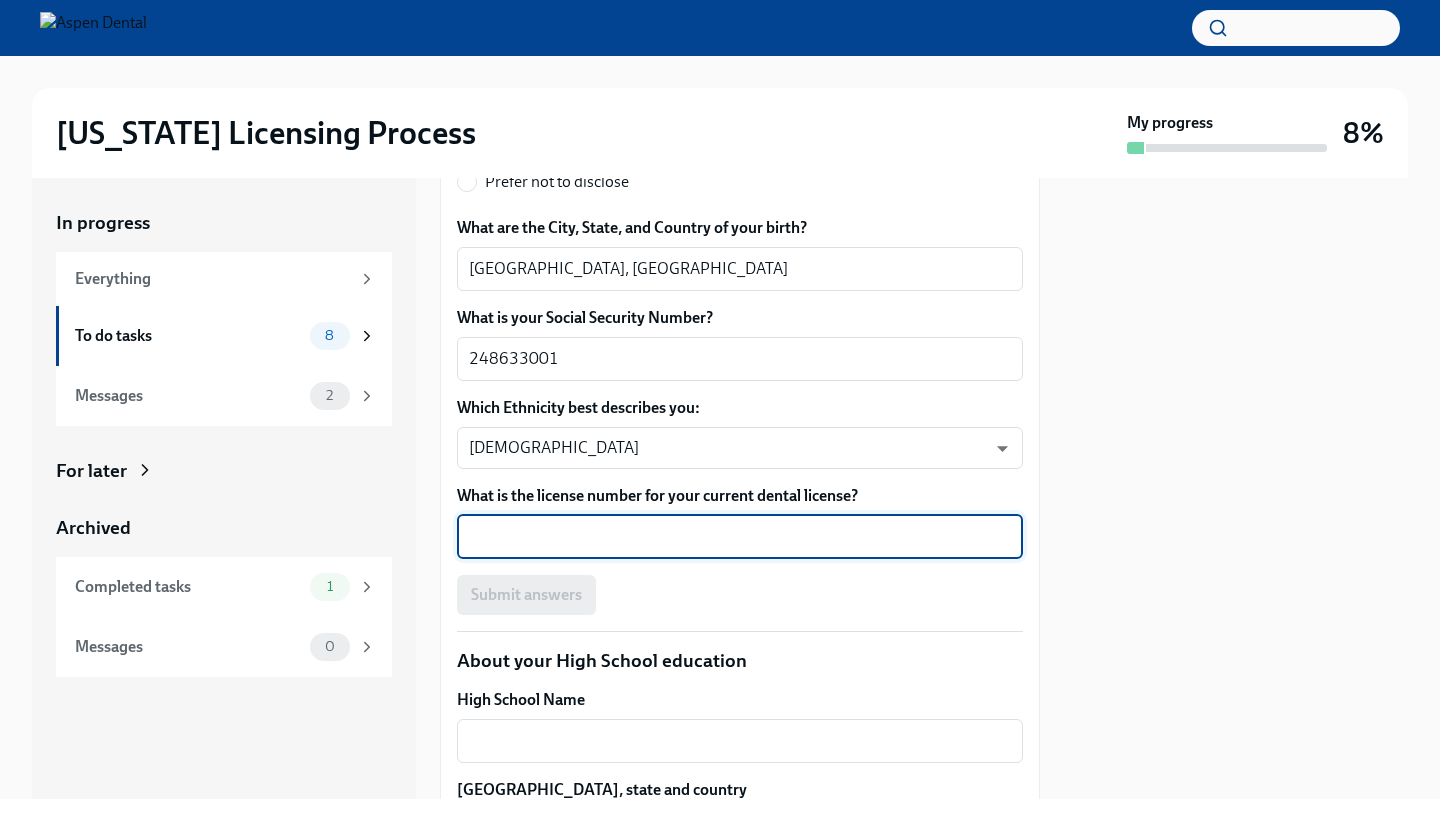 click on "What is the license number for your current dental license?" at bounding box center (740, 537) 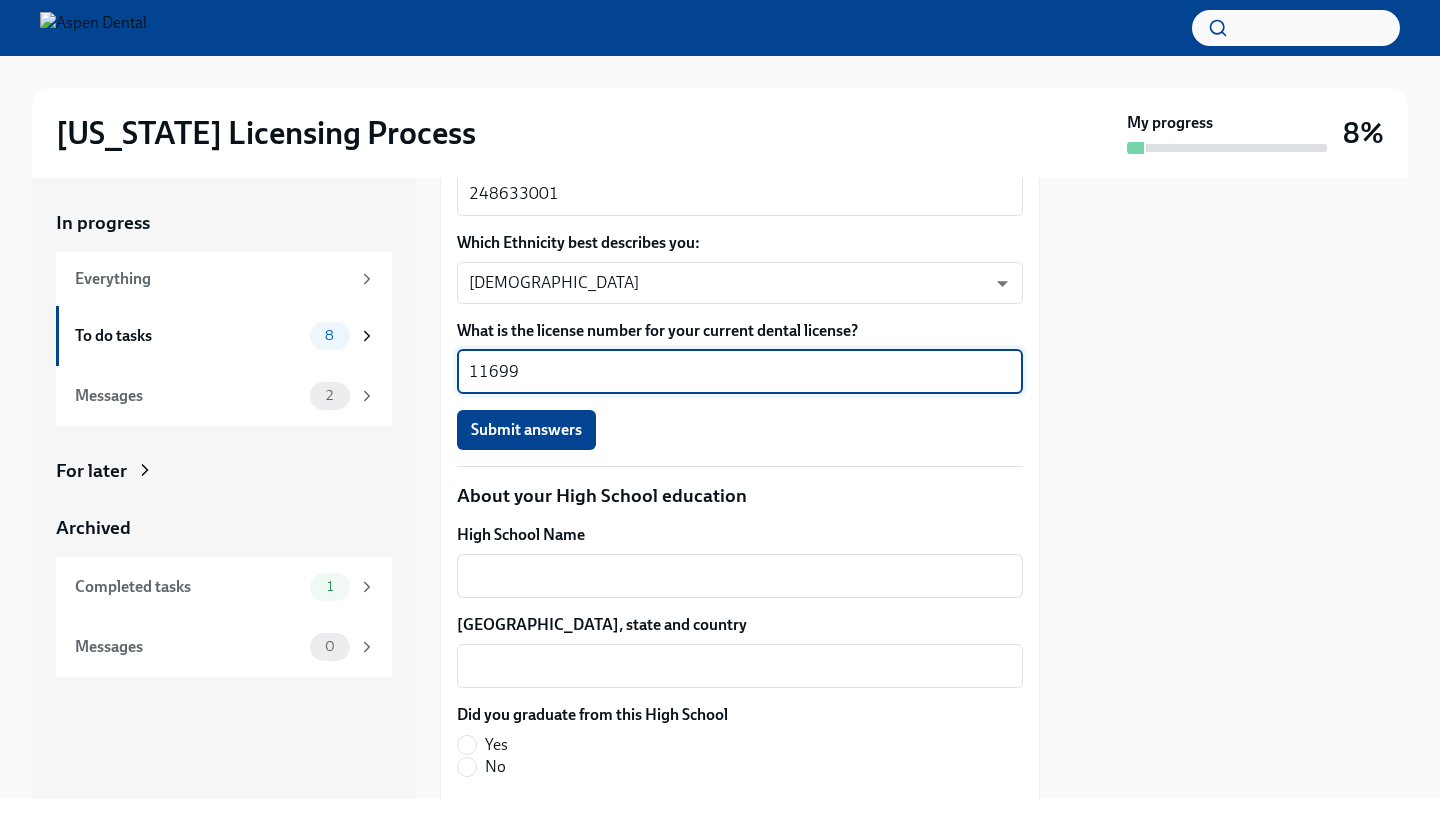 scroll, scrollTop: 1858, scrollLeft: 0, axis: vertical 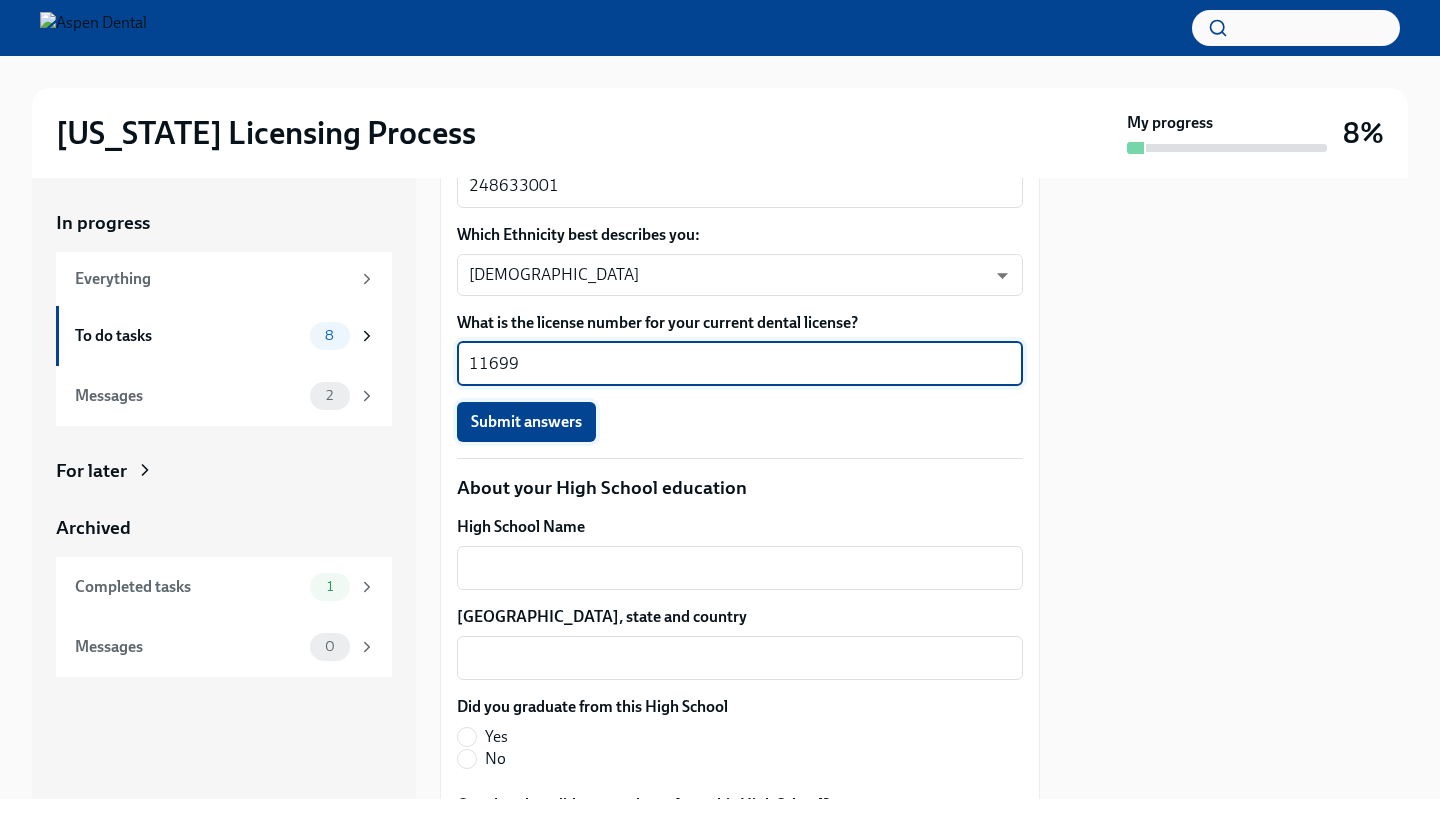 type on "11699" 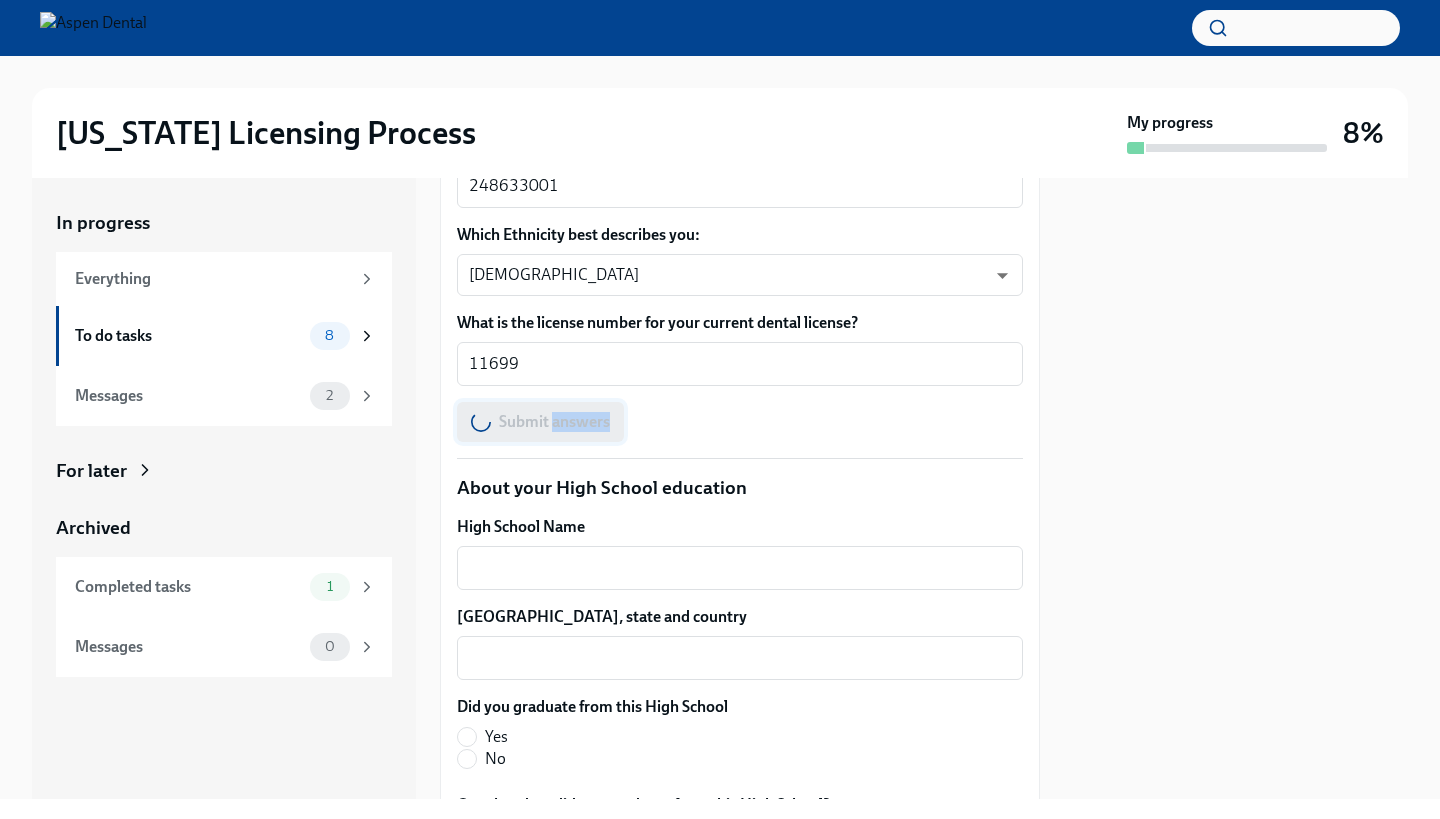 click on "Submit answers" at bounding box center [740, 422] 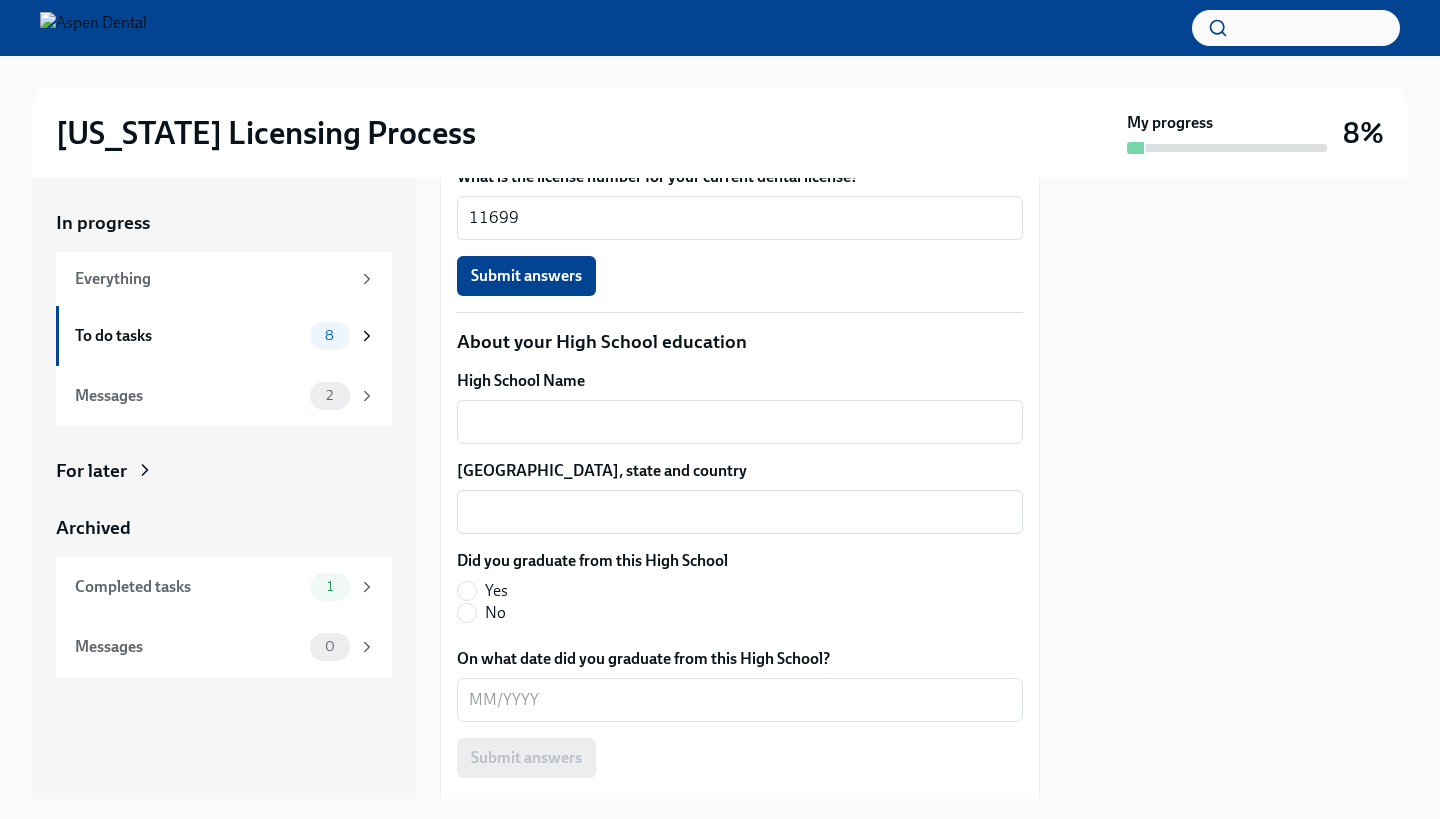 scroll, scrollTop: 2010, scrollLeft: 0, axis: vertical 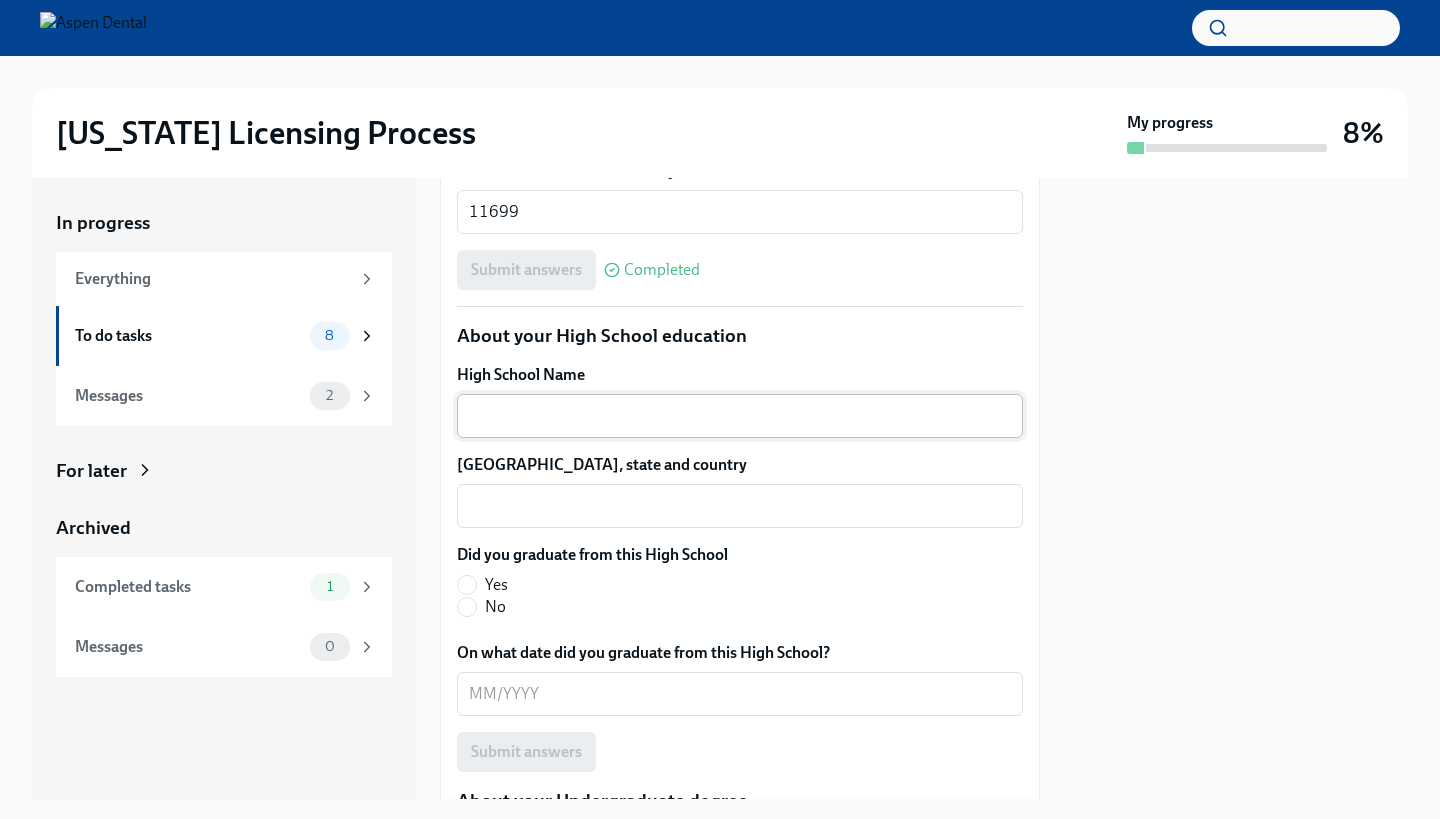 click on "High School Name" at bounding box center [740, 416] 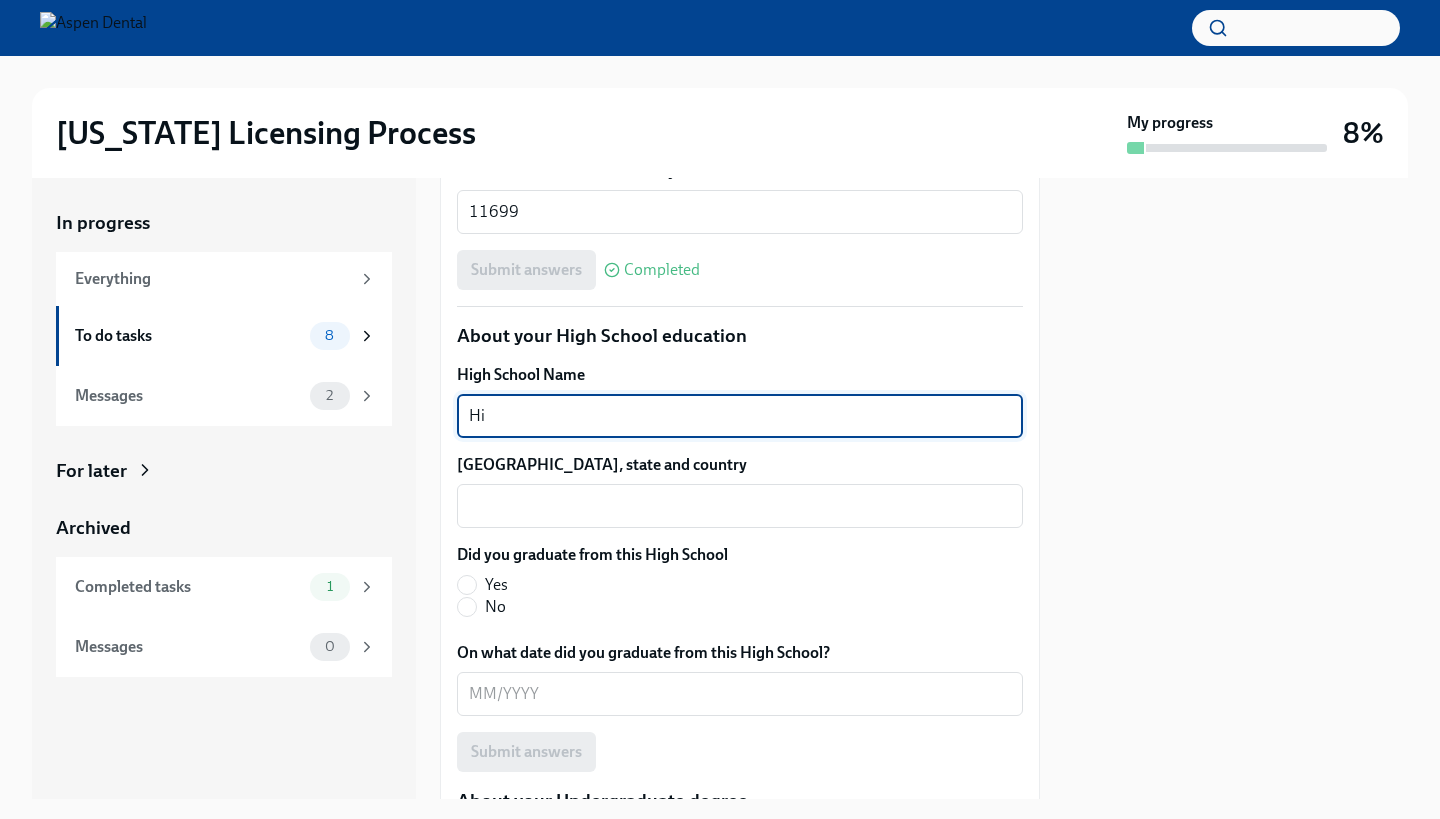type on "H" 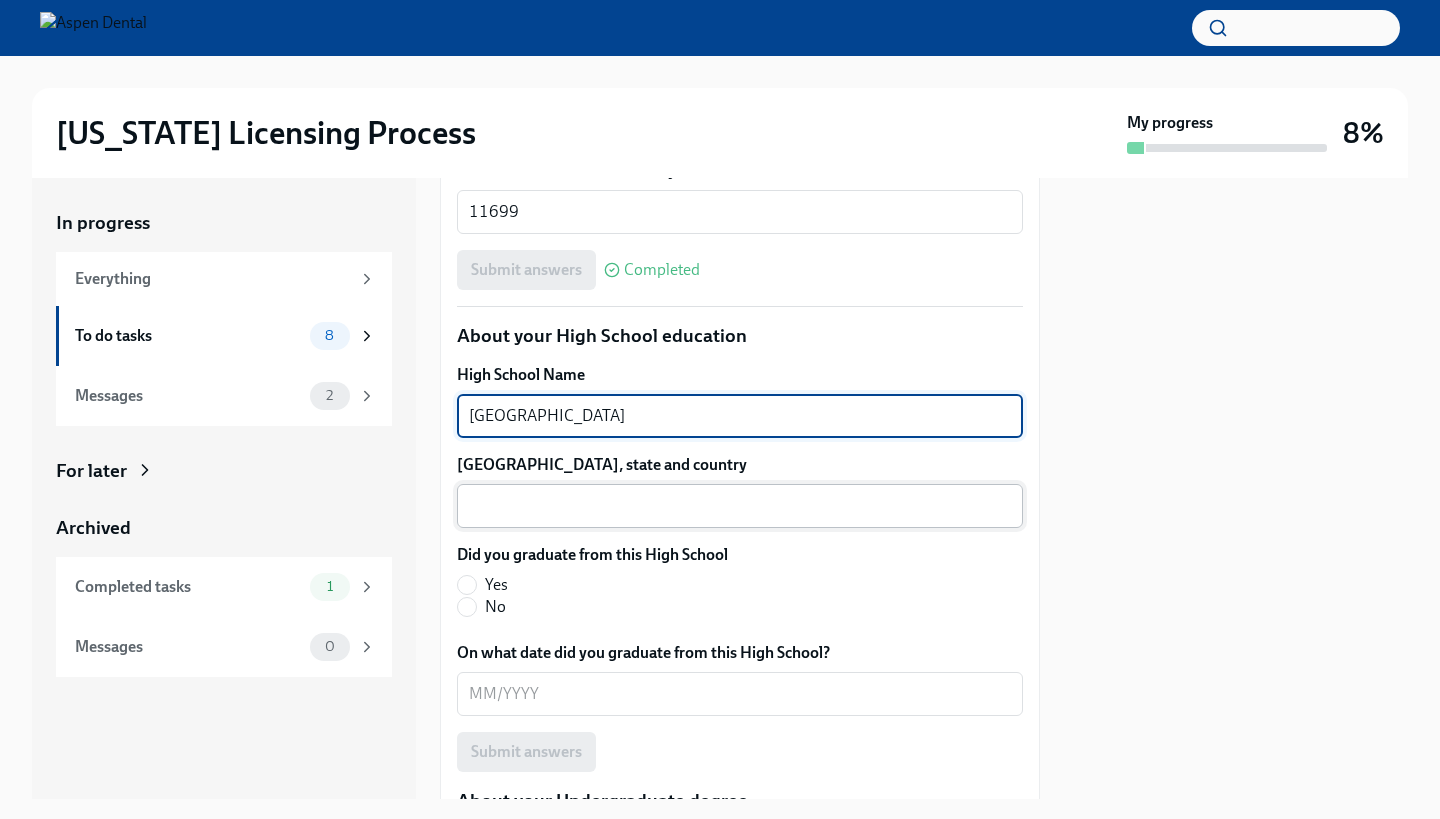 type on "[GEOGRAPHIC_DATA]" 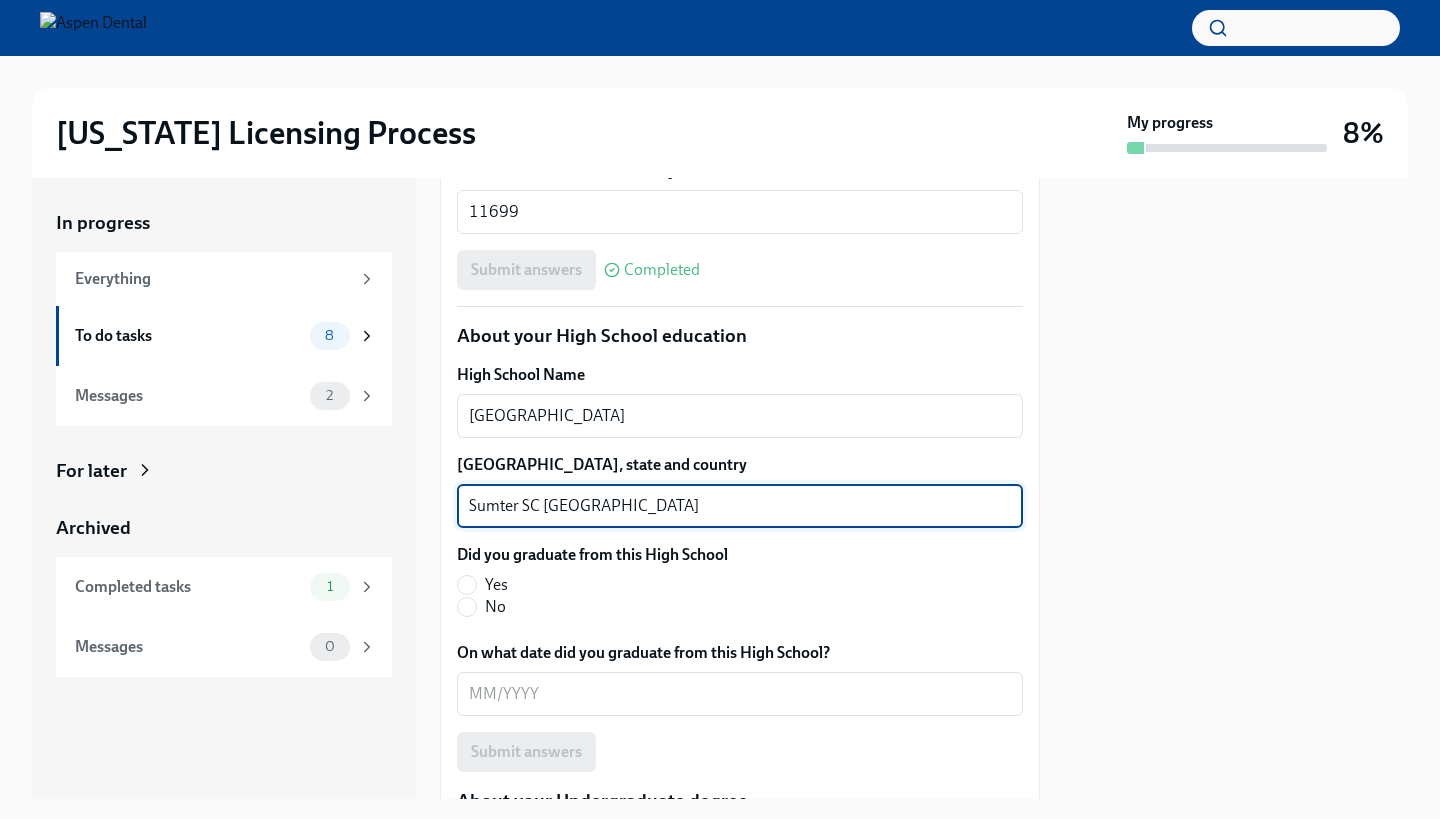 type on "Sumter SC [GEOGRAPHIC_DATA]" 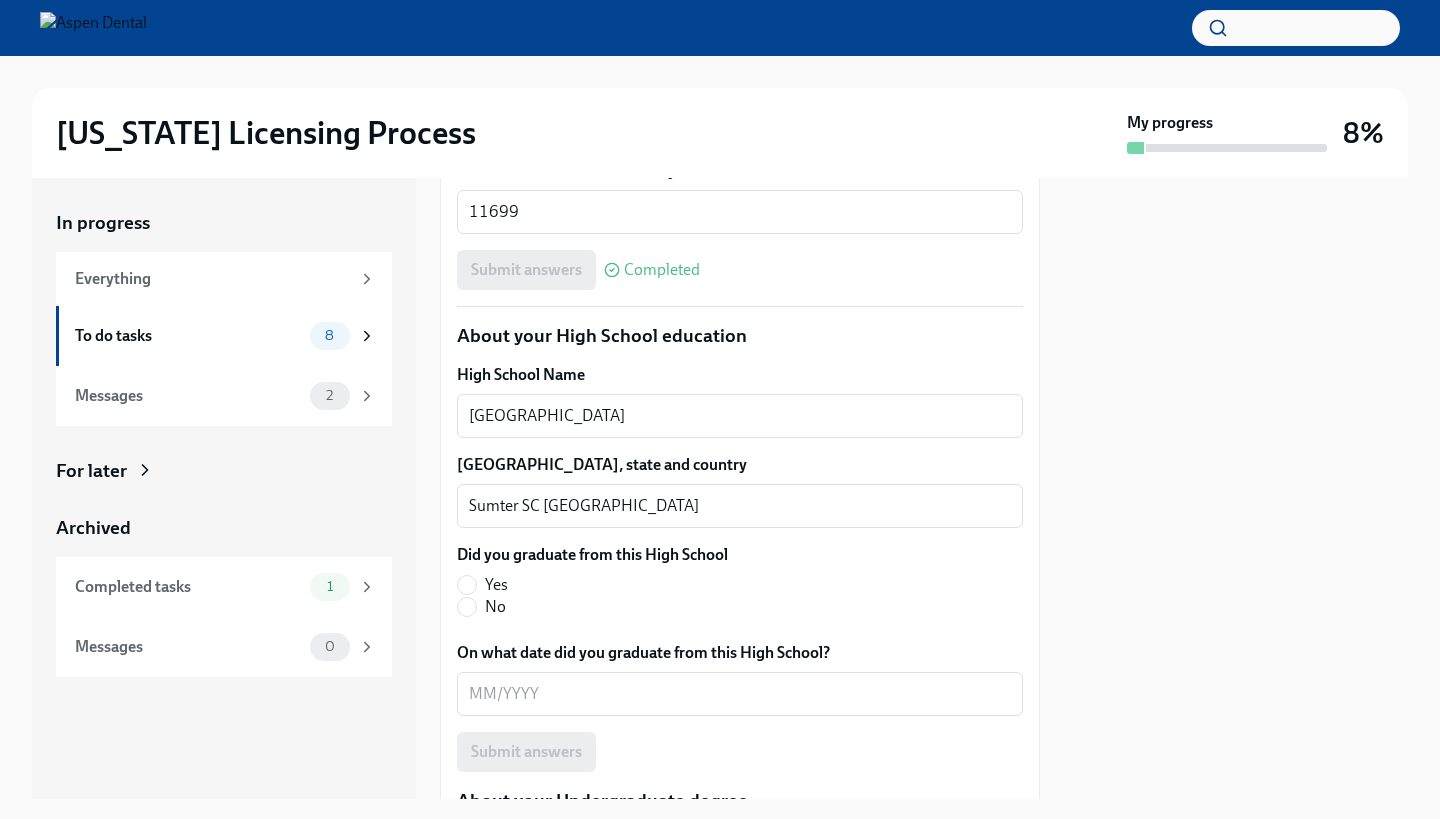 click on "Yes" at bounding box center (584, 585) 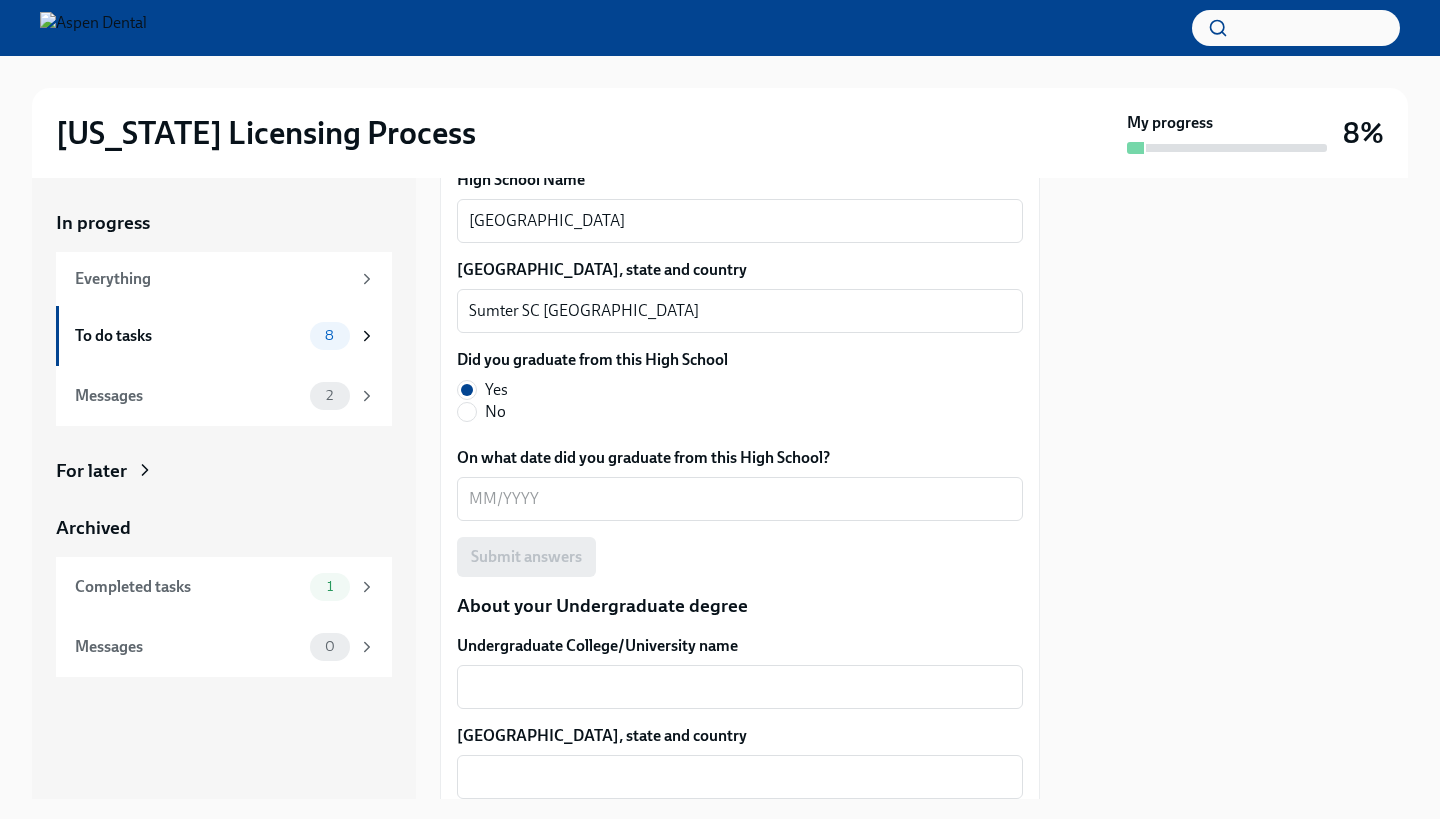 scroll, scrollTop: 2213, scrollLeft: 0, axis: vertical 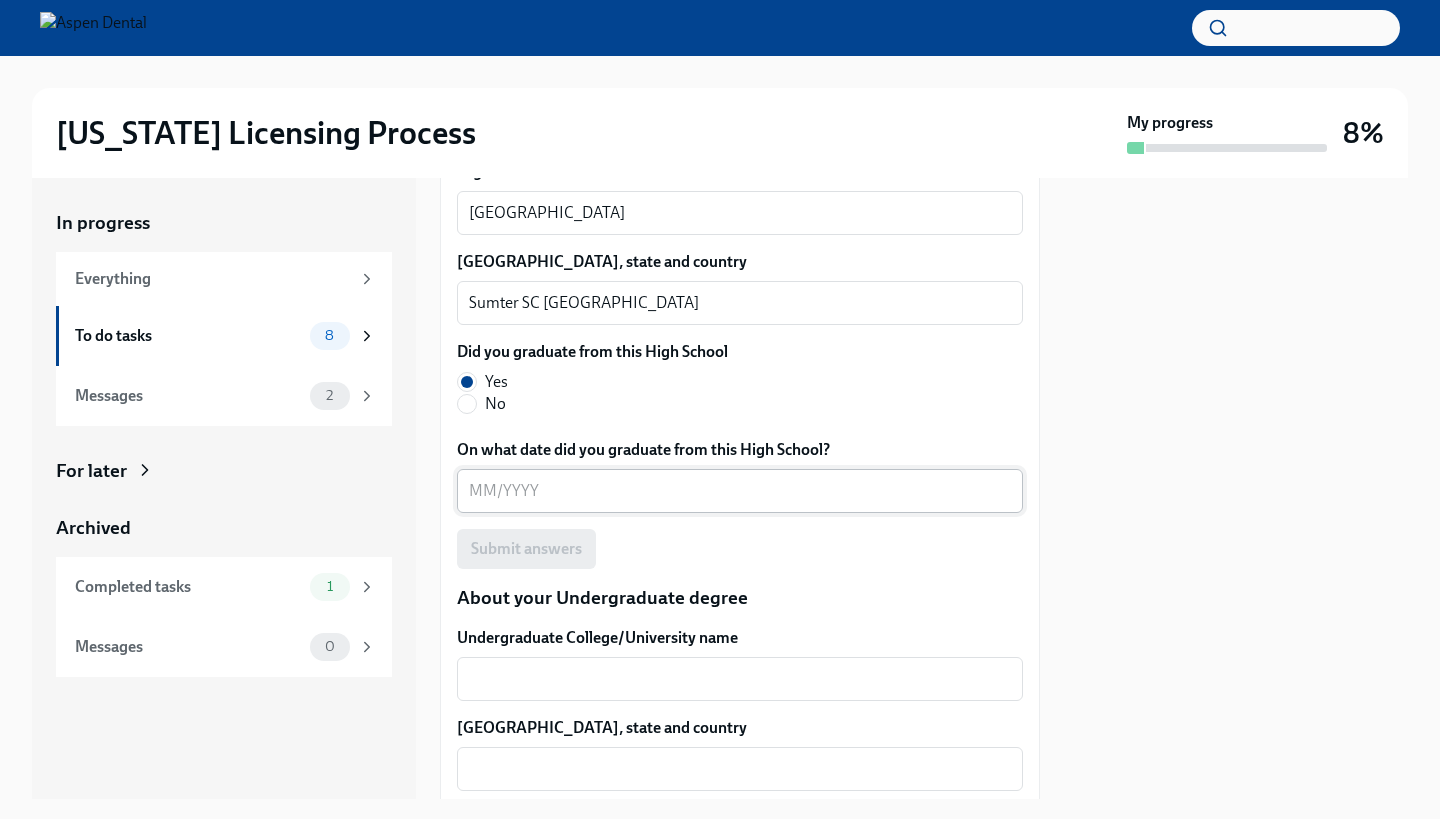 click on "On what date did you graduate from this High School?" at bounding box center (740, 491) 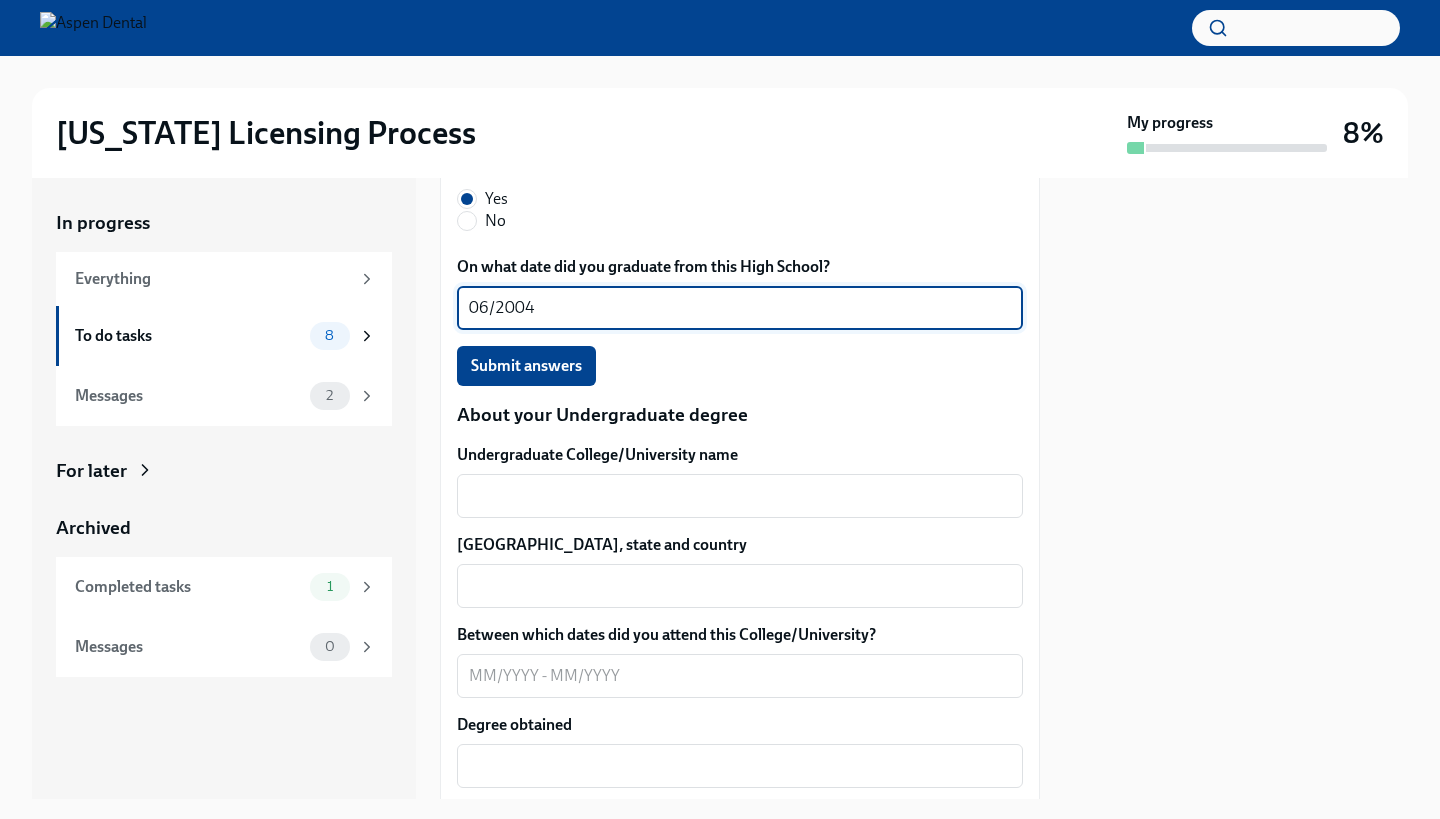 scroll, scrollTop: 2413, scrollLeft: 0, axis: vertical 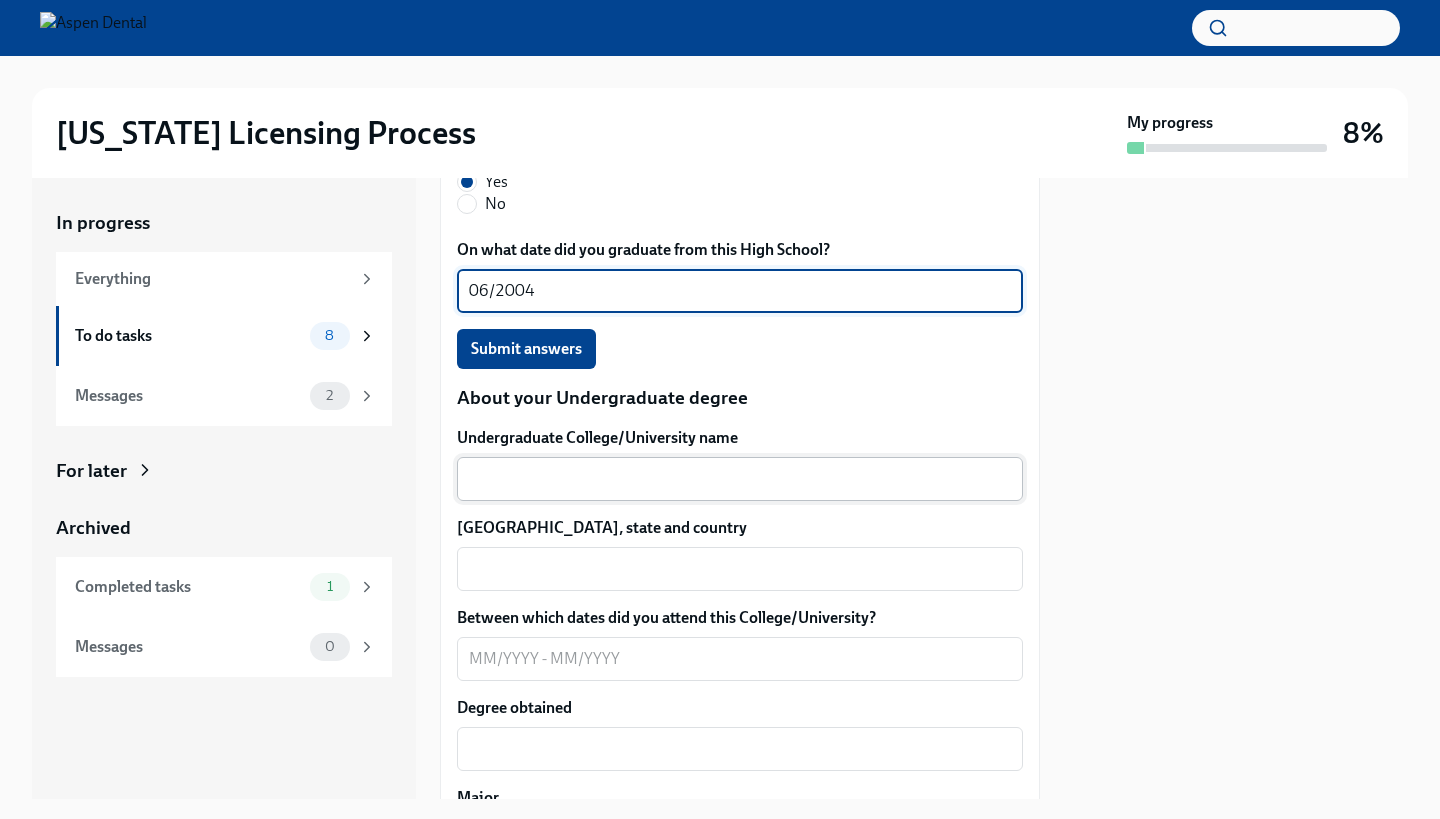 type on "06/2004" 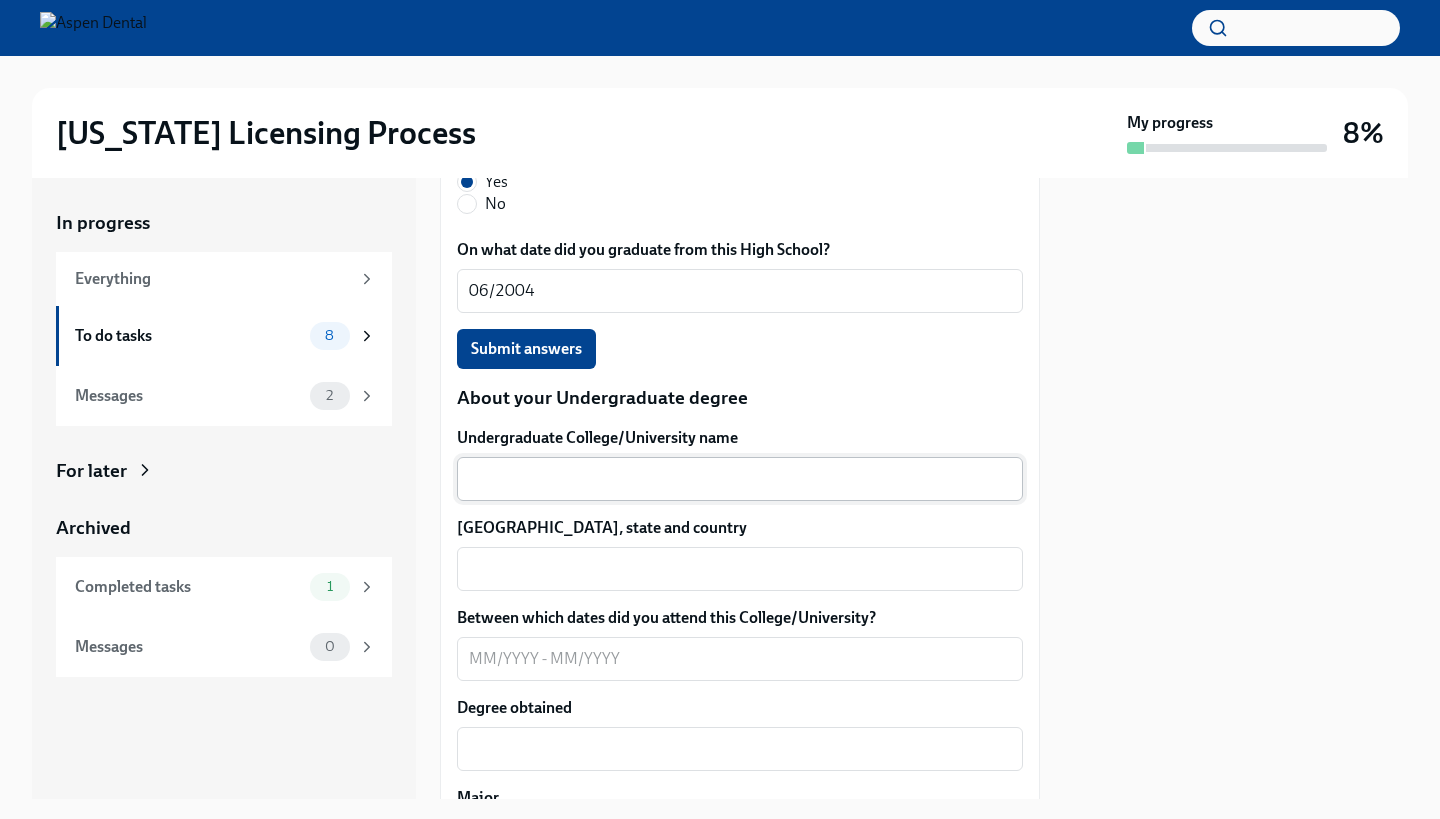 click on "x ​" at bounding box center [740, 479] 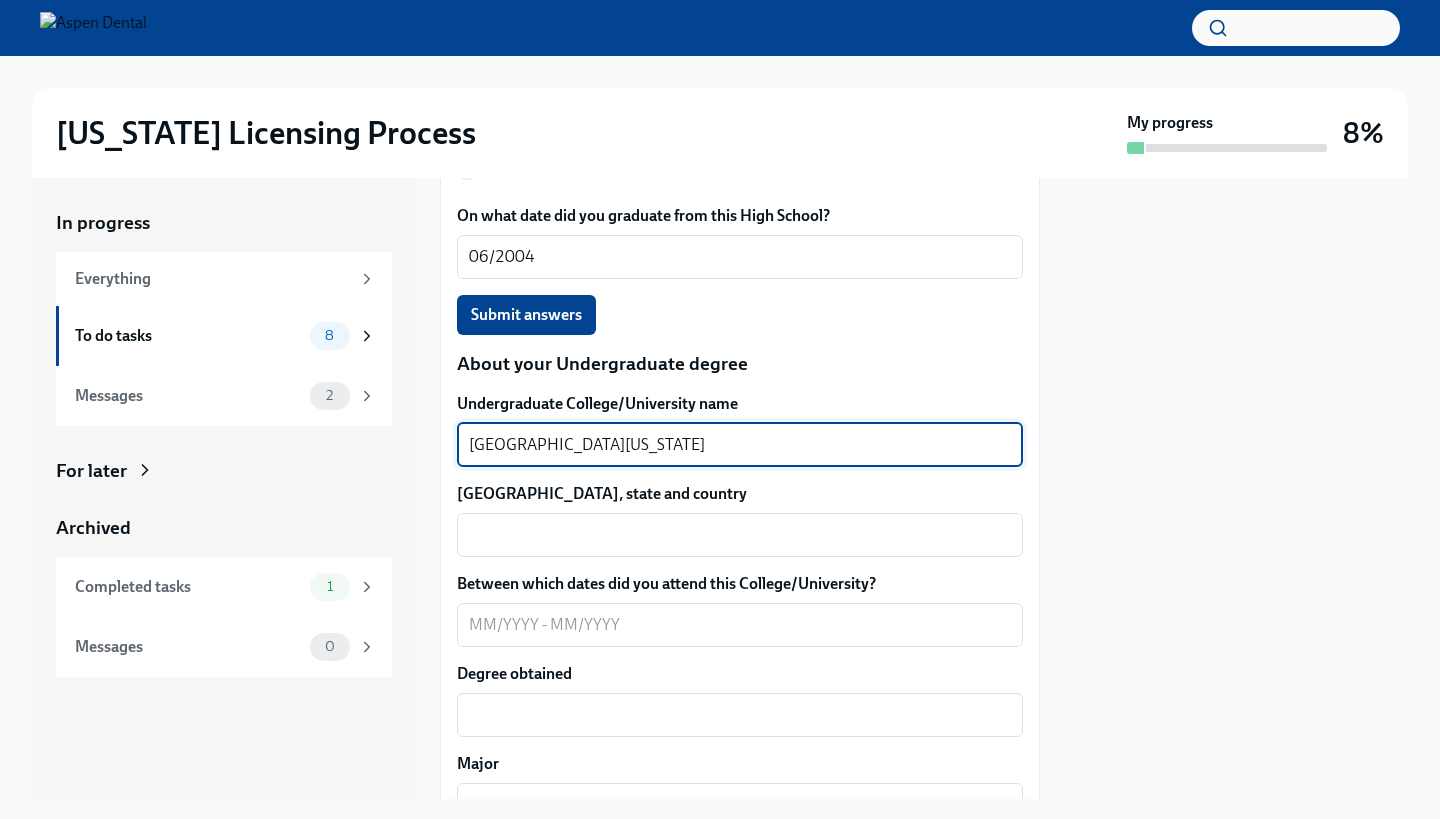 scroll, scrollTop: 2455, scrollLeft: 0, axis: vertical 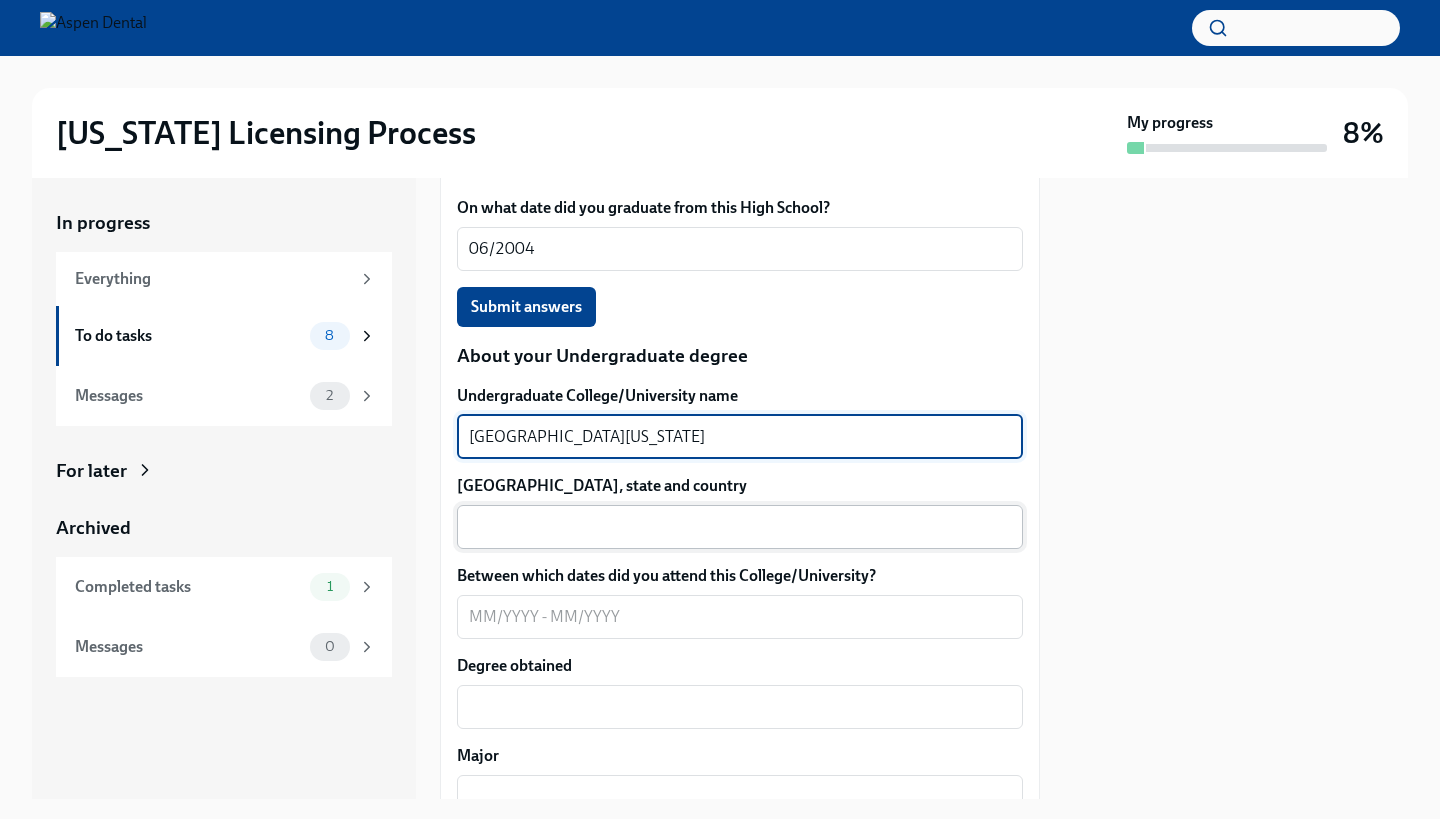 type on "[GEOGRAPHIC_DATA][US_STATE]" 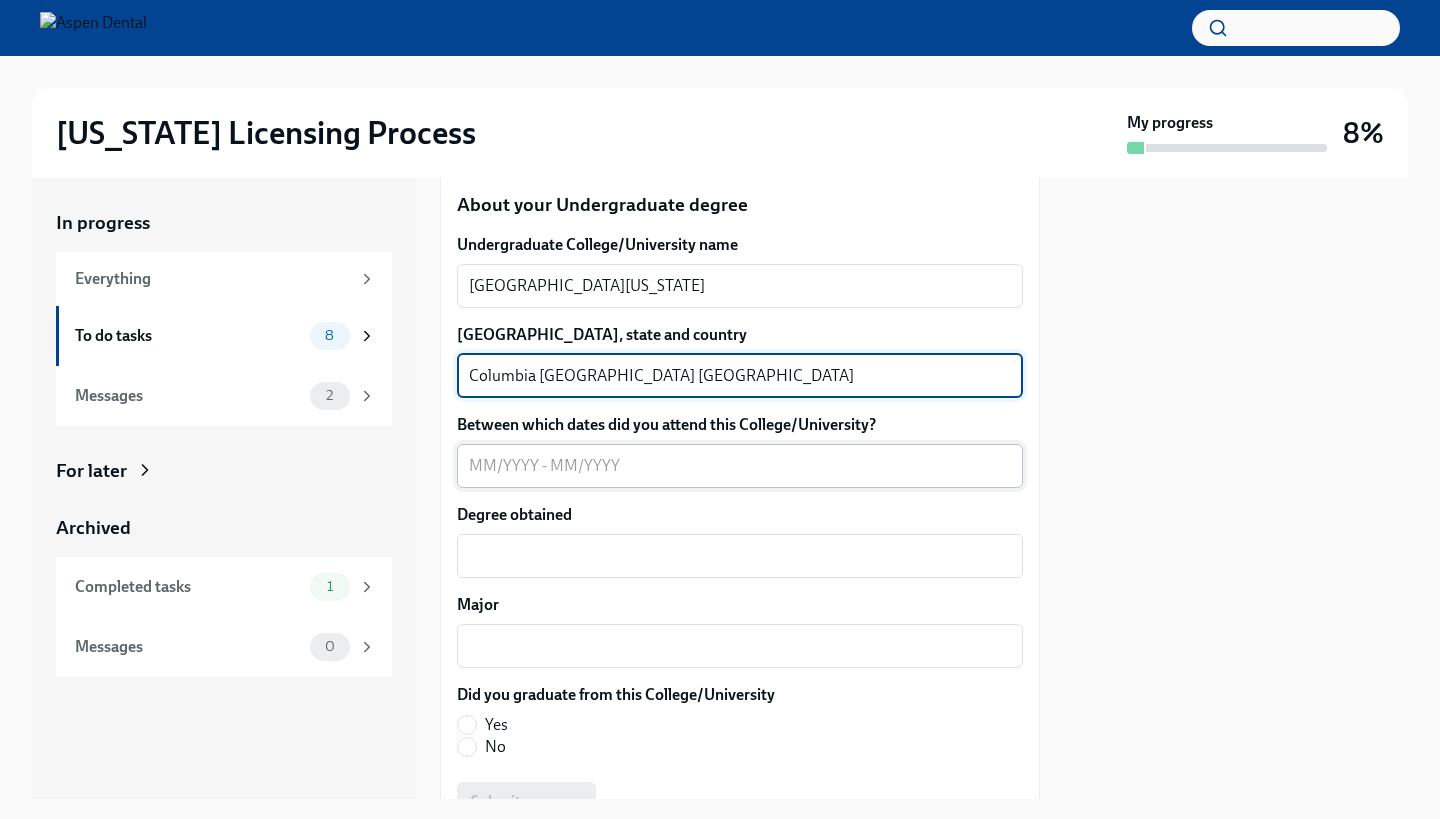 scroll, scrollTop: 2610, scrollLeft: 0, axis: vertical 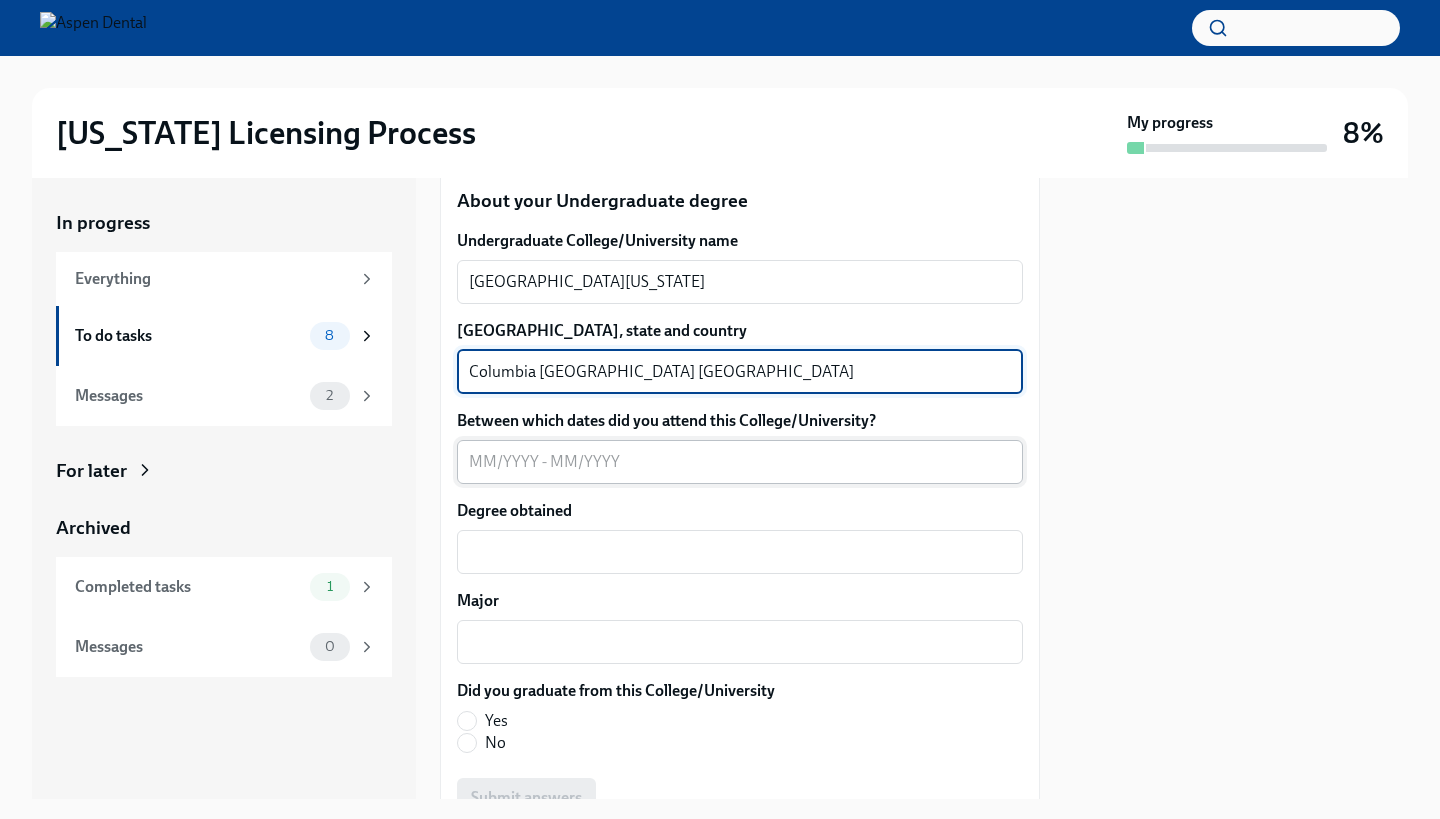 type on "Columbia [GEOGRAPHIC_DATA] [GEOGRAPHIC_DATA]" 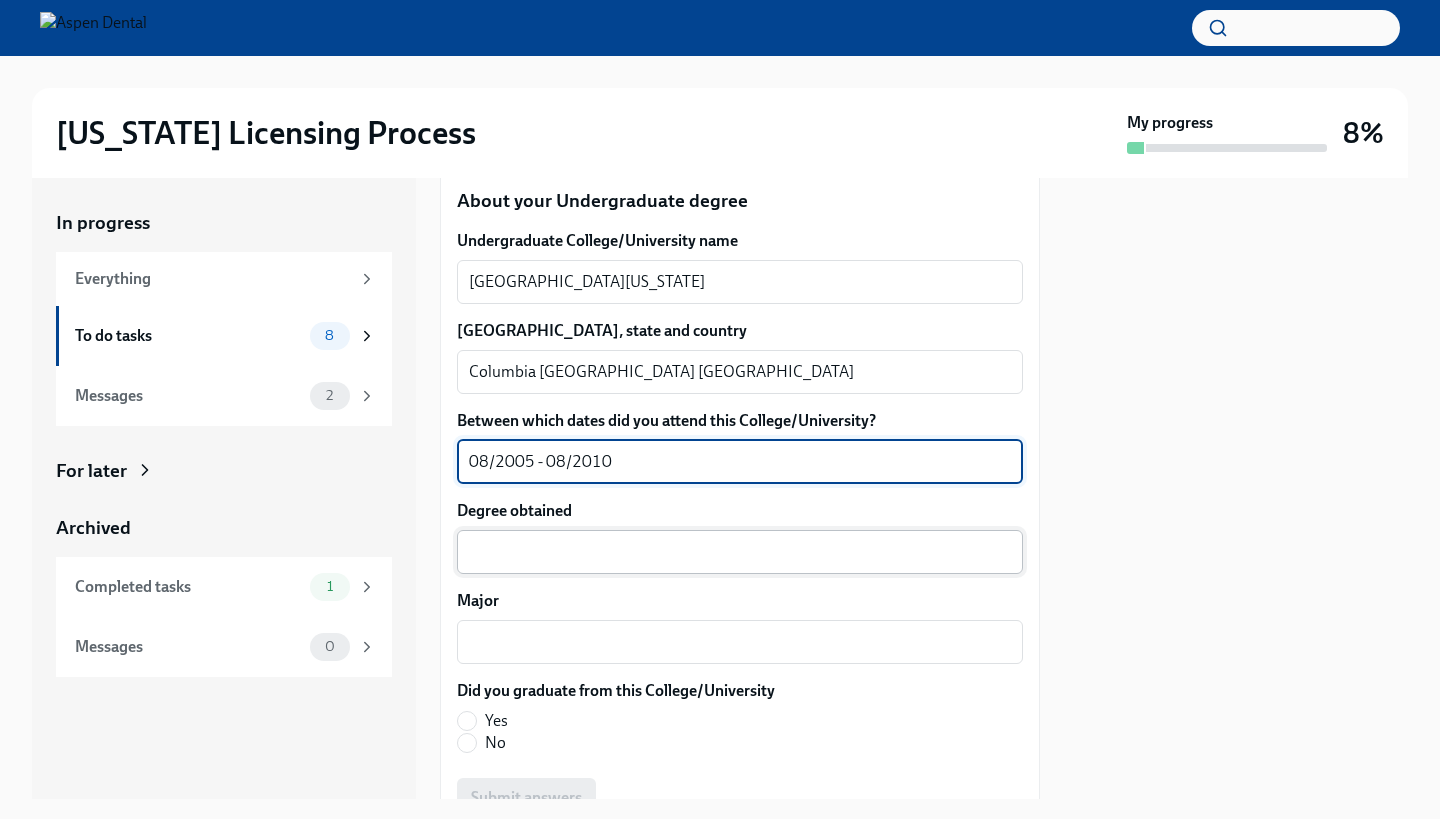 type on "08/2005 - 08/2010" 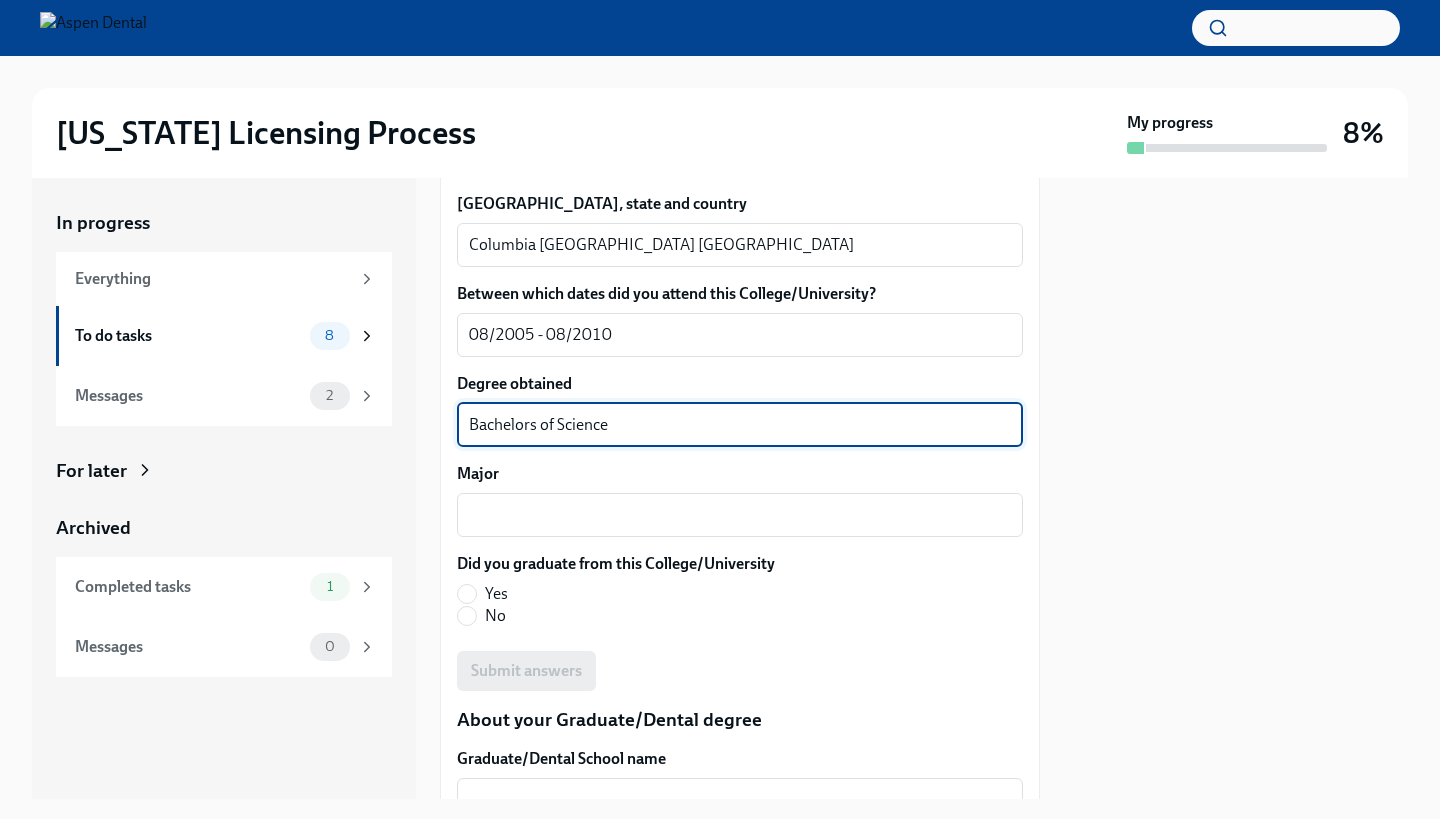 scroll, scrollTop: 2743, scrollLeft: 0, axis: vertical 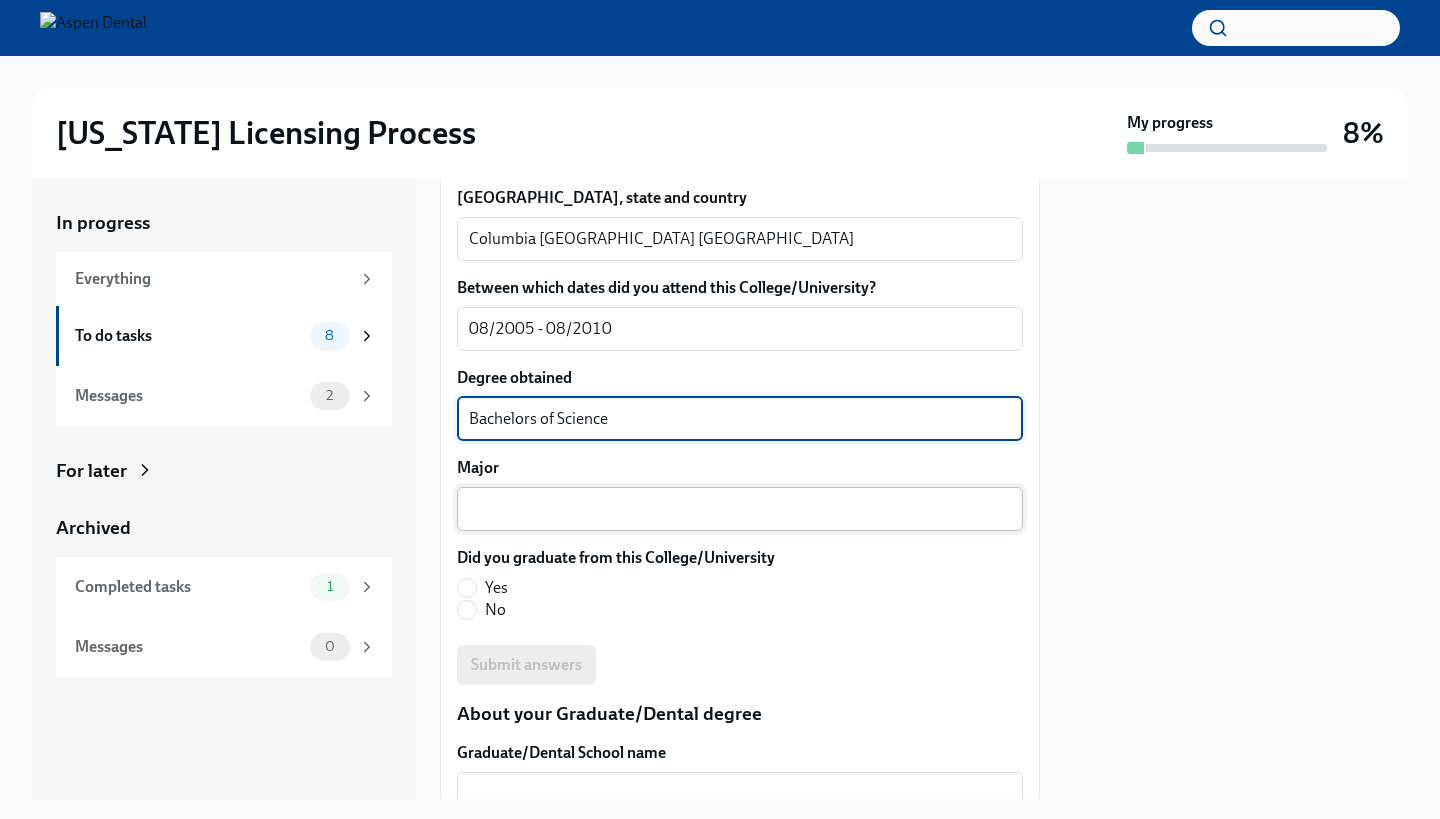 type on "Bachelors of Science" 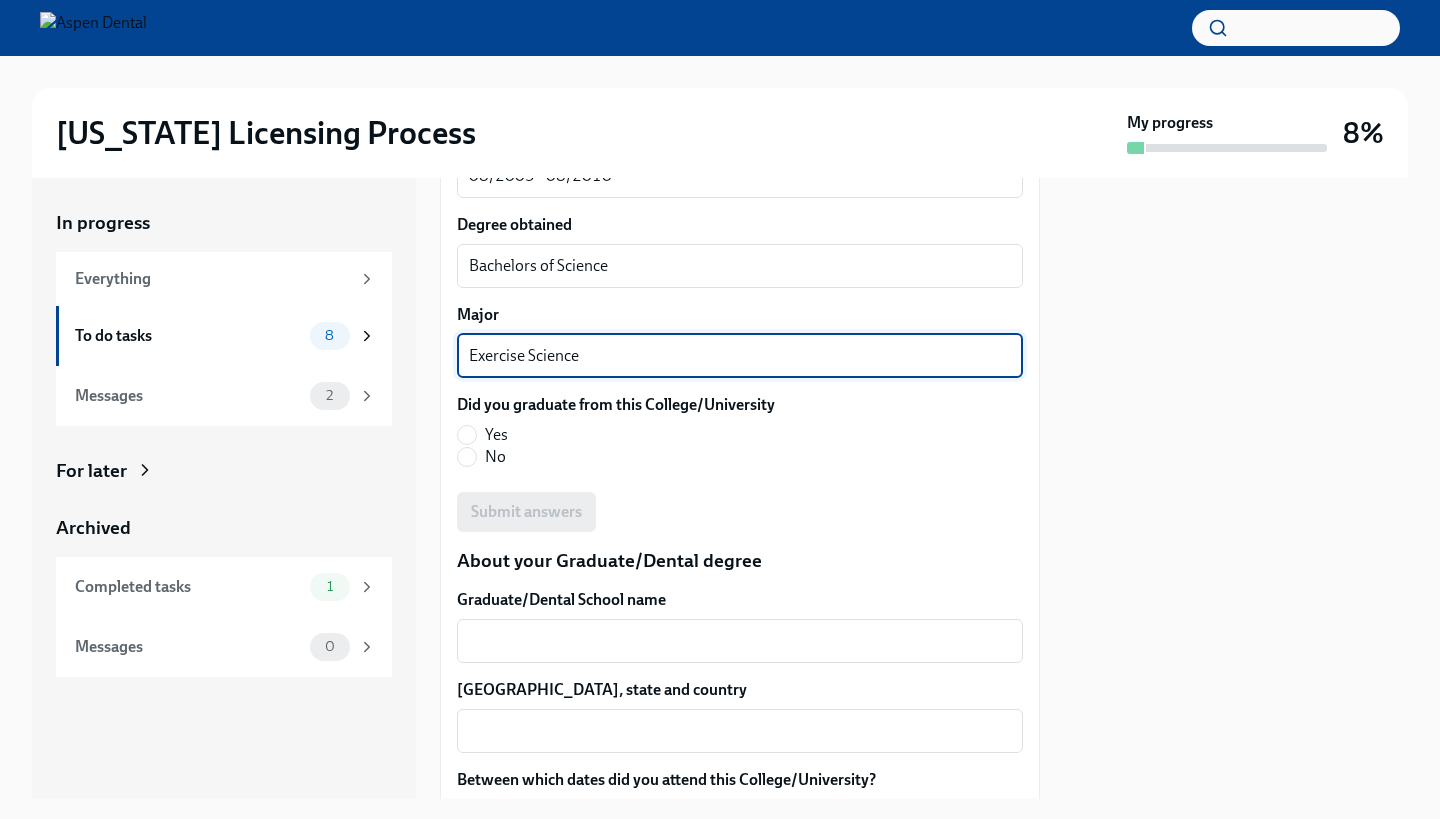 scroll, scrollTop: 2904, scrollLeft: 0, axis: vertical 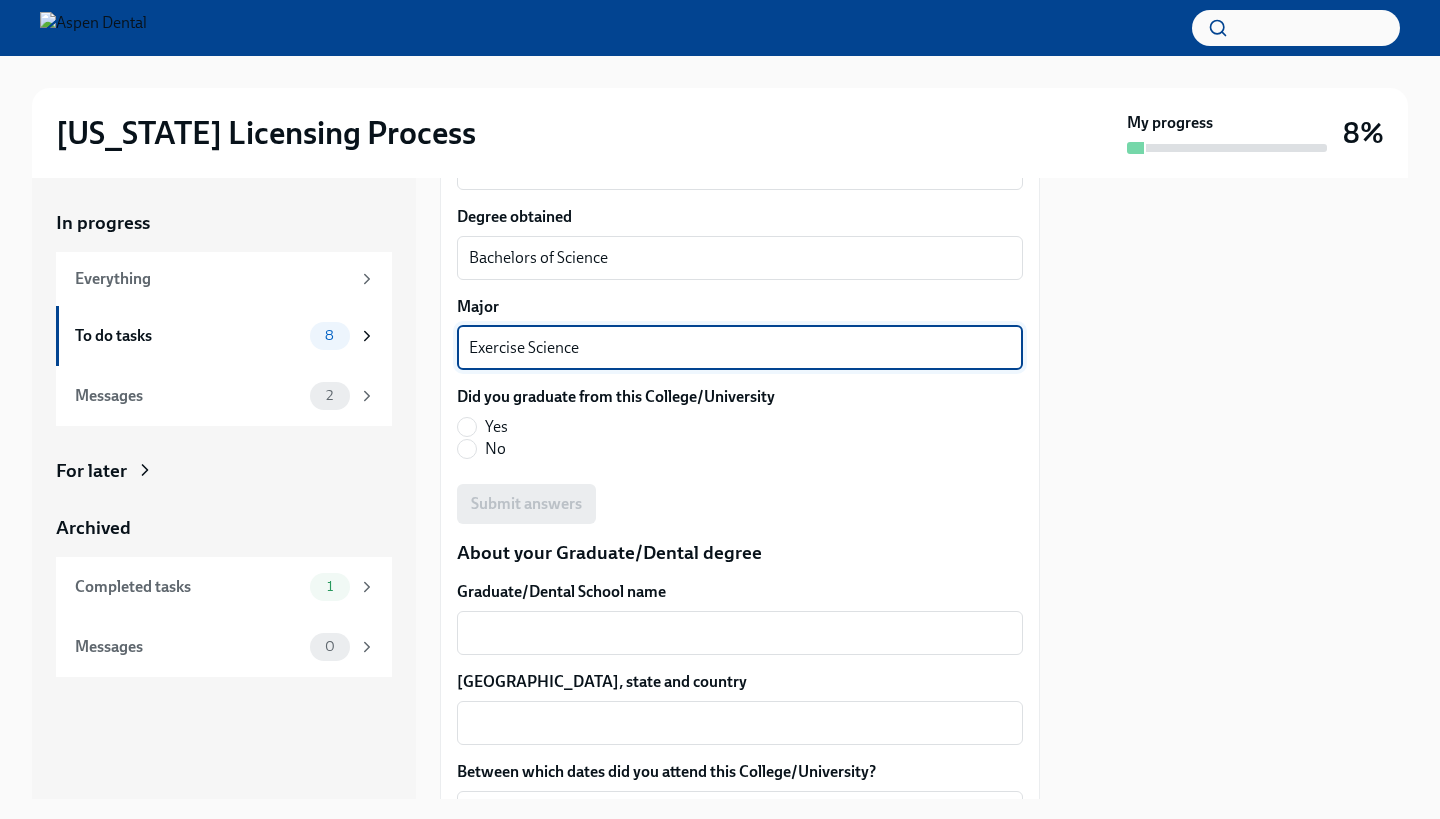 type on "Exercise Science" 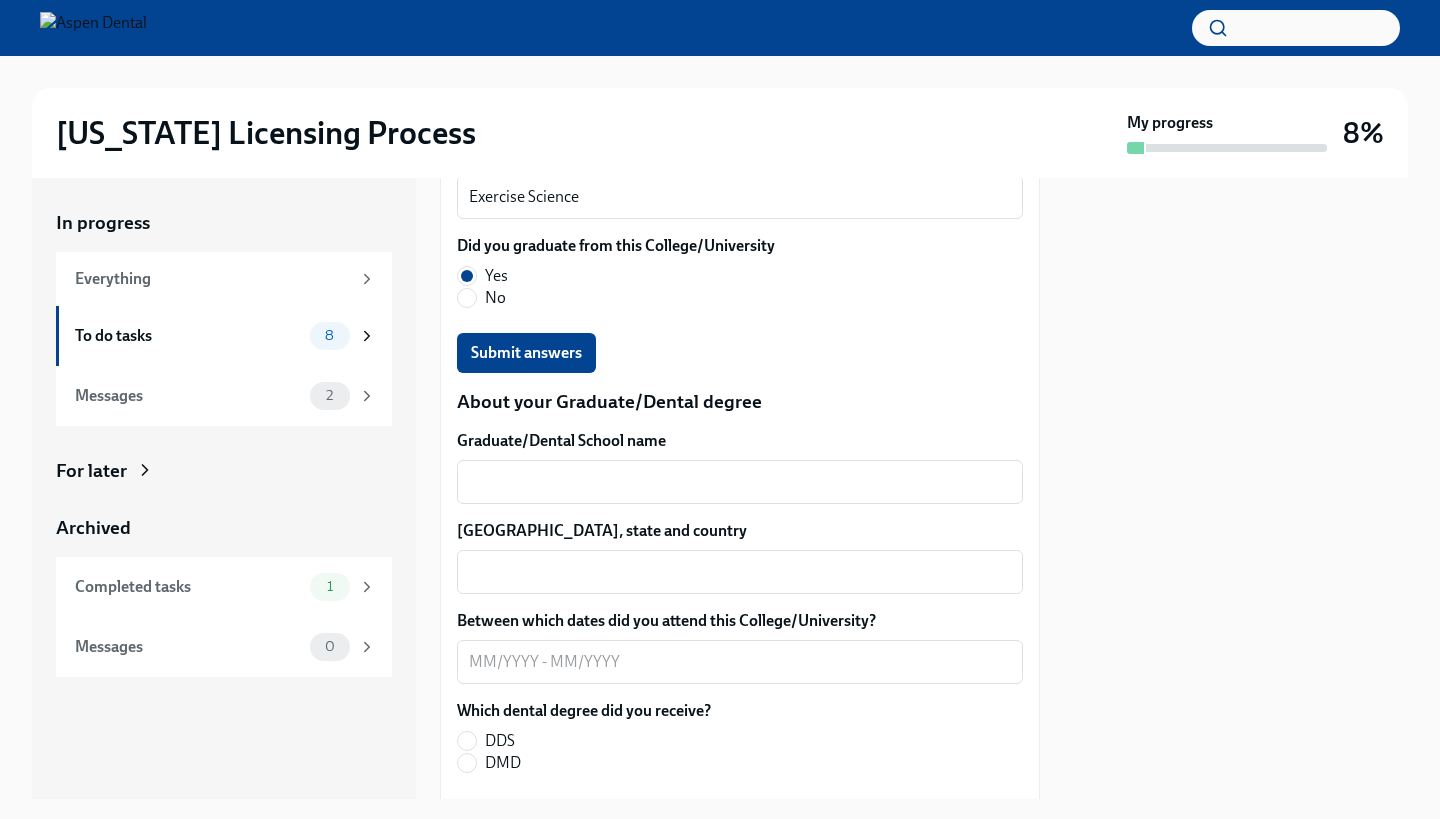 scroll, scrollTop: 3062, scrollLeft: 0, axis: vertical 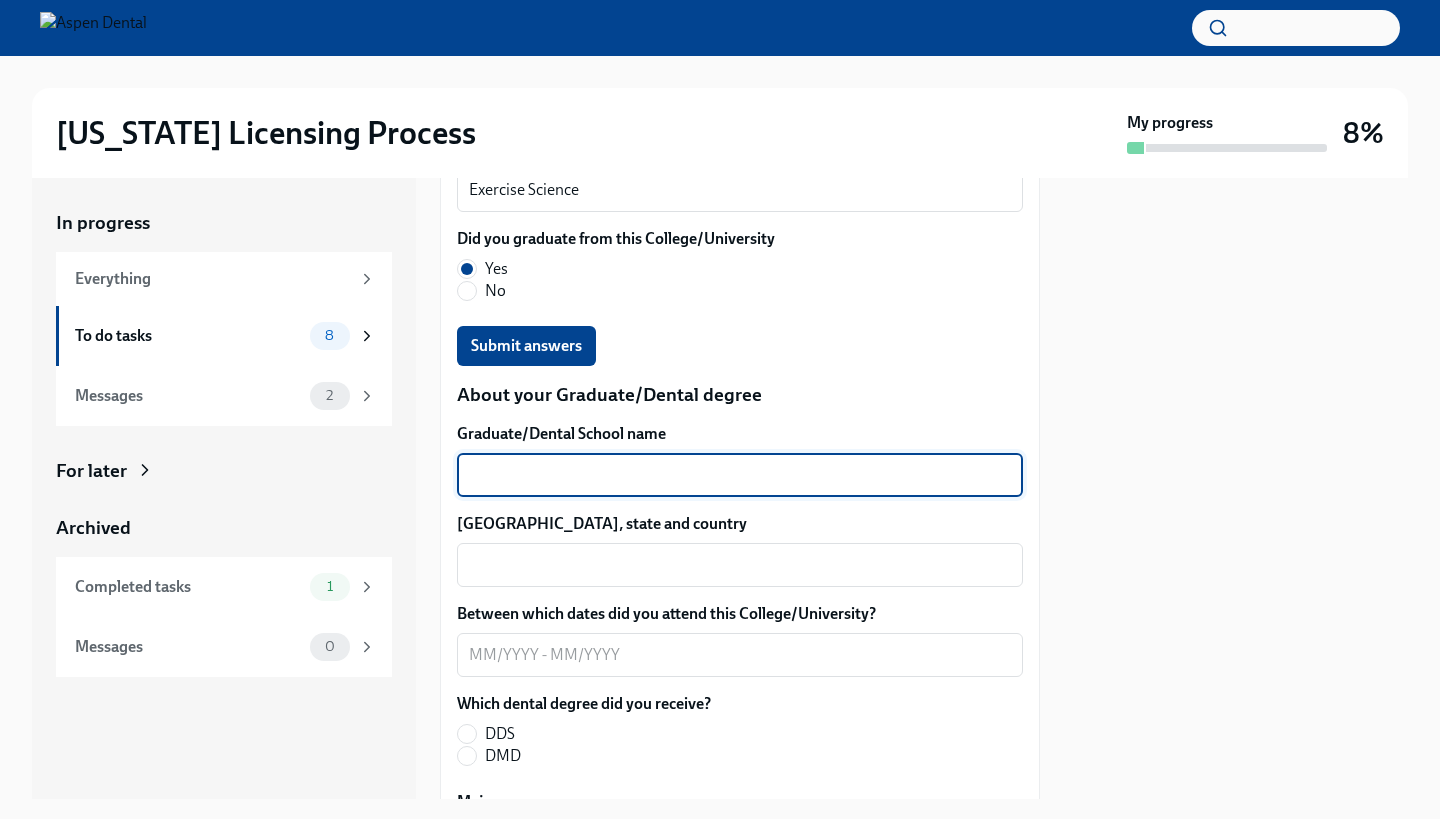 click on "Graduate/Dental School name" at bounding box center [740, 475] 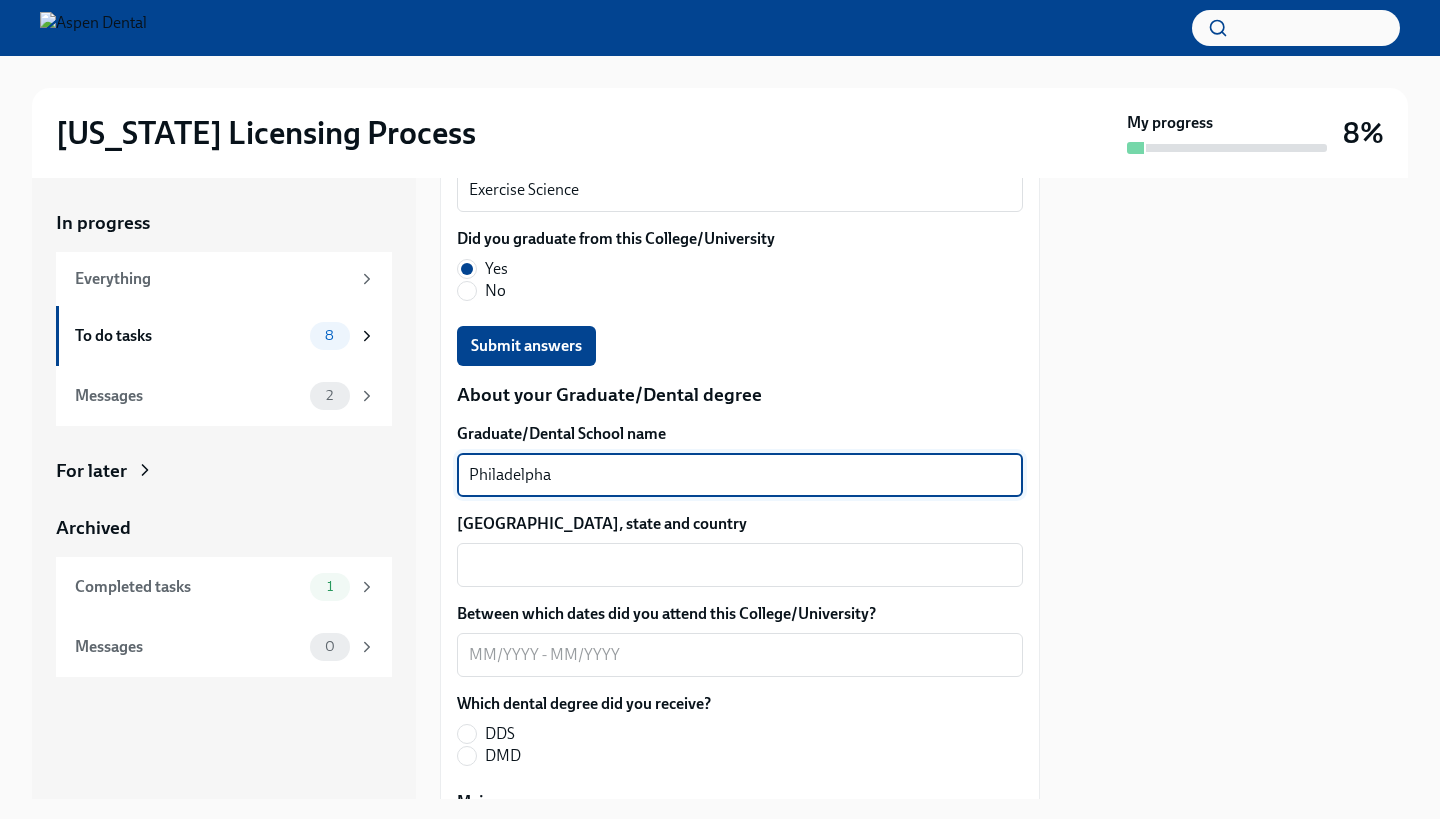 click on "Philadelpha" at bounding box center [740, 475] 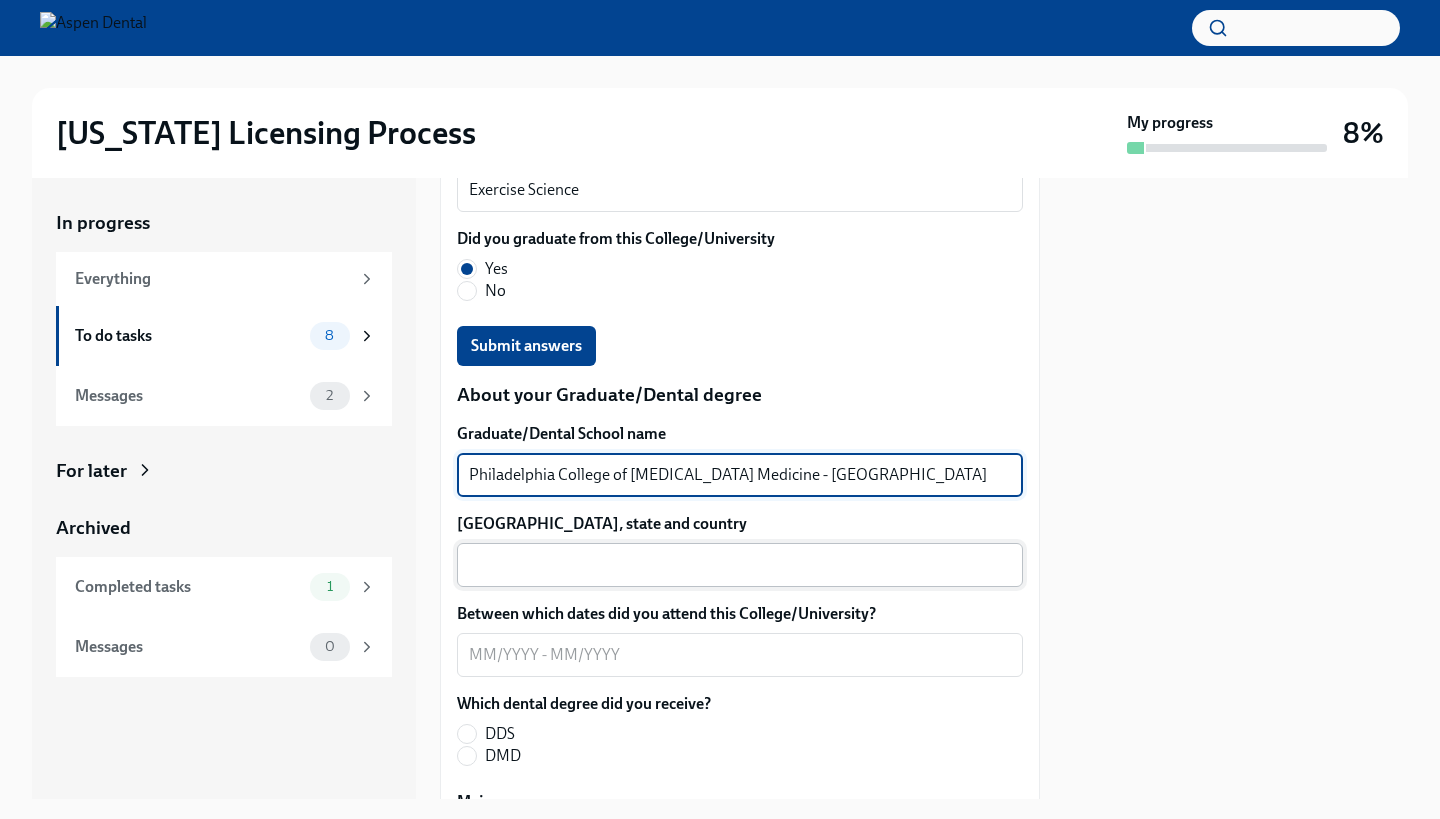 type on "Philadelphia College of [MEDICAL_DATA] Medicine - [GEOGRAPHIC_DATA]" 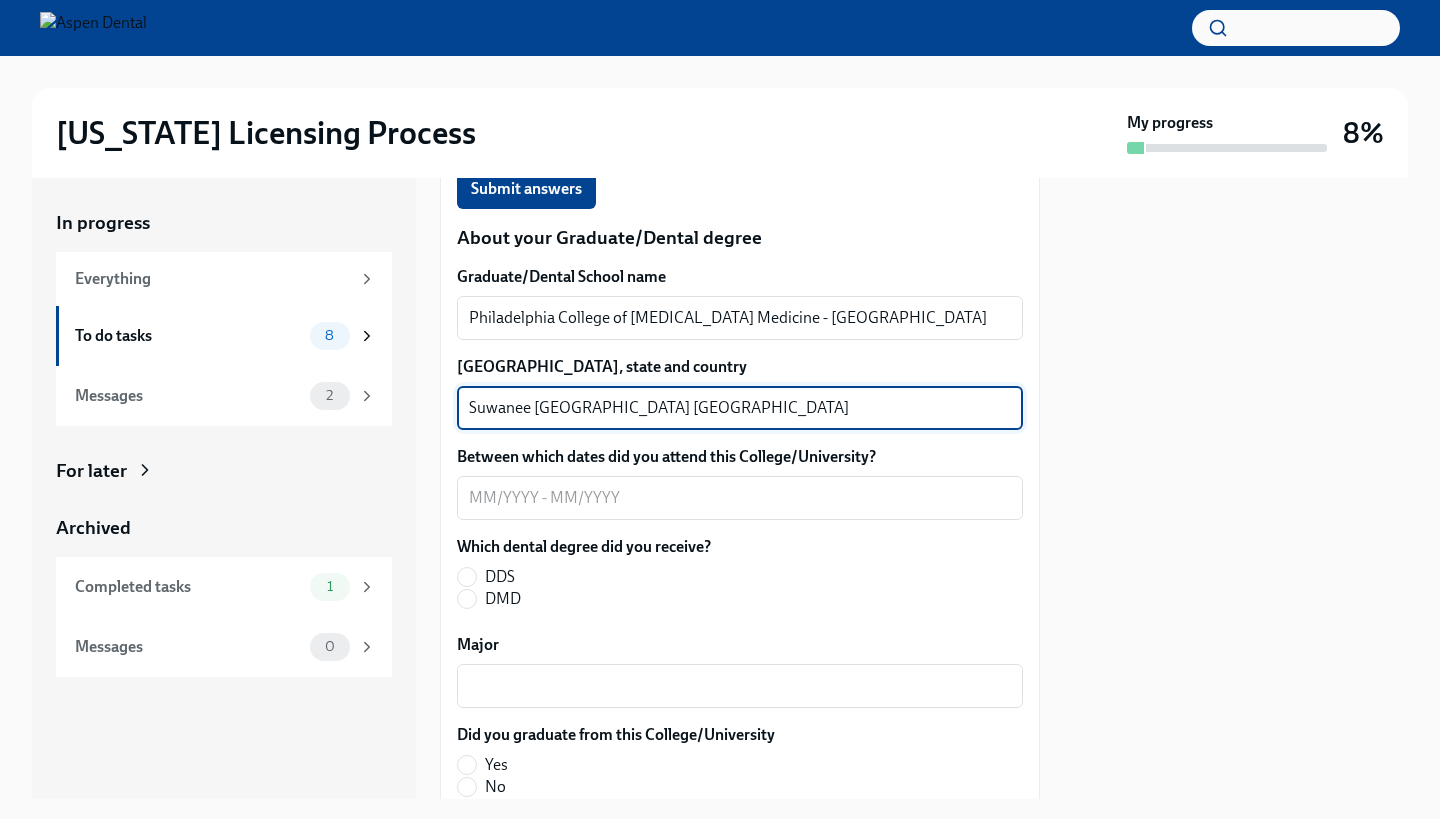 scroll, scrollTop: 3224, scrollLeft: 0, axis: vertical 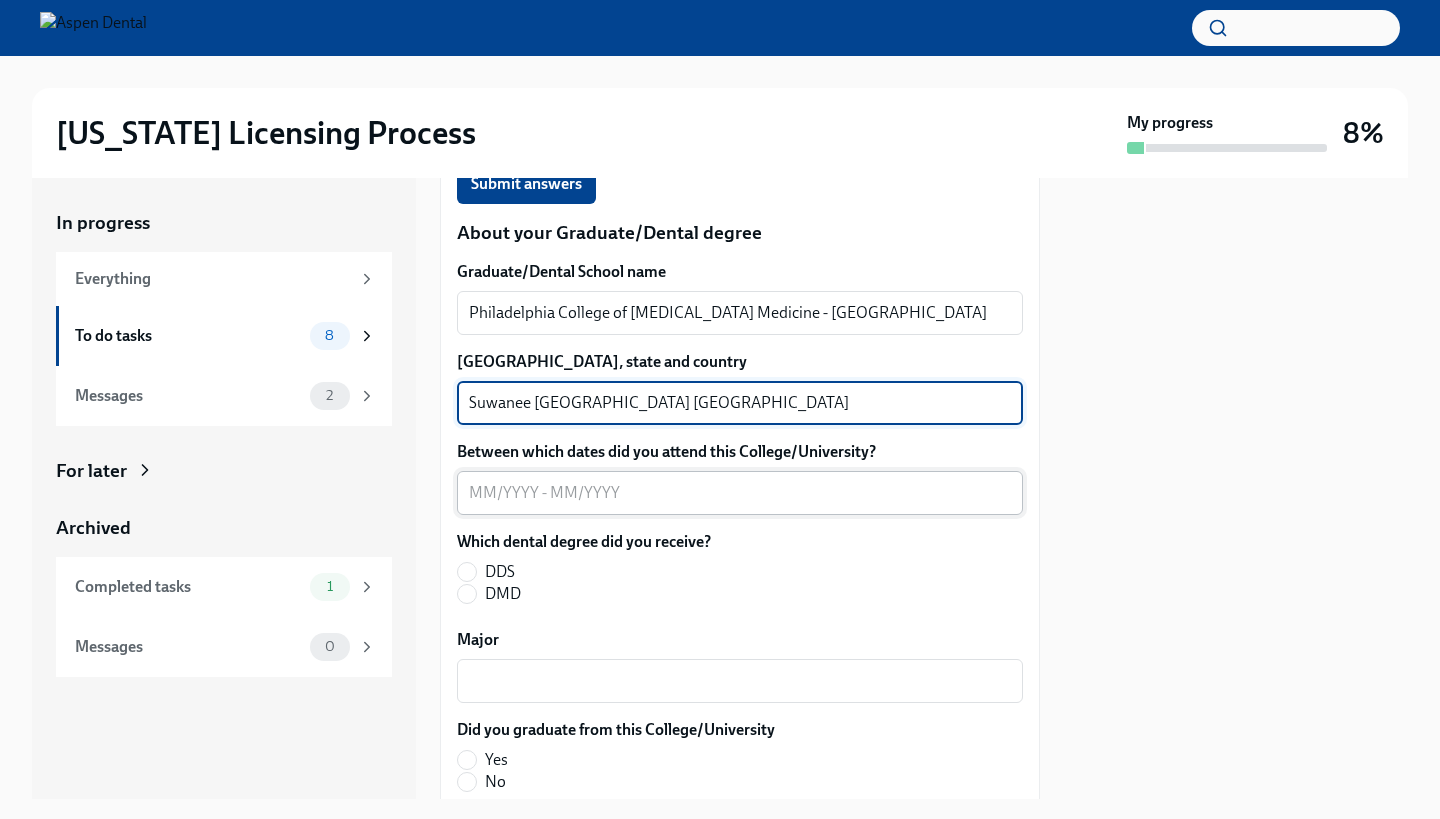 type on "Suwanee [GEOGRAPHIC_DATA] [GEOGRAPHIC_DATA]" 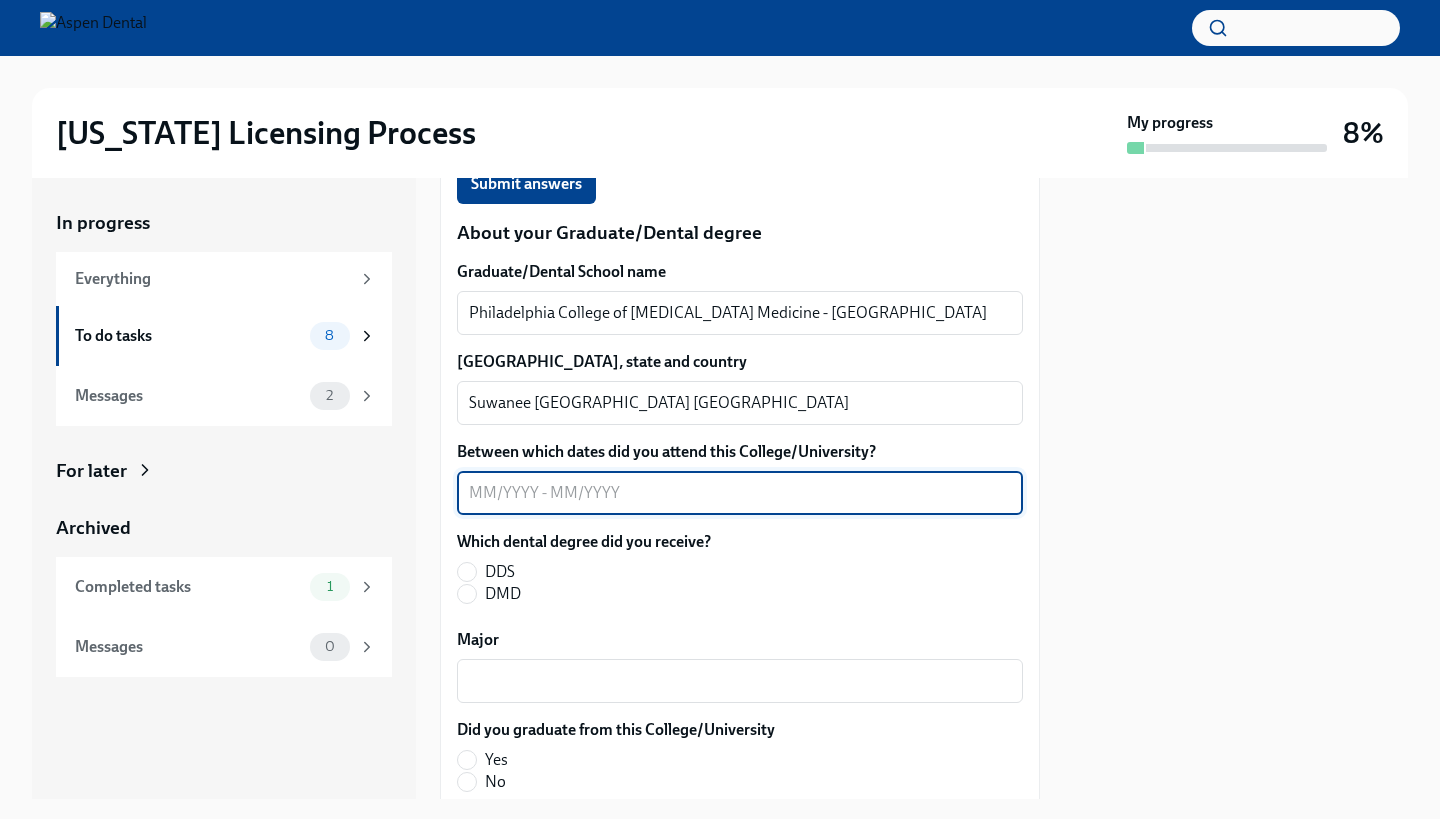 click on "Between which dates did you attend this College/University?" at bounding box center [740, 493] 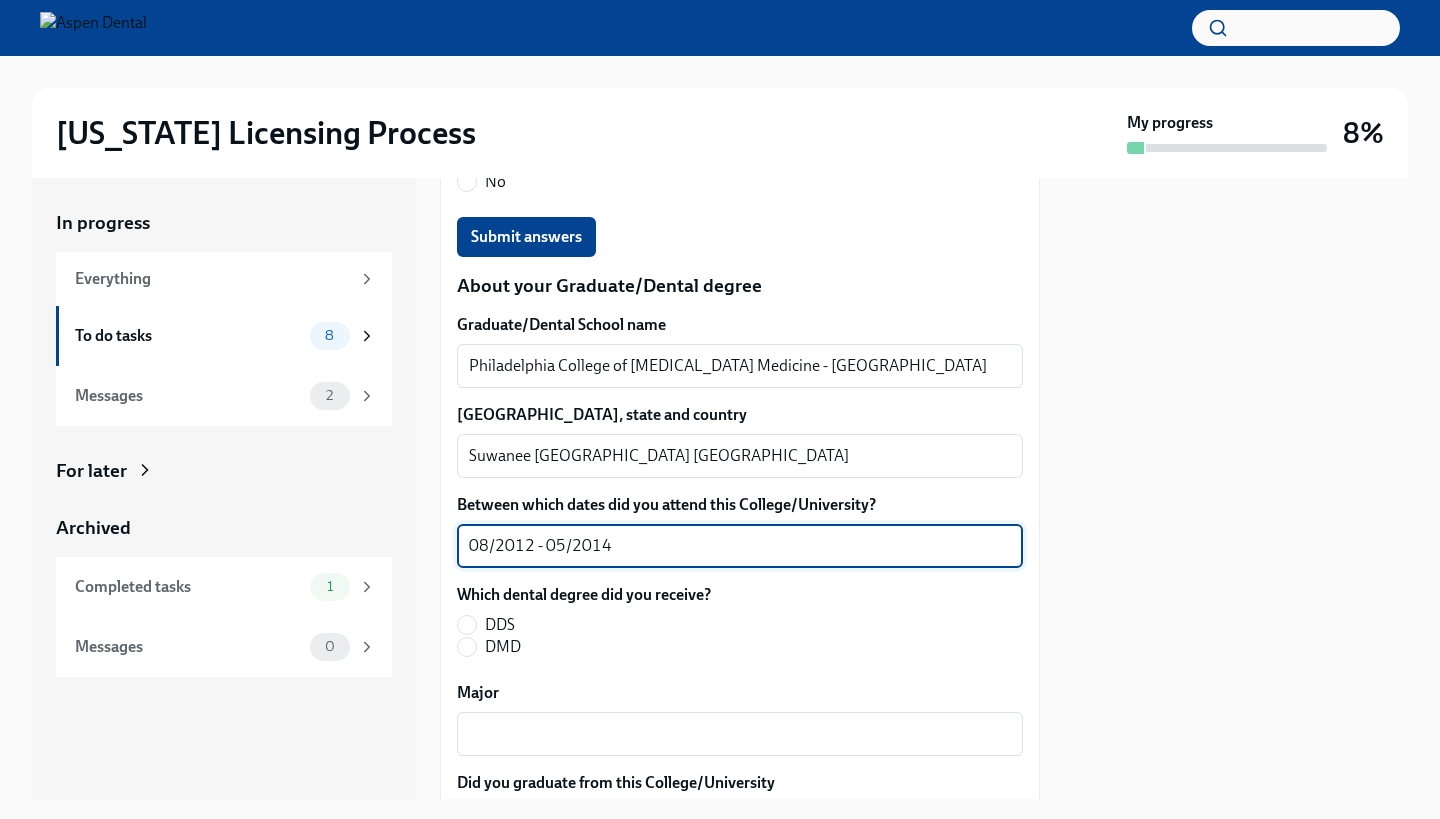 scroll, scrollTop: 3168, scrollLeft: 0, axis: vertical 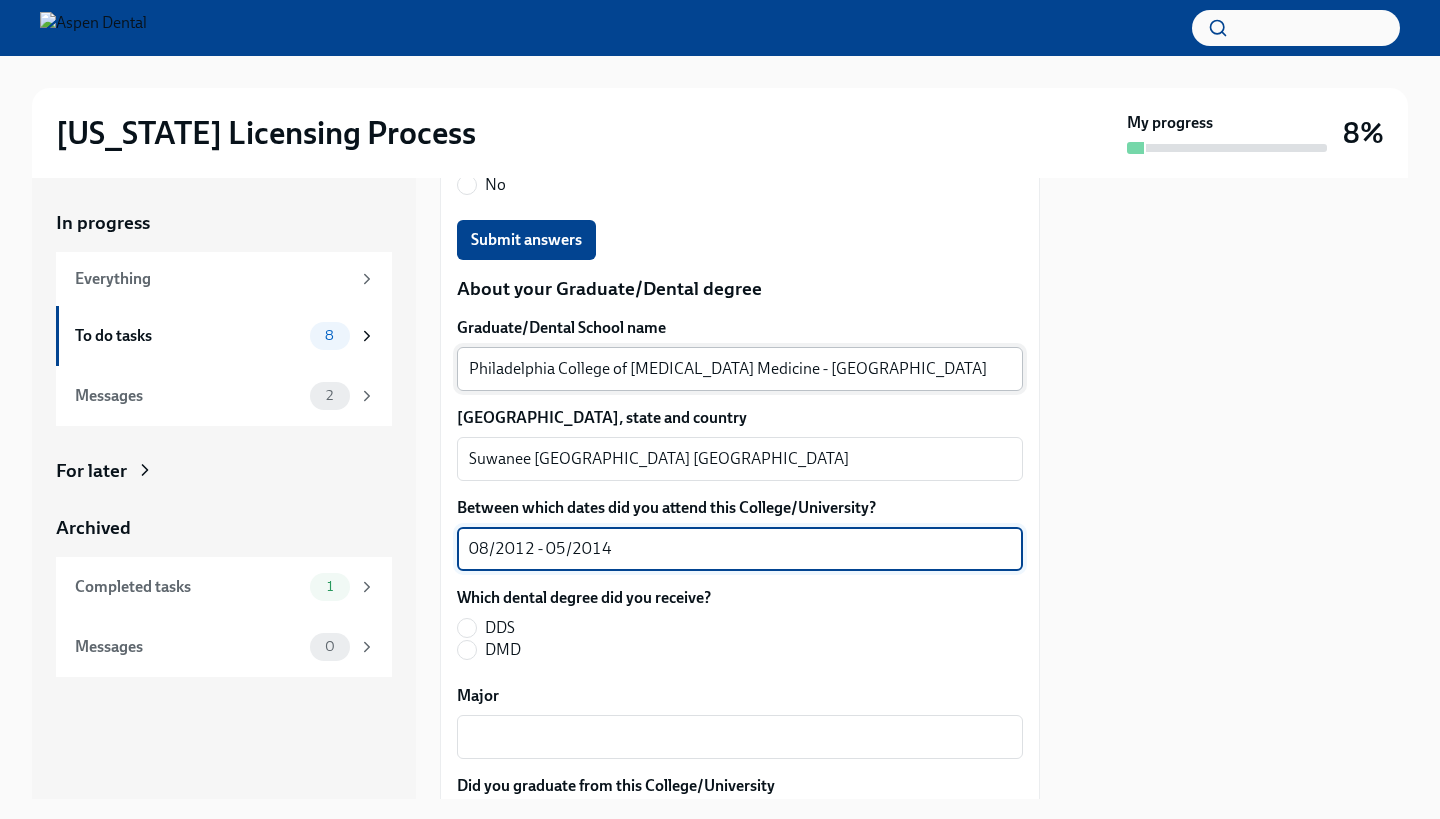 type on "08/2012 - 05/2014" 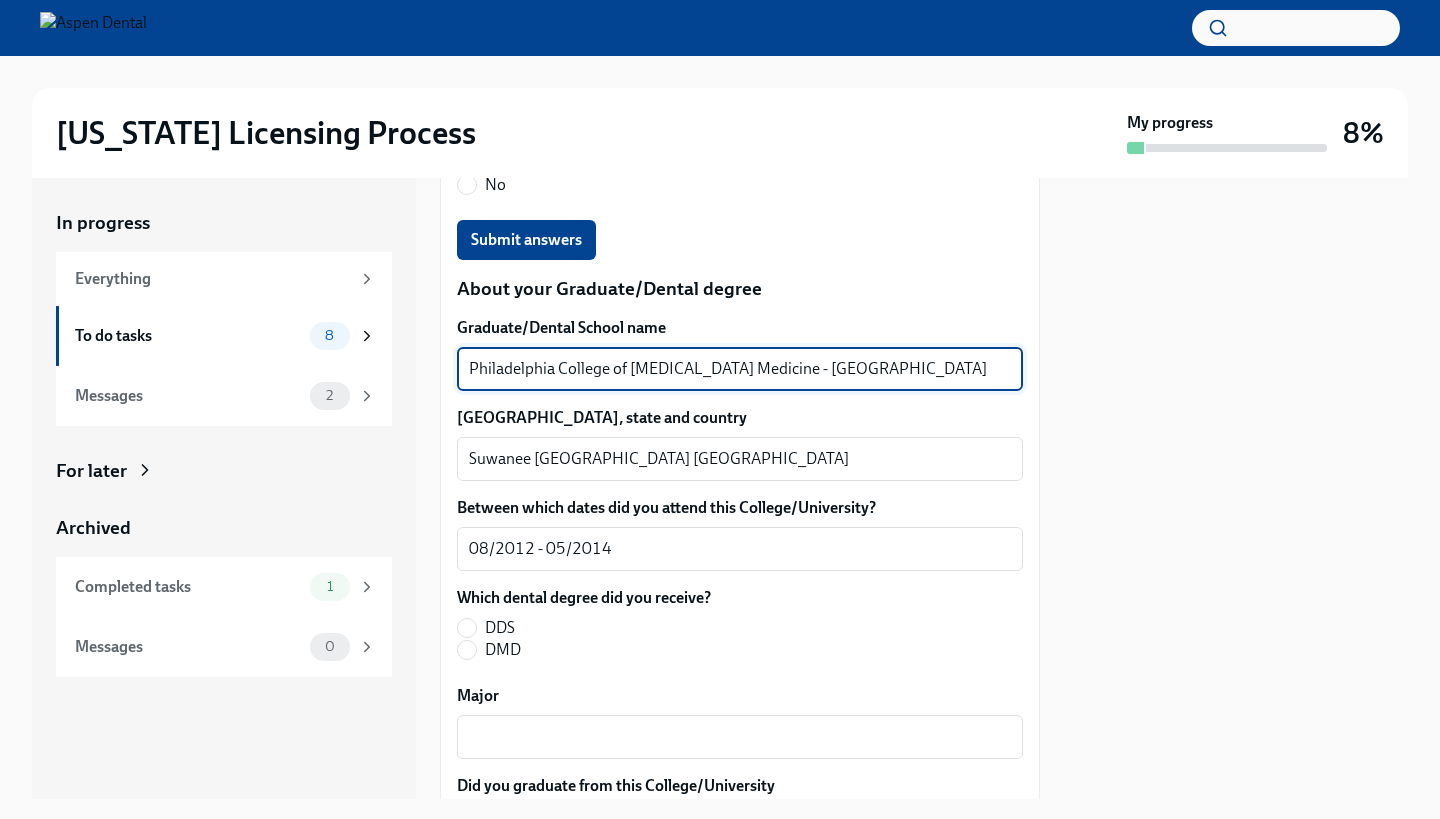 click on "Philadelphia College of [MEDICAL_DATA] Medicine - [GEOGRAPHIC_DATA]" at bounding box center (740, 369) 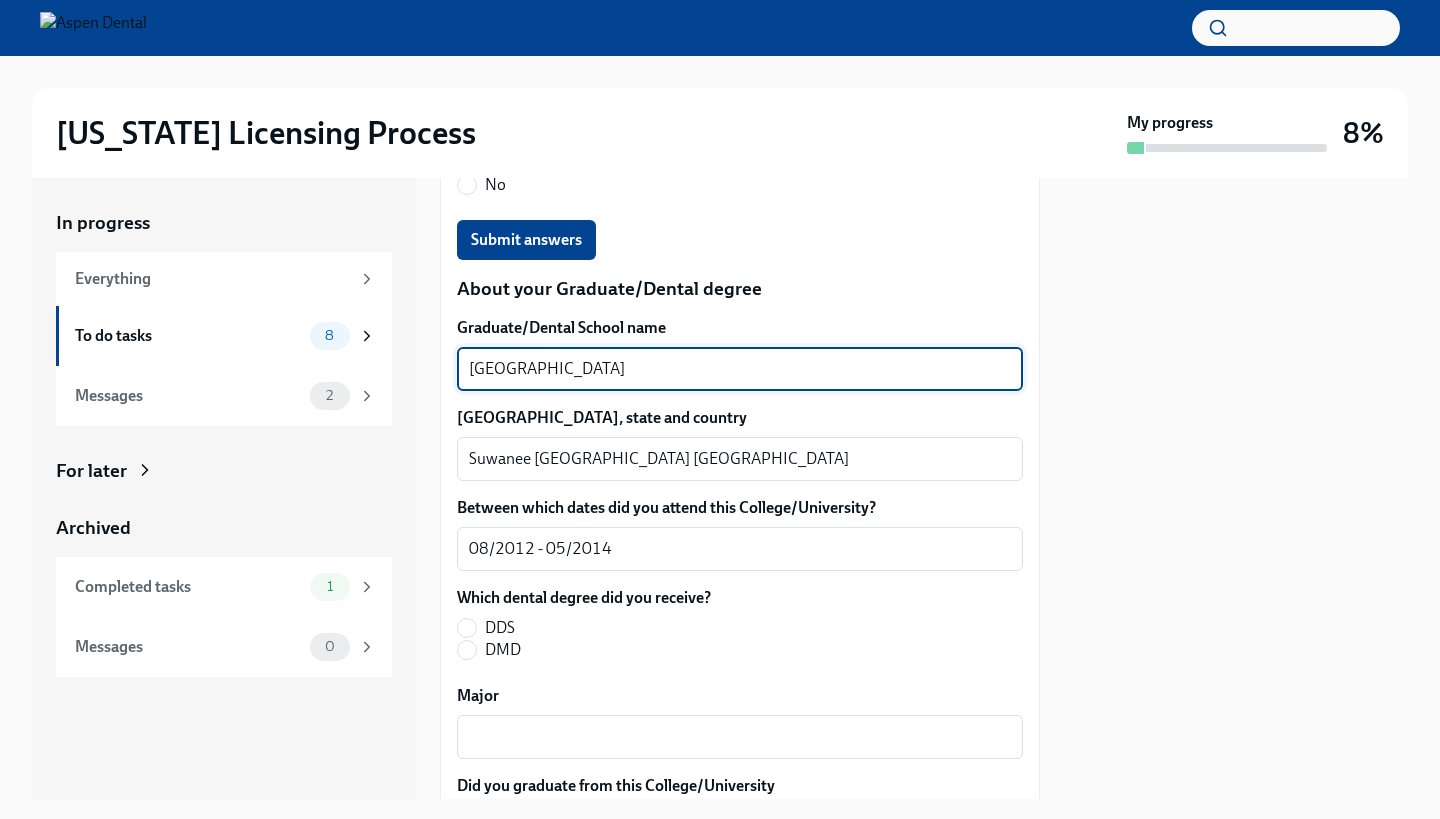 type on "[GEOGRAPHIC_DATA]" 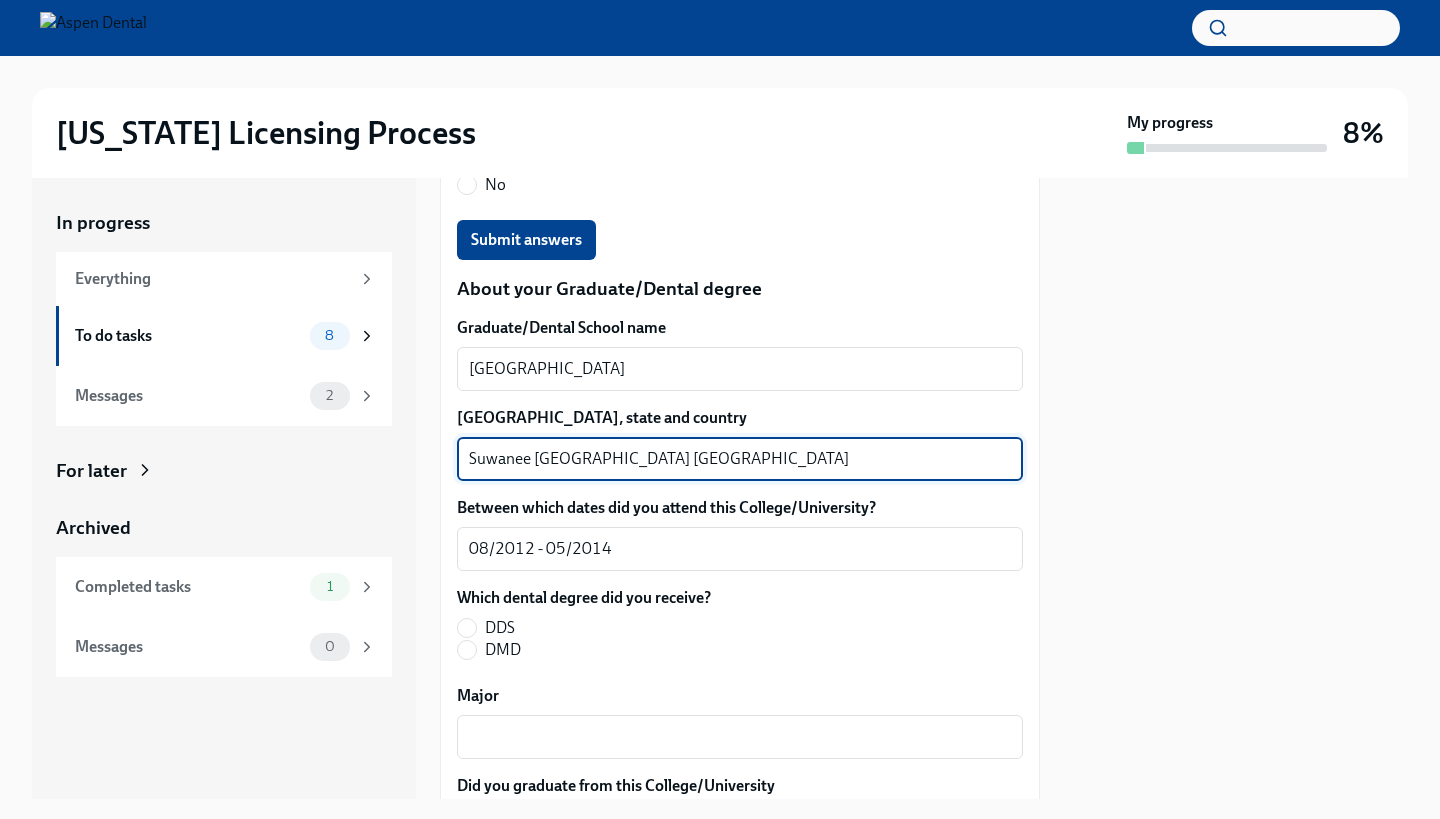 click on "Suwanee [GEOGRAPHIC_DATA] [GEOGRAPHIC_DATA]" at bounding box center [740, 459] 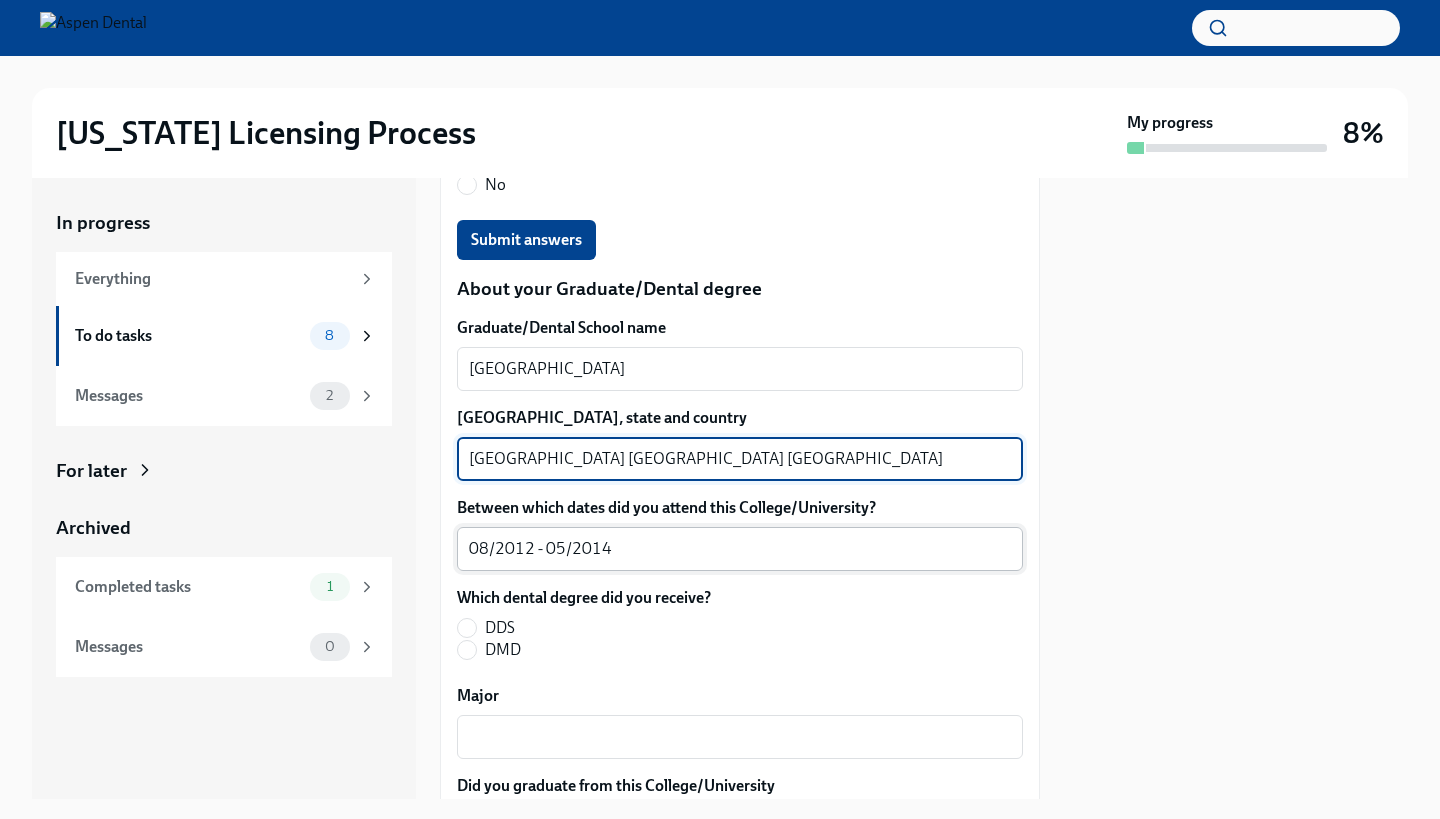 type on "[GEOGRAPHIC_DATA] [GEOGRAPHIC_DATA] [GEOGRAPHIC_DATA]" 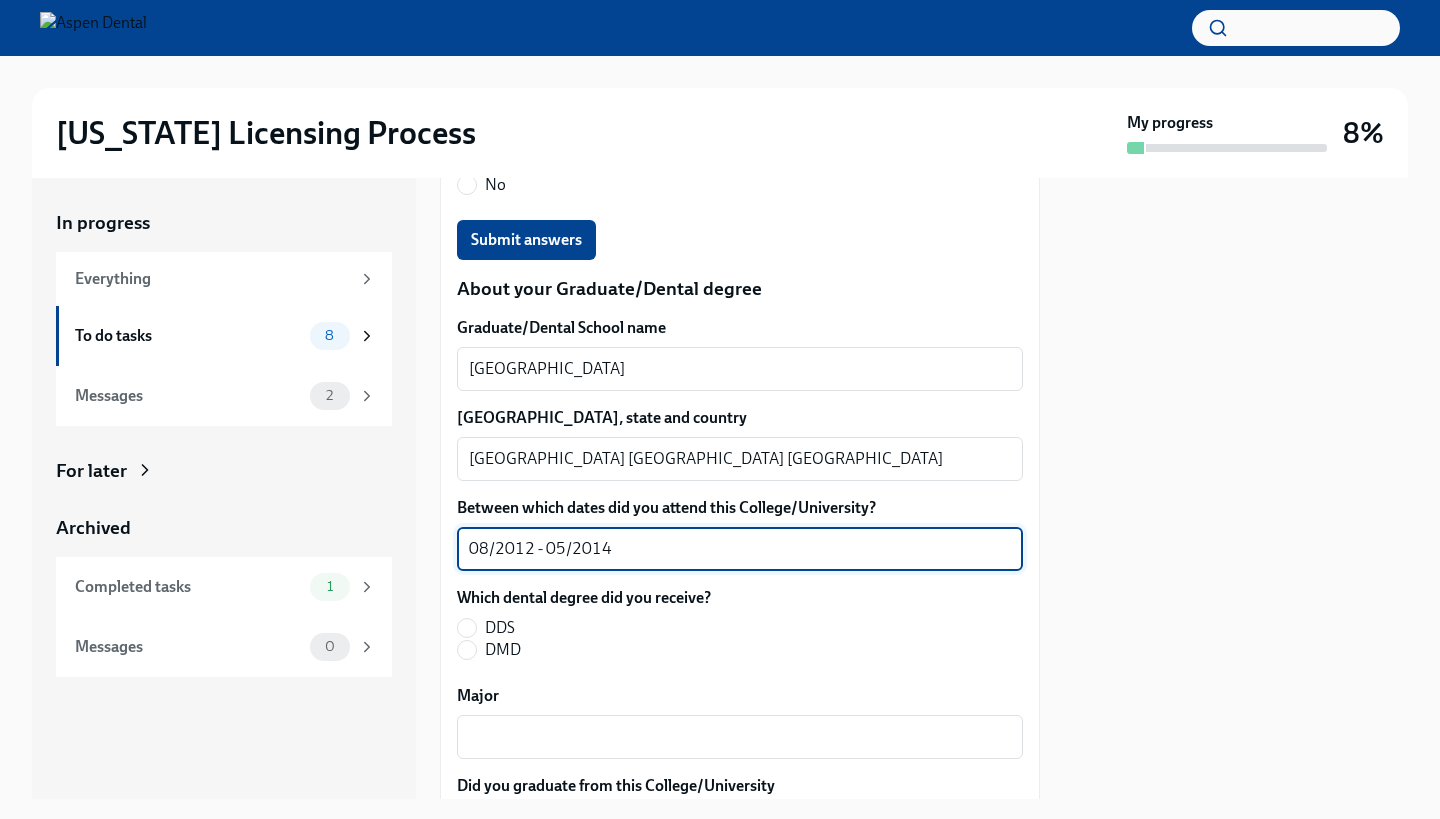 click on "08/2012 - 05/2014" at bounding box center (740, 549) 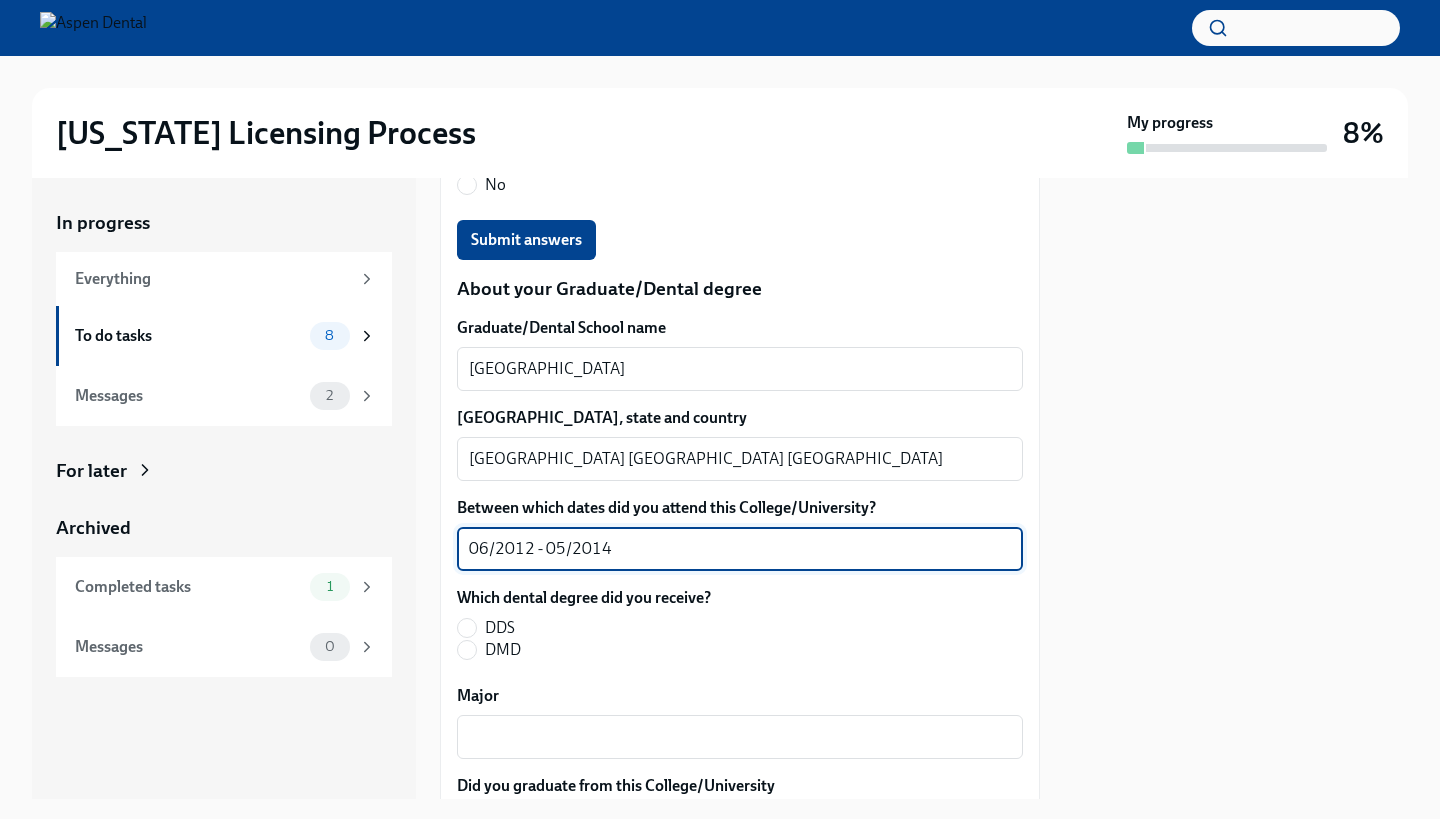click on "06/2012 - 05/2014" at bounding box center (740, 549) 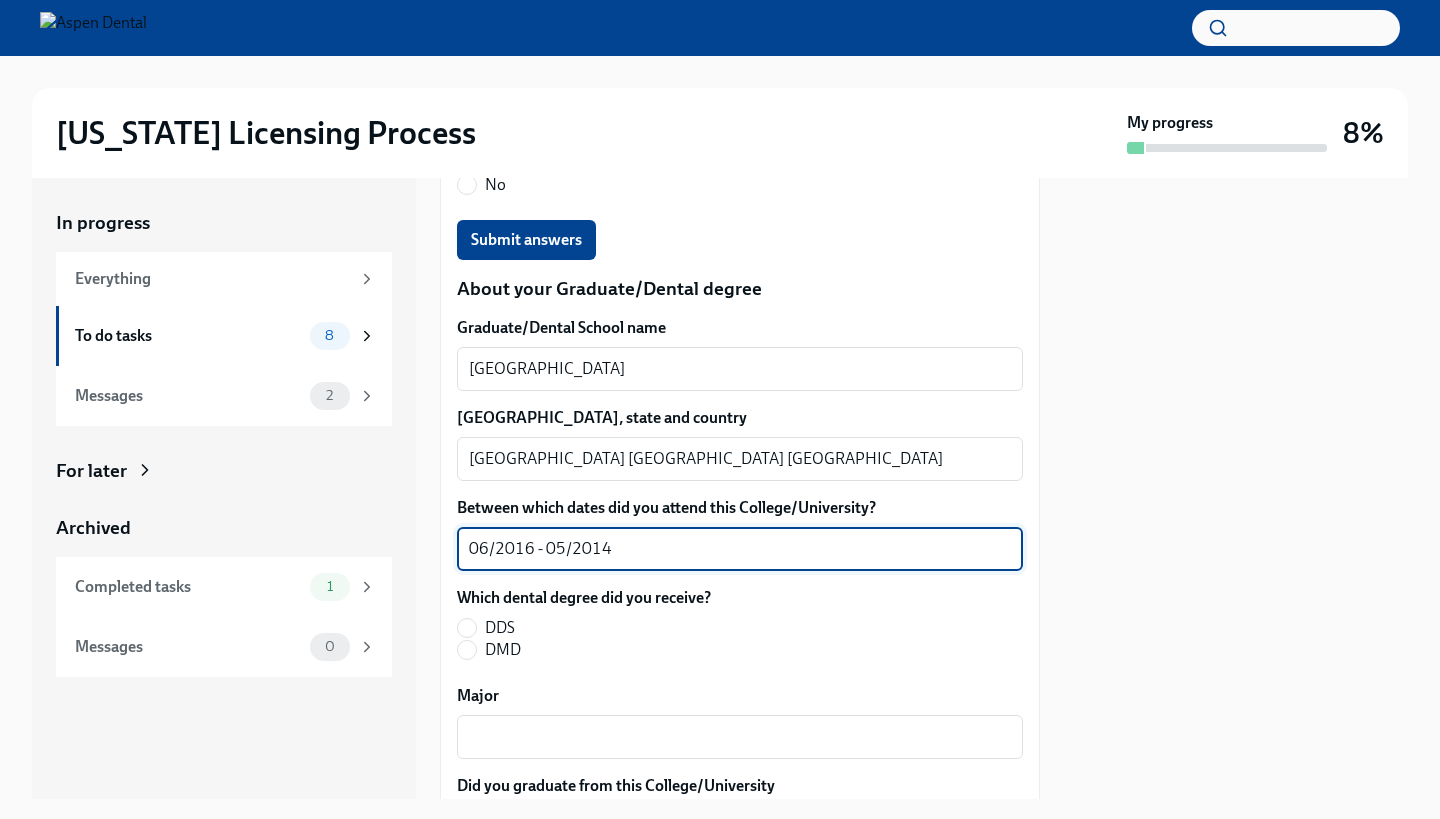 click on "06/2016 - 05/2014" at bounding box center (740, 549) 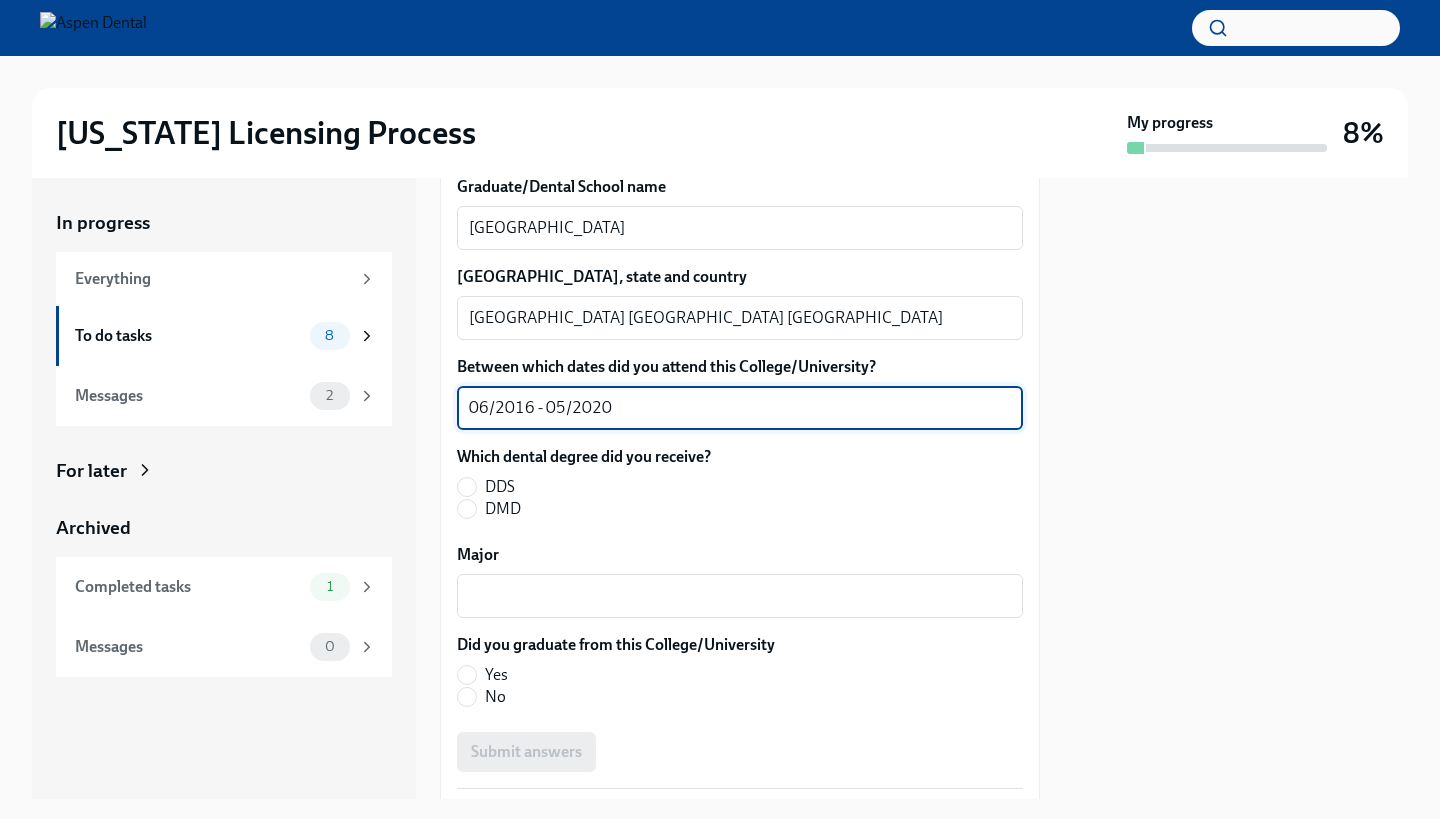 scroll, scrollTop: 3314, scrollLeft: 0, axis: vertical 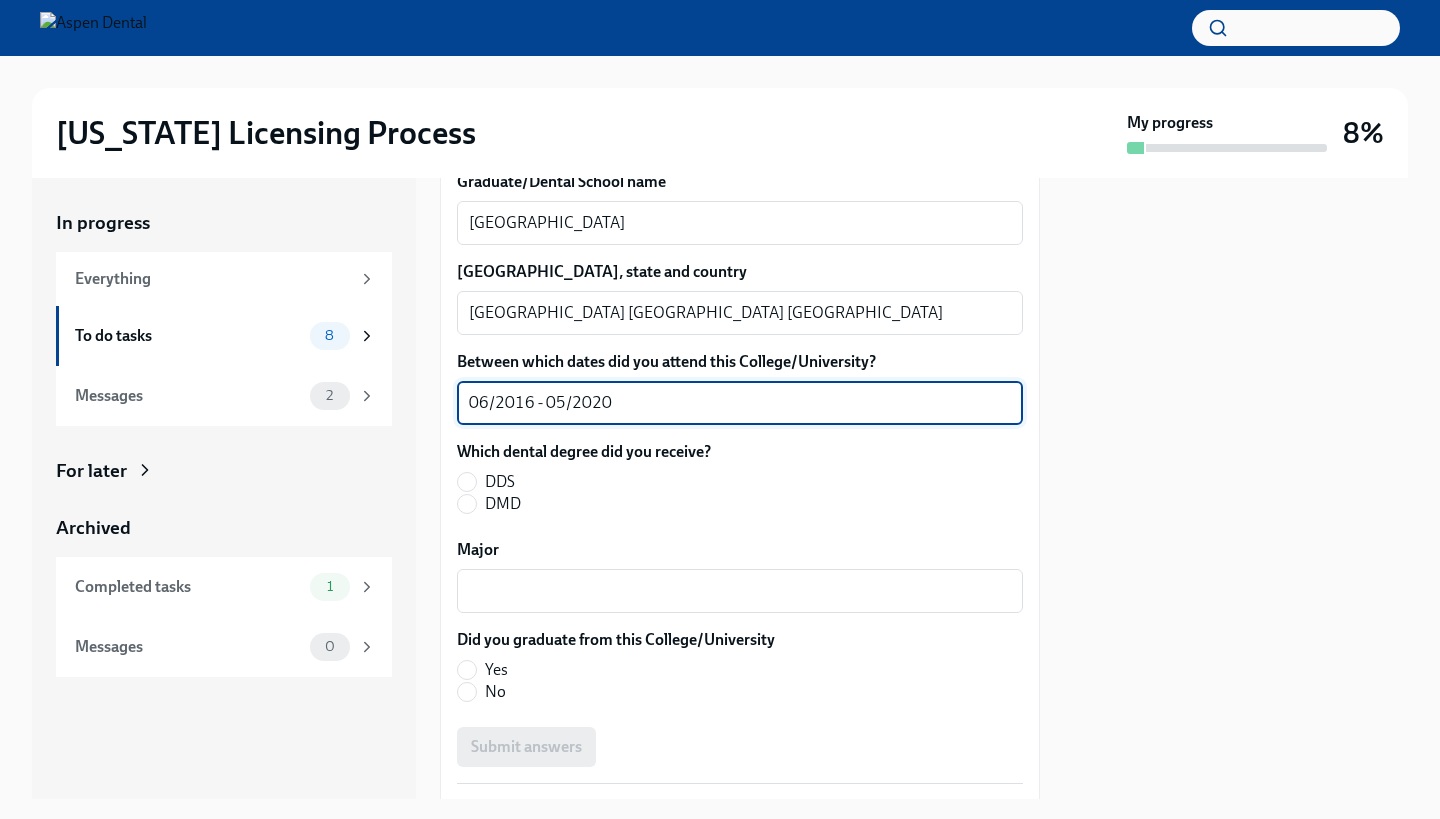 type on "06/2016 - 05/2020" 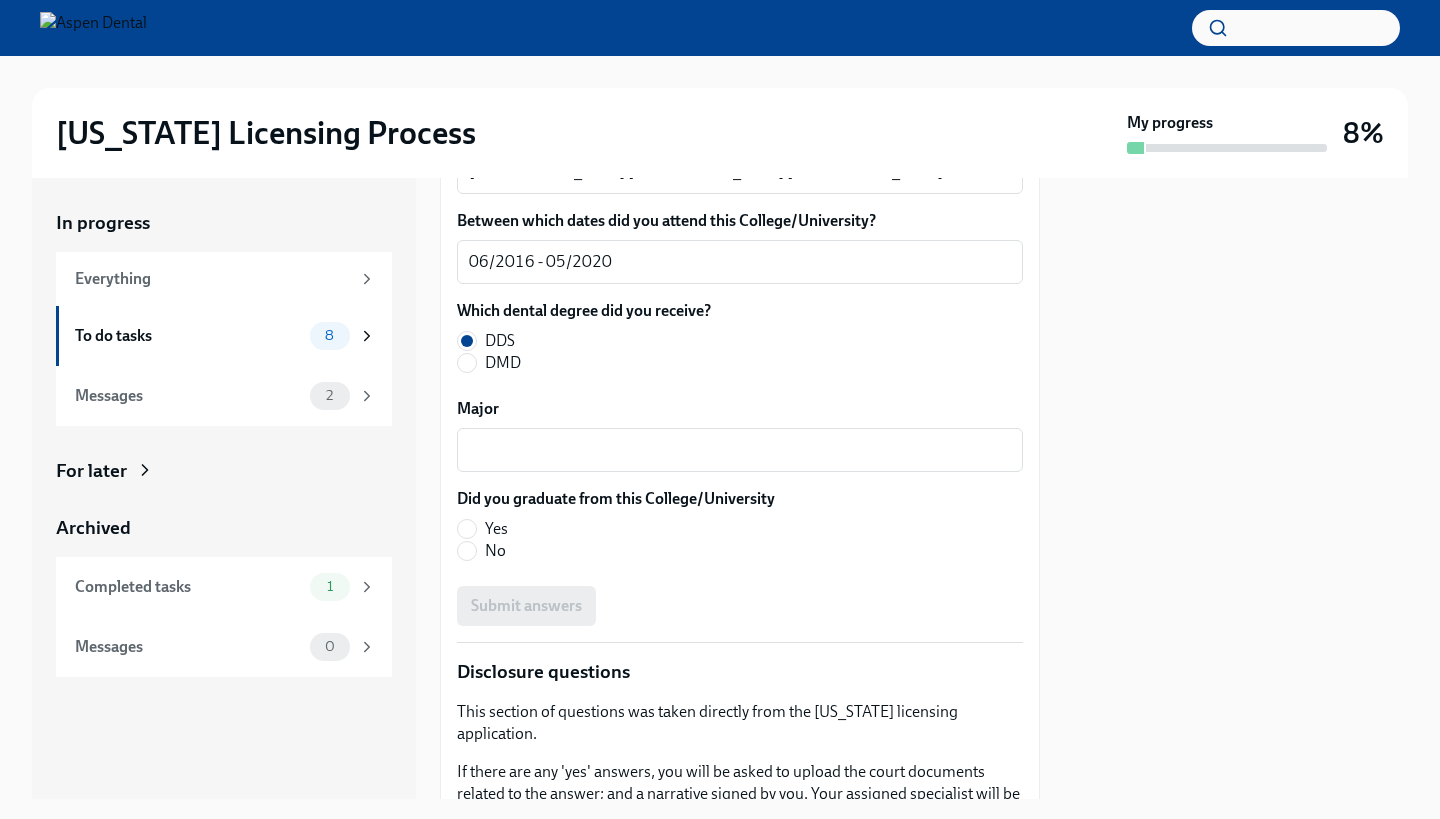 scroll, scrollTop: 3465, scrollLeft: 0, axis: vertical 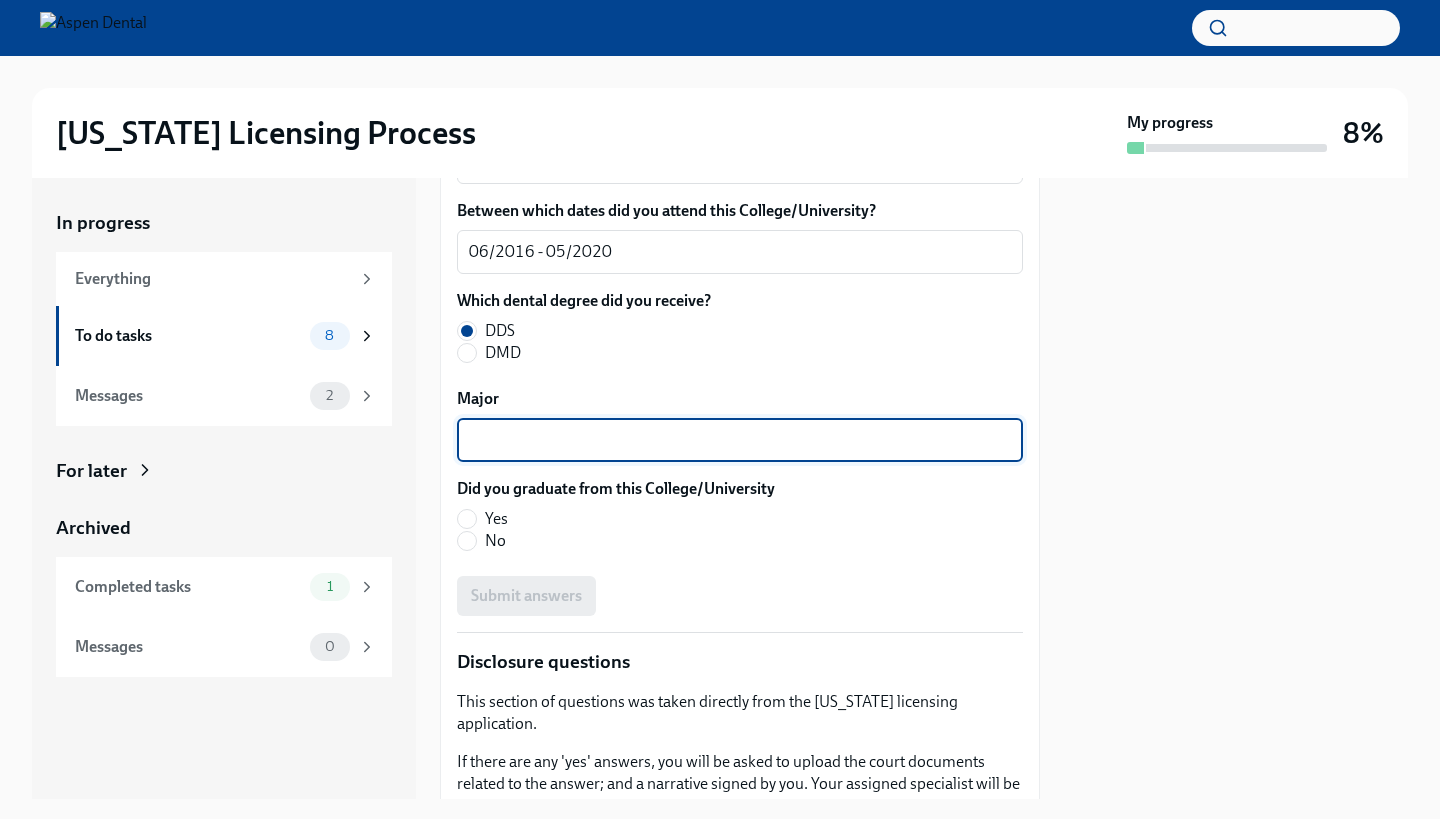 click on "Major" at bounding box center (740, 440) 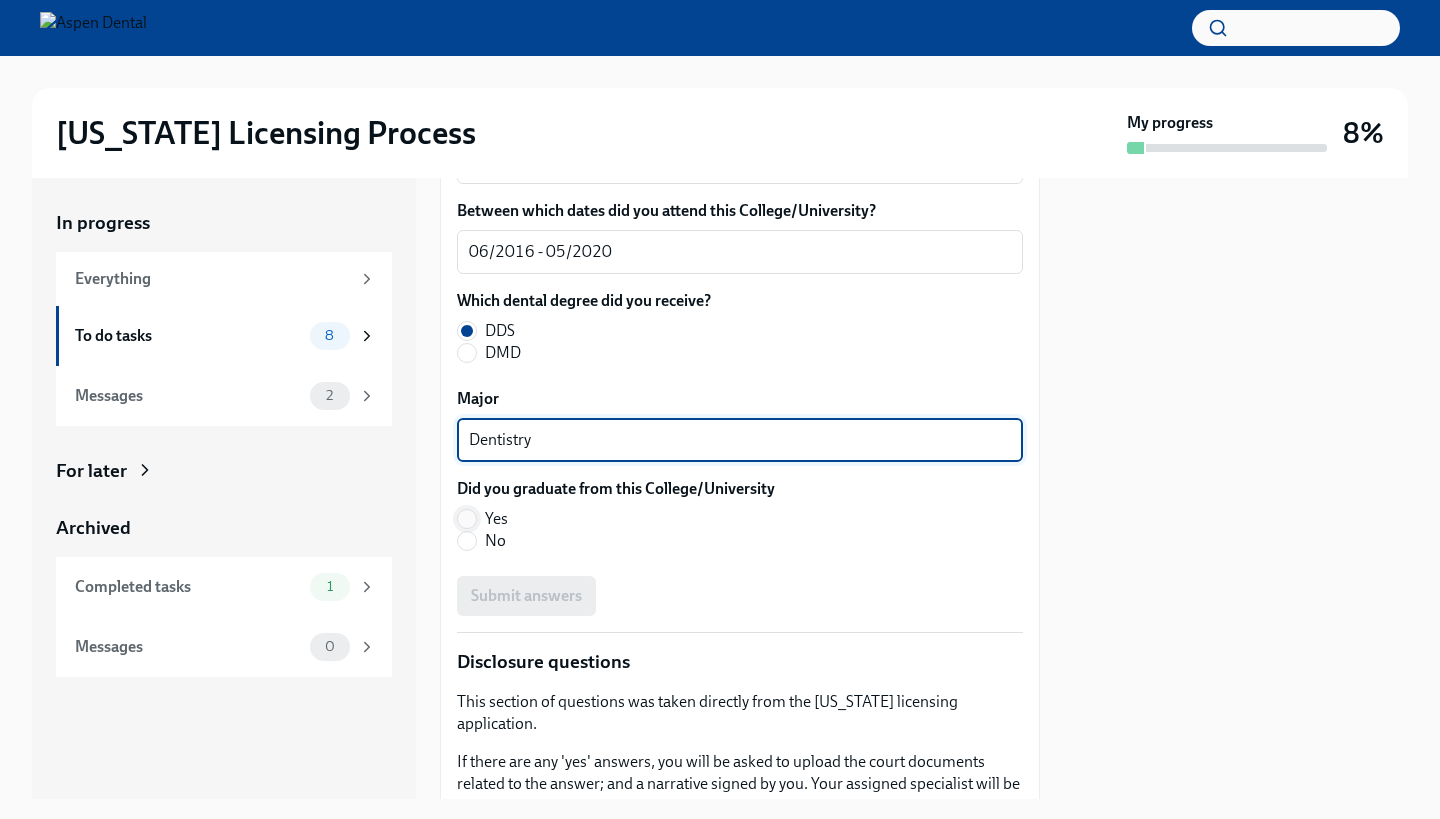 type on "Dentistry" 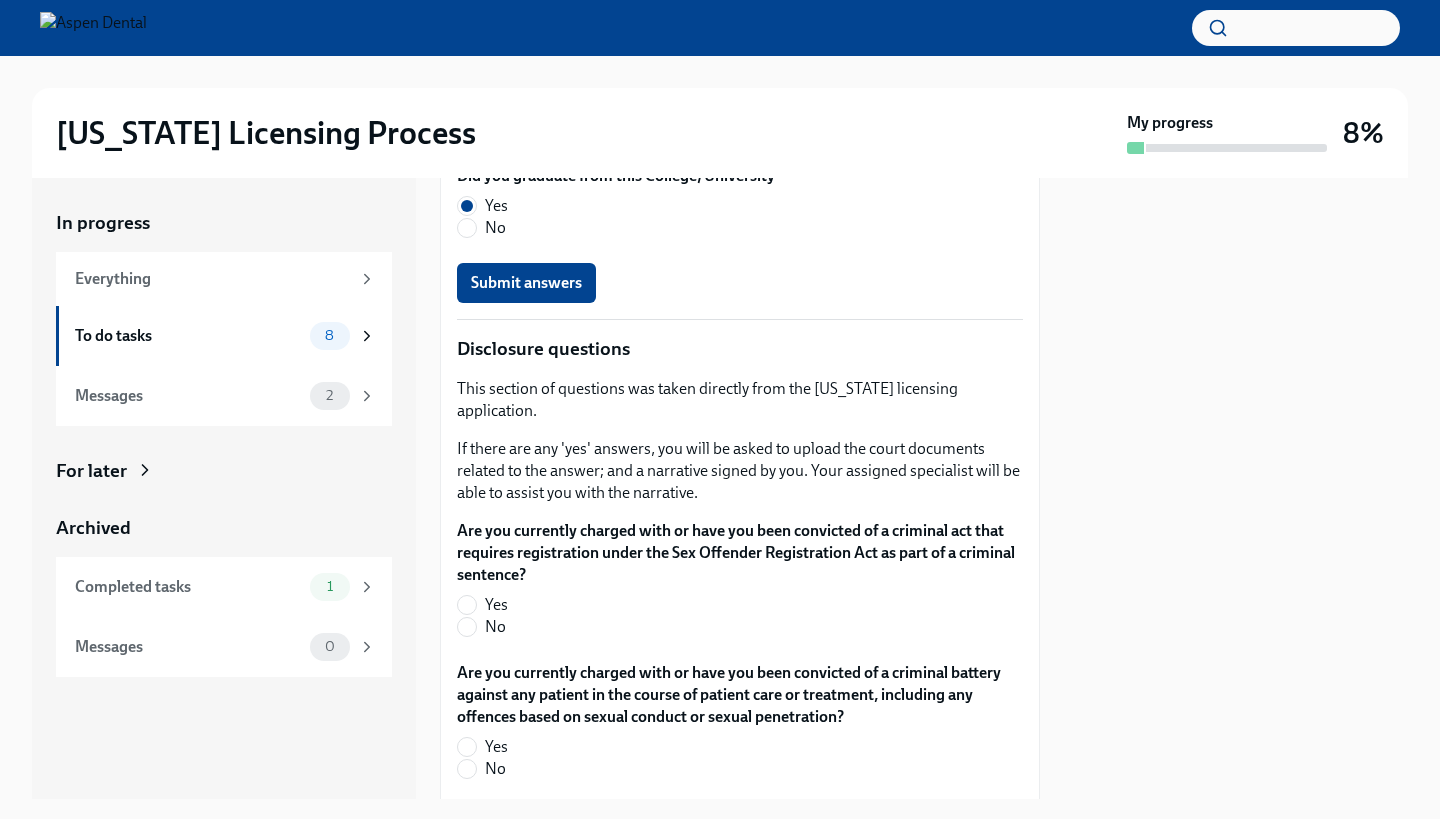 scroll, scrollTop: 3797, scrollLeft: 0, axis: vertical 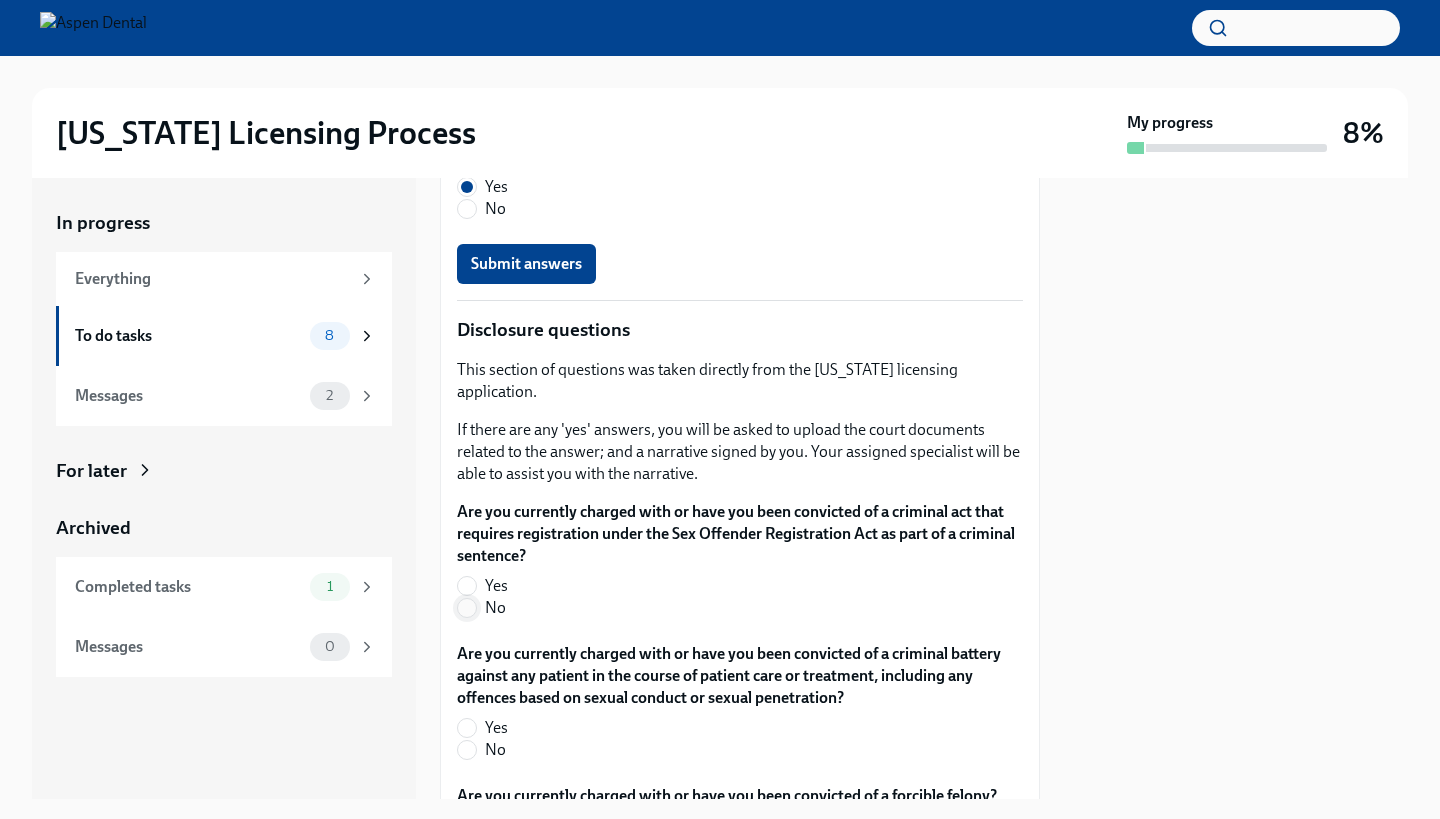 click on "No" at bounding box center (467, 608) 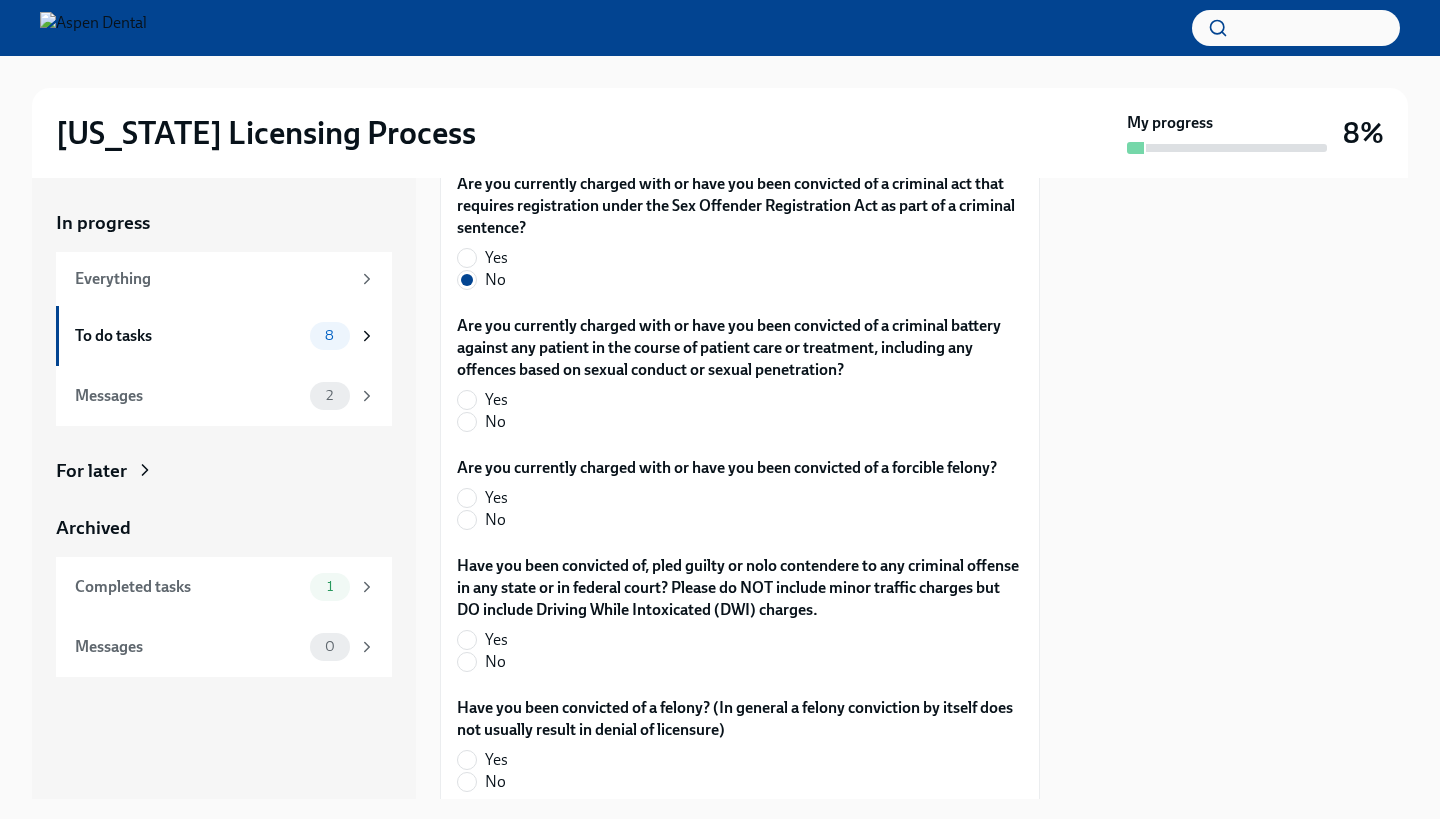 scroll, scrollTop: 4126, scrollLeft: 0, axis: vertical 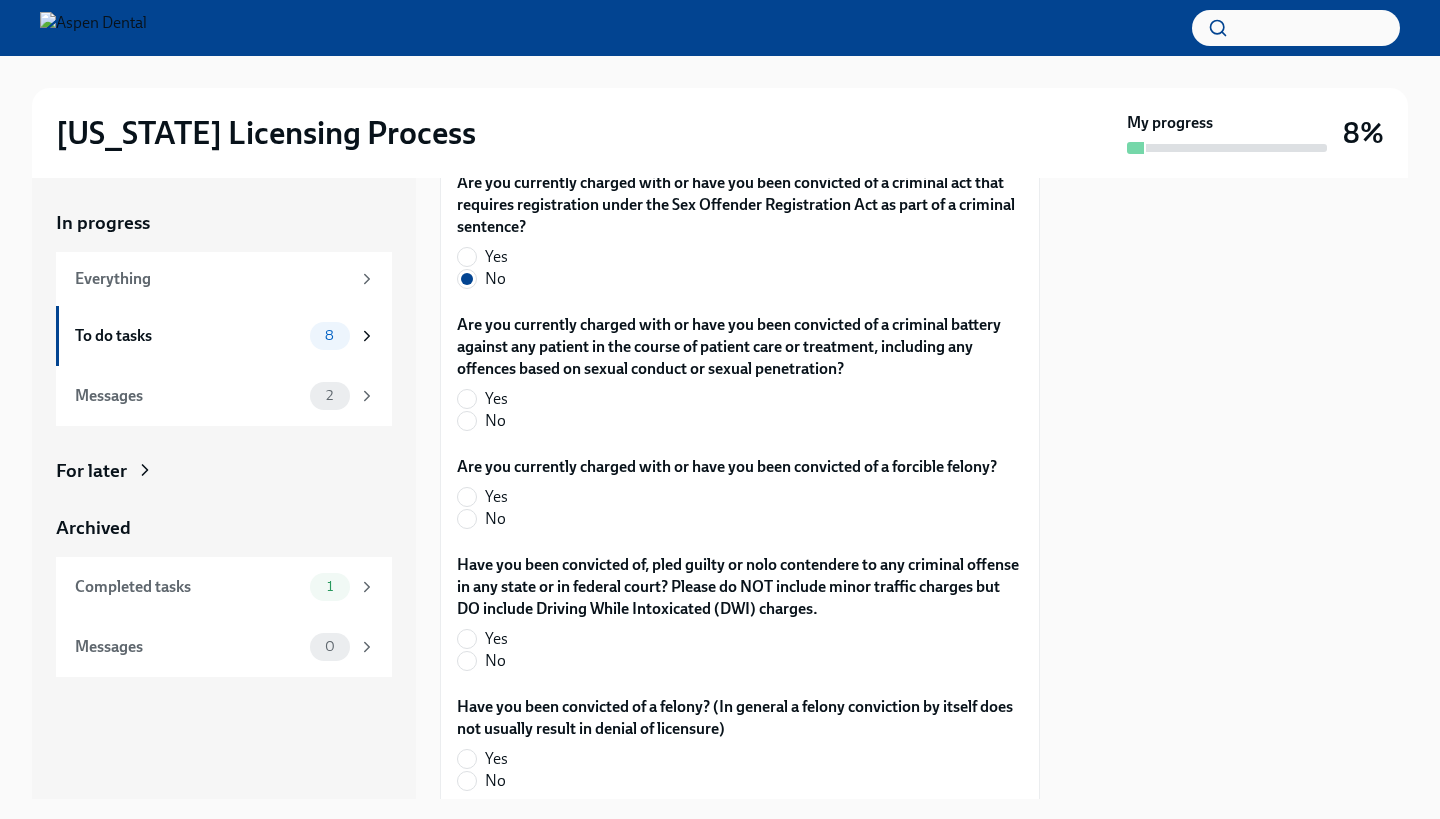 click on "No" at bounding box center [732, 421] 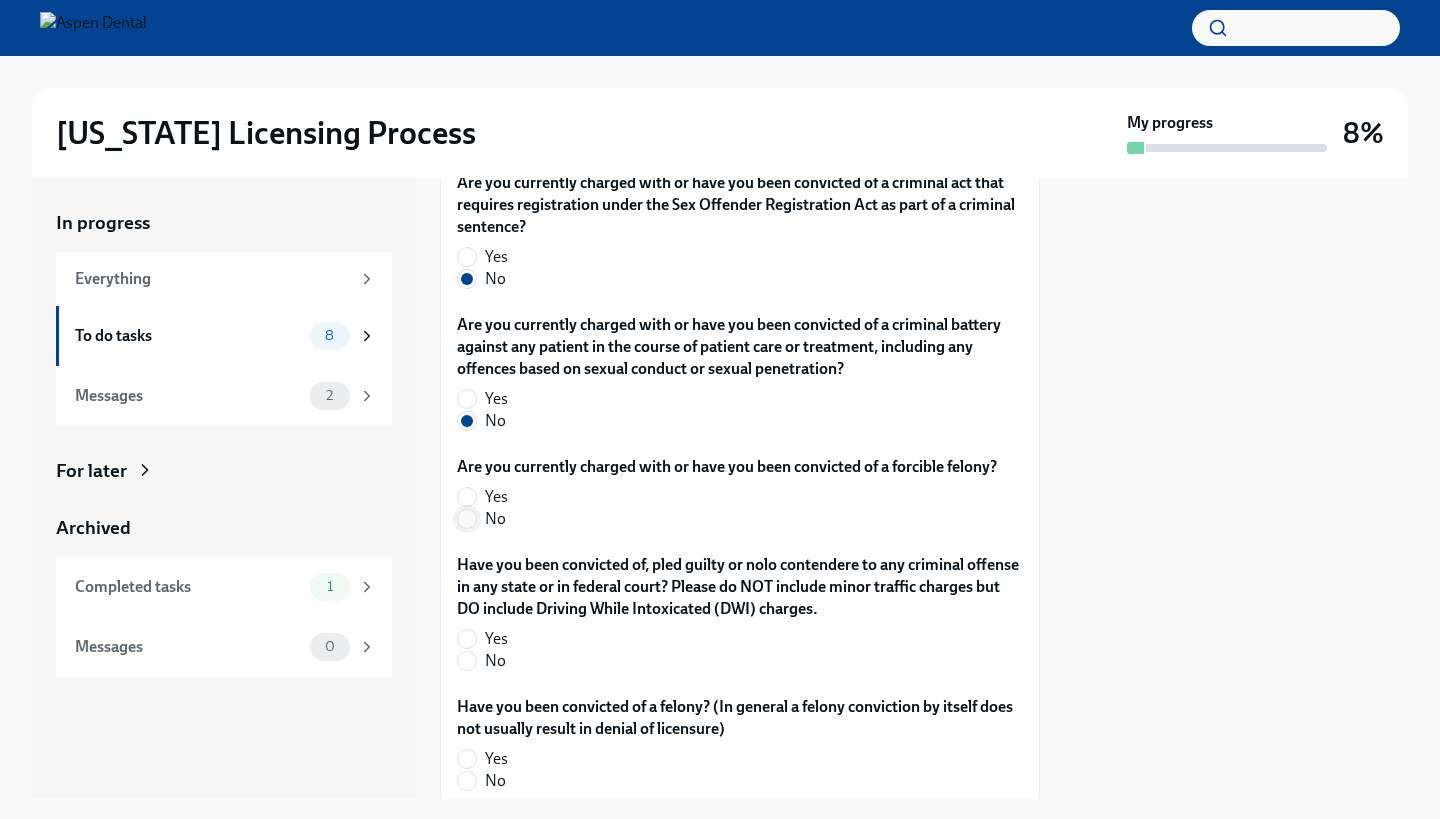click on "No" at bounding box center (467, 519) 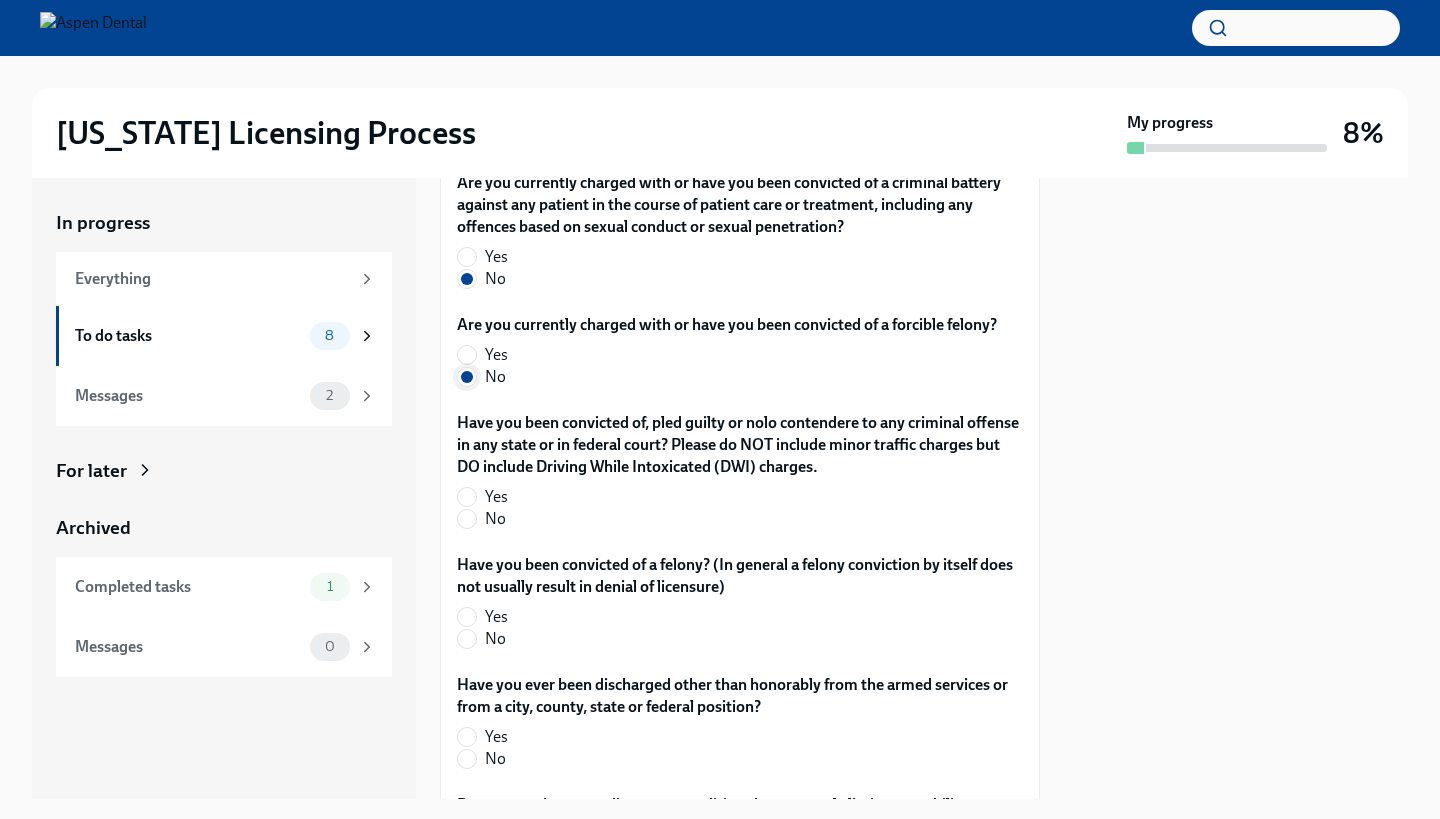 scroll, scrollTop: 4274, scrollLeft: 0, axis: vertical 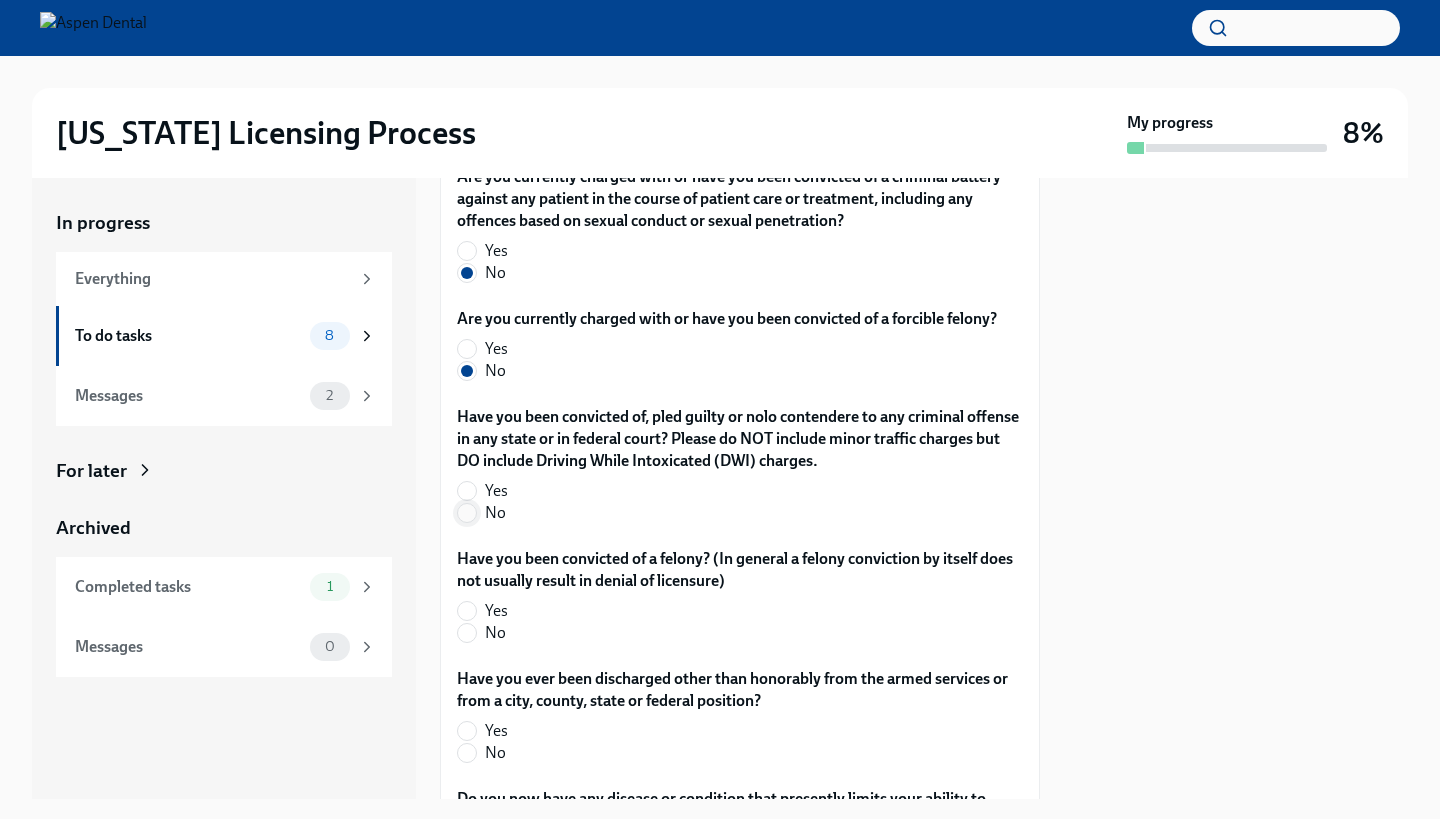 click on "No" at bounding box center (467, 513) 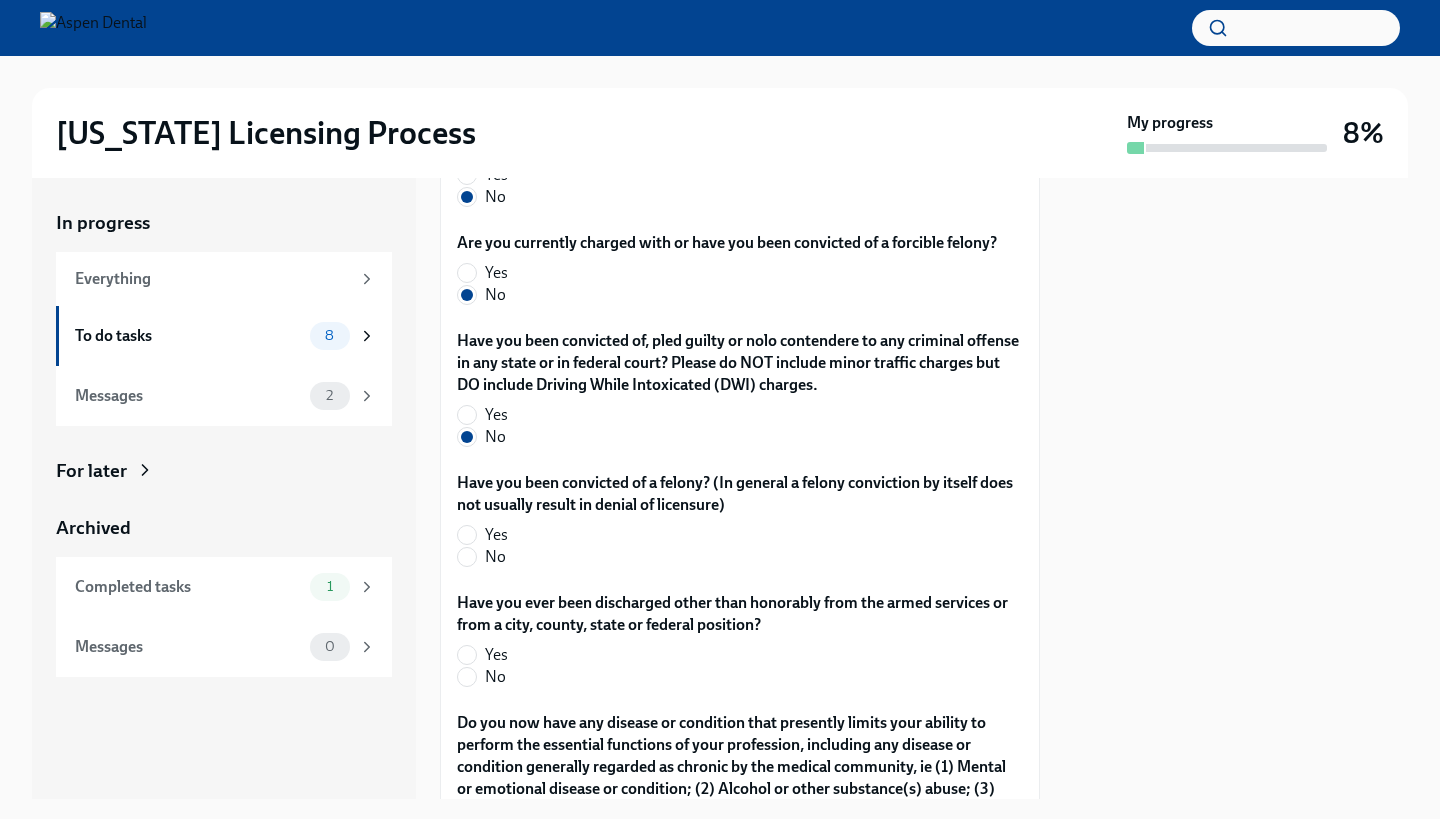 scroll, scrollTop: 4353, scrollLeft: 0, axis: vertical 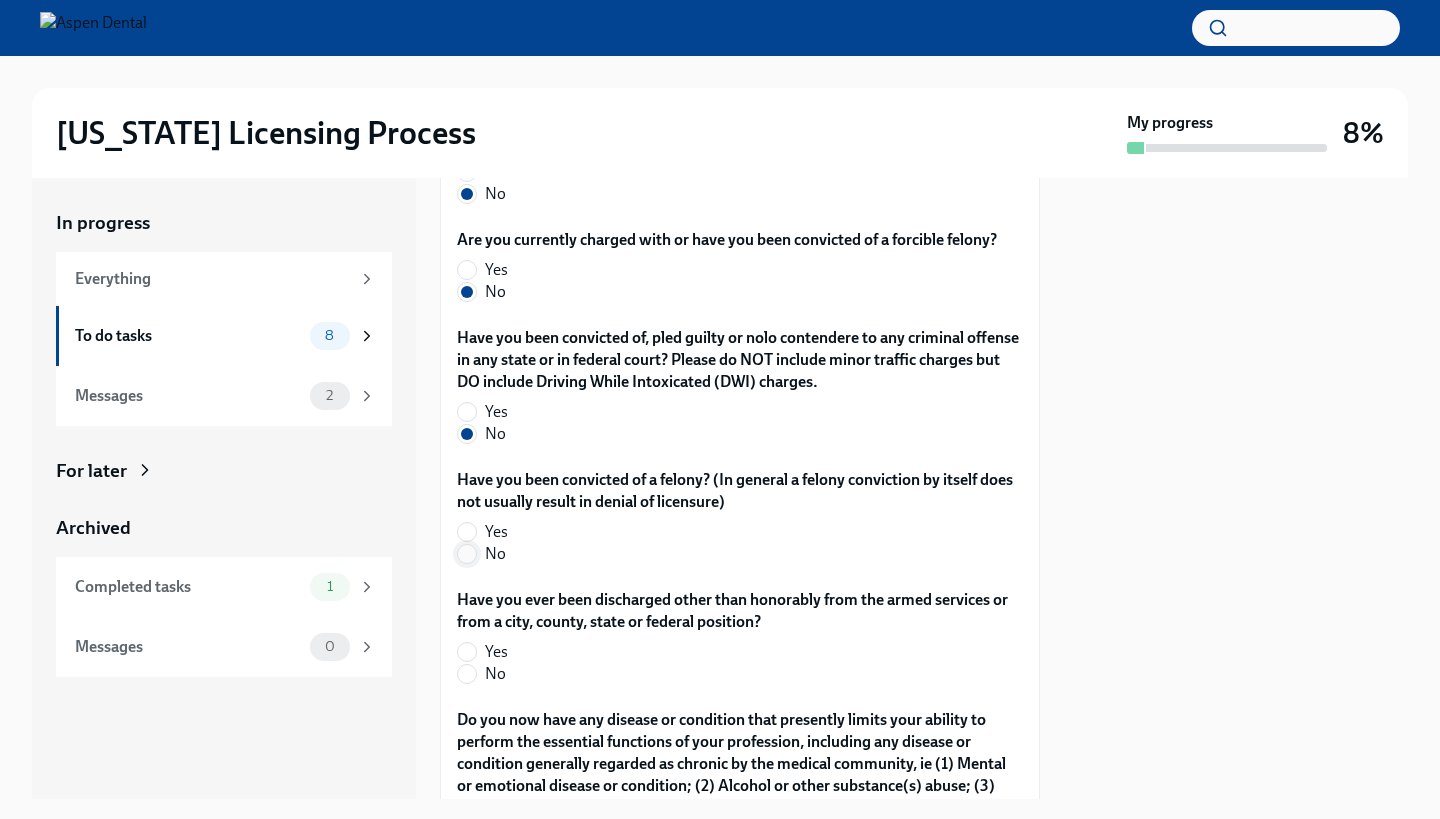 click on "No" at bounding box center [467, 554] 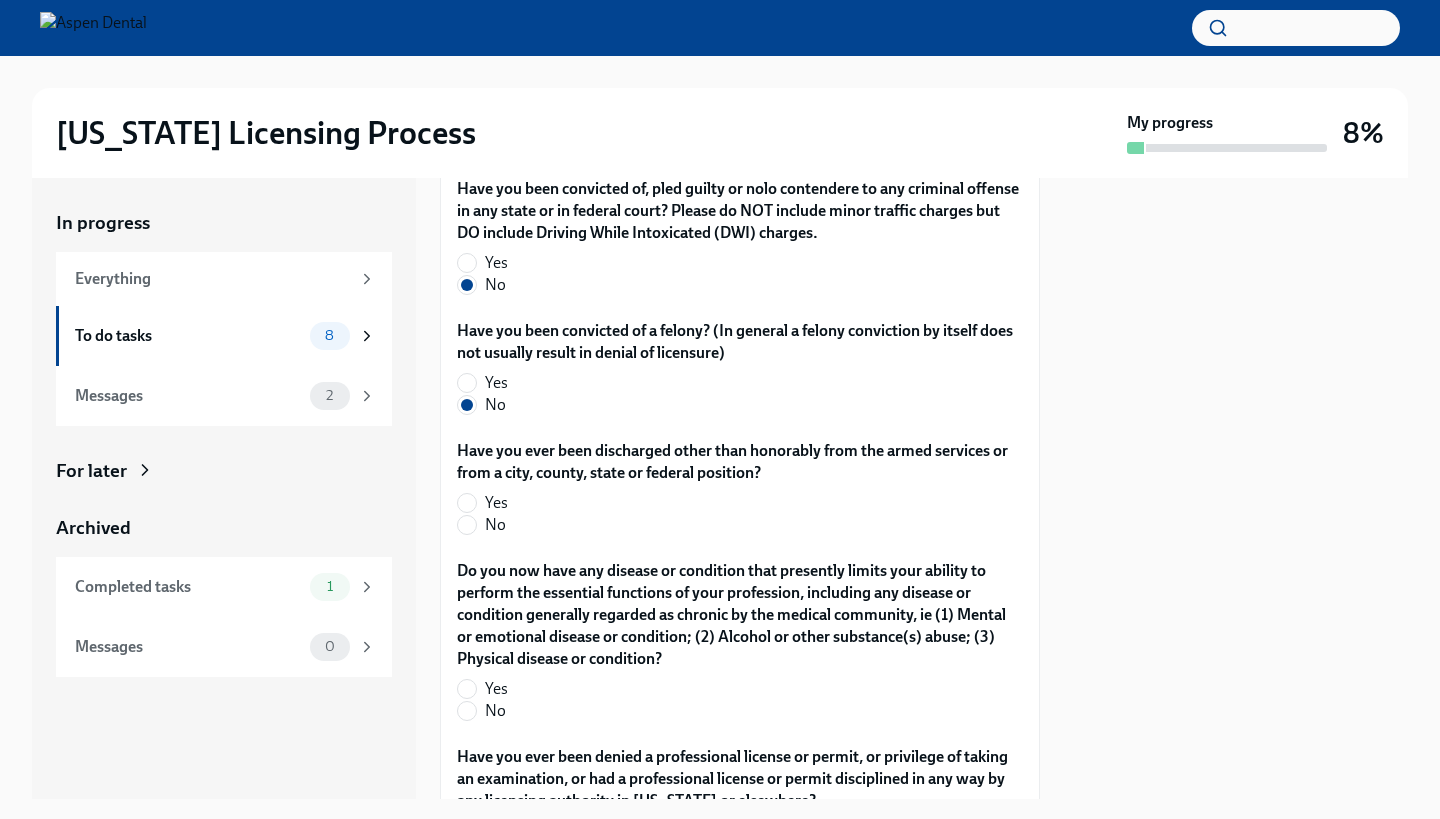scroll, scrollTop: 4504, scrollLeft: 0, axis: vertical 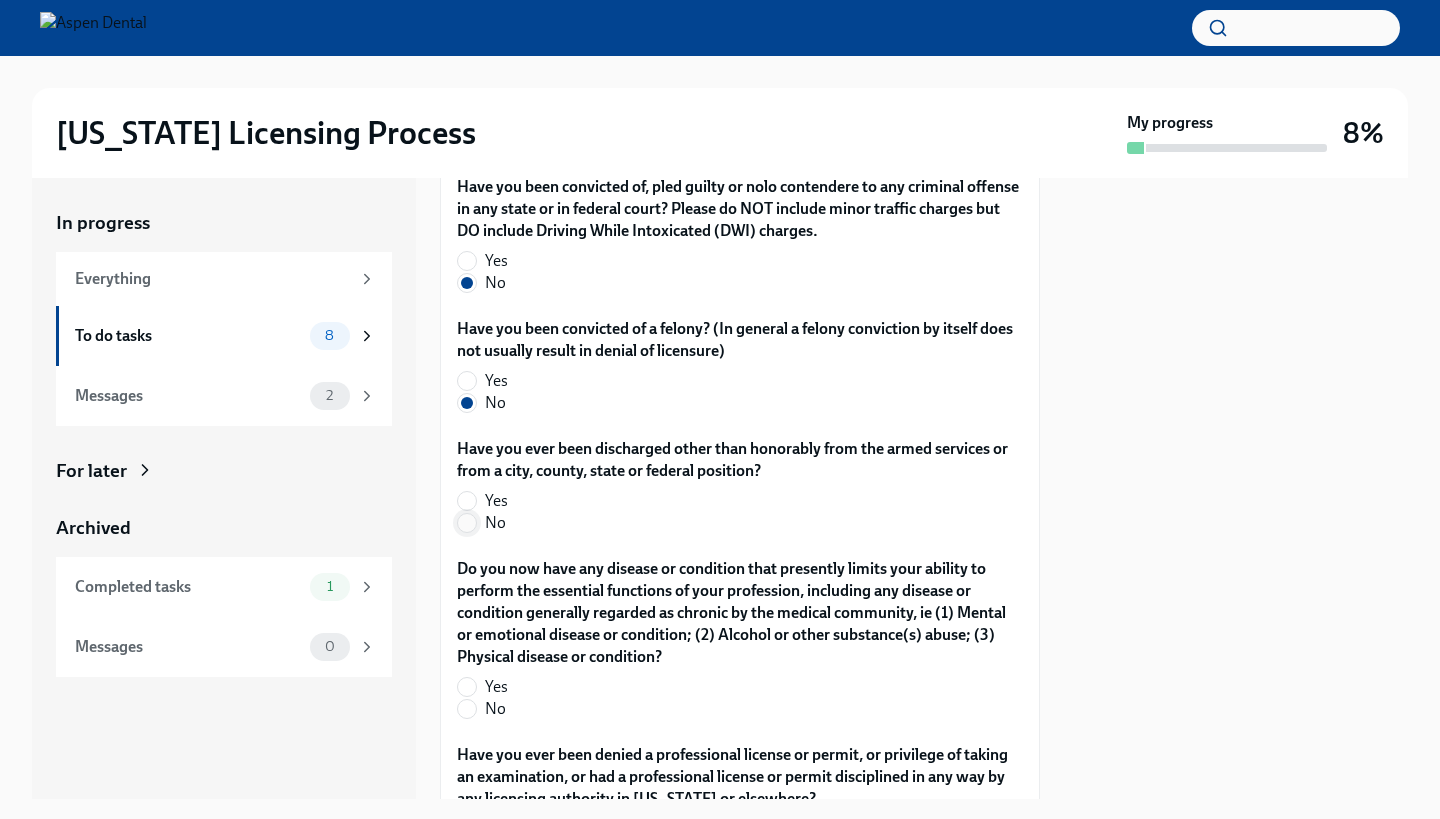 click on "No" at bounding box center (467, 523) 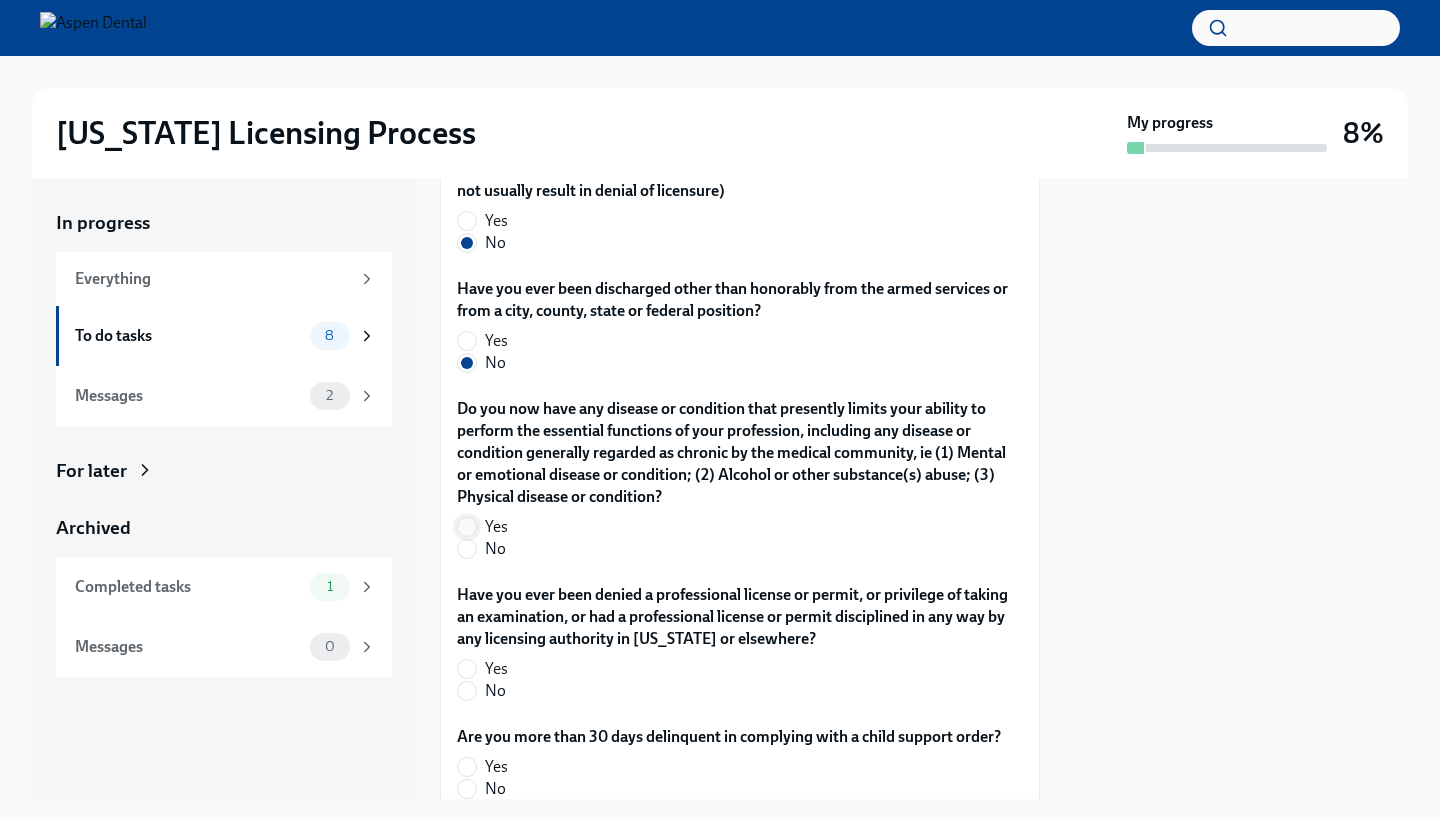 scroll, scrollTop: 4666, scrollLeft: 0, axis: vertical 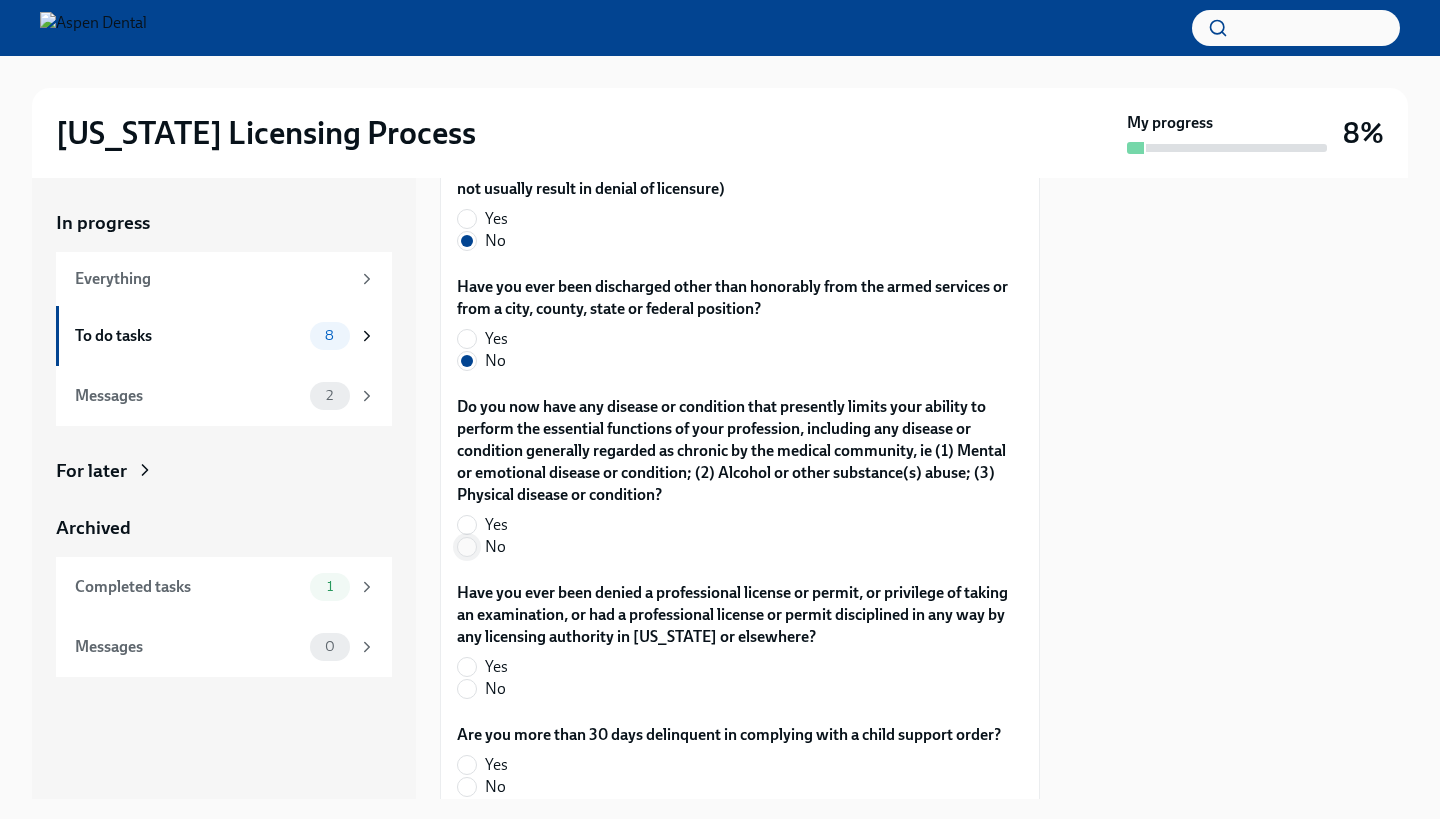 click on "No" at bounding box center (467, 547) 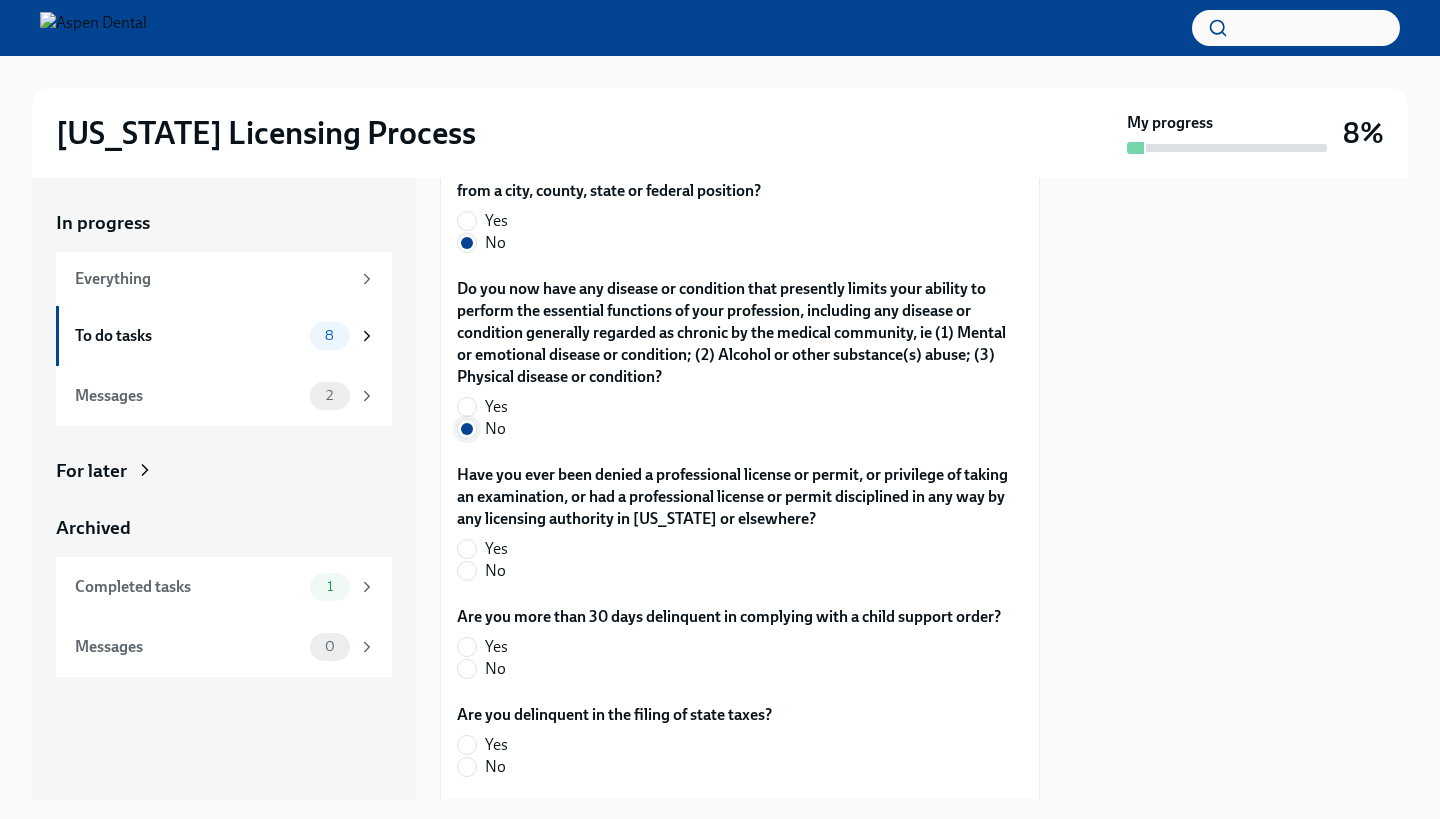 scroll, scrollTop: 4831, scrollLeft: 0, axis: vertical 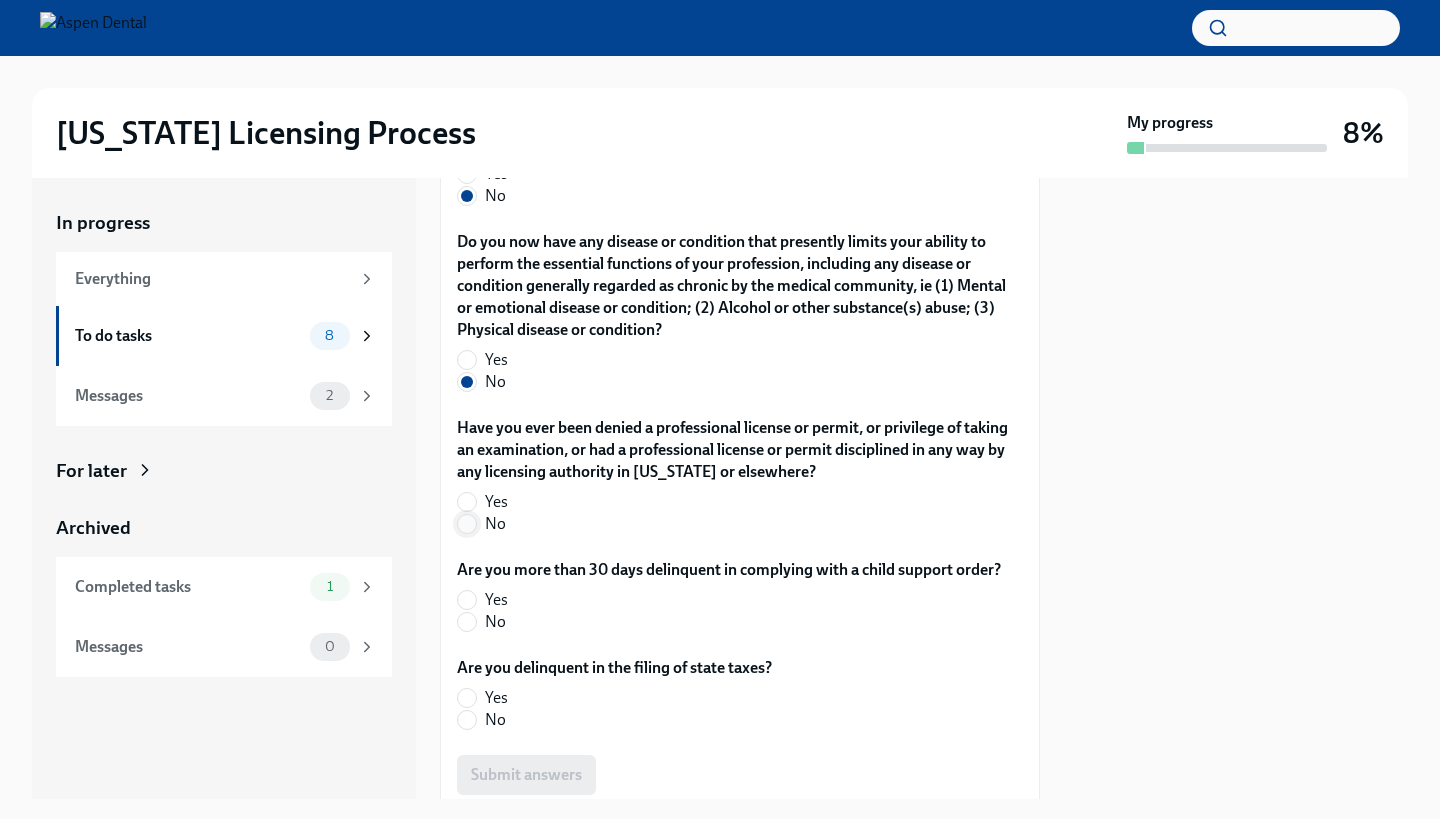 click on "No" at bounding box center [467, 524] 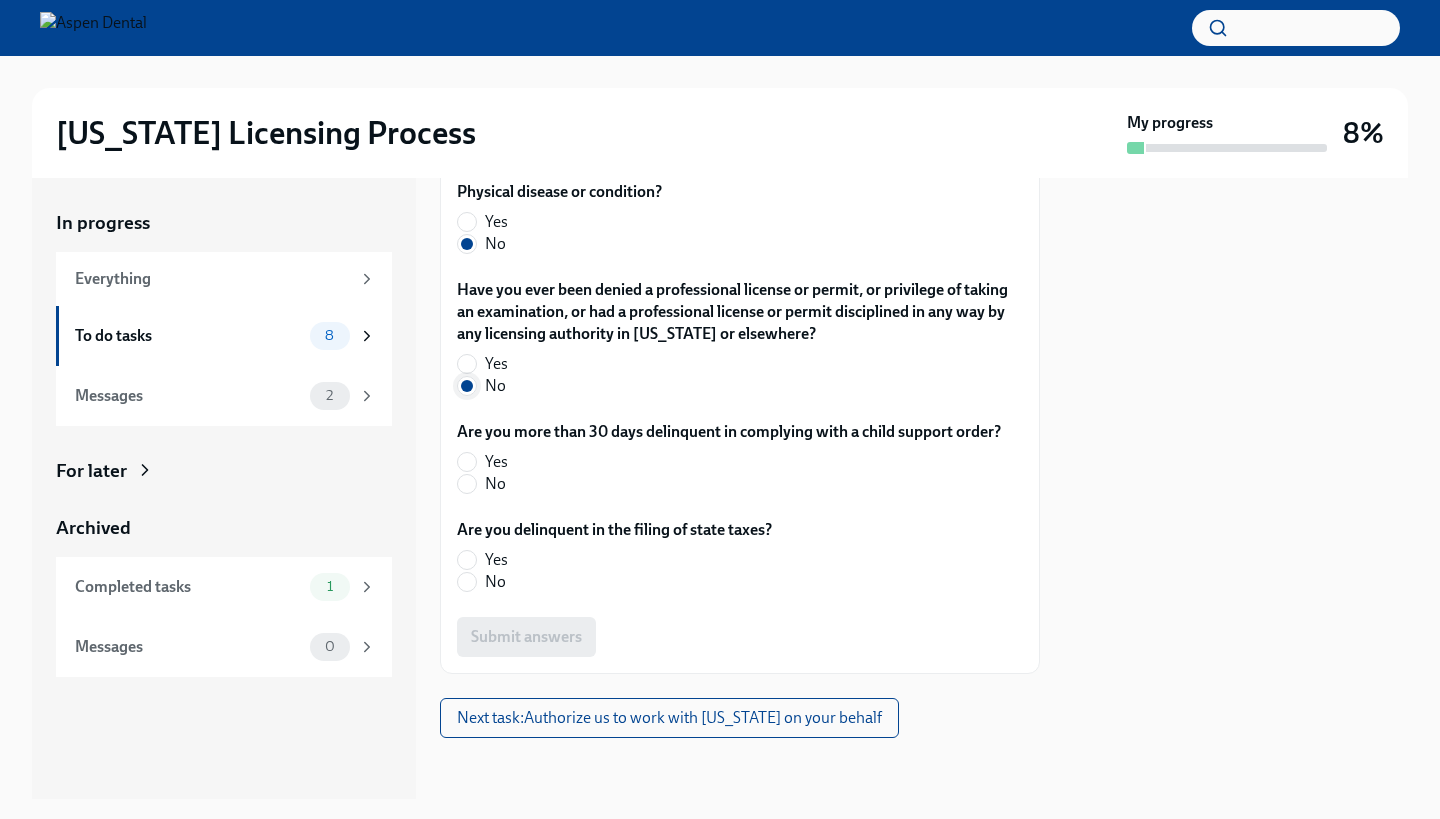 scroll, scrollTop: 4977, scrollLeft: 0, axis: vertical 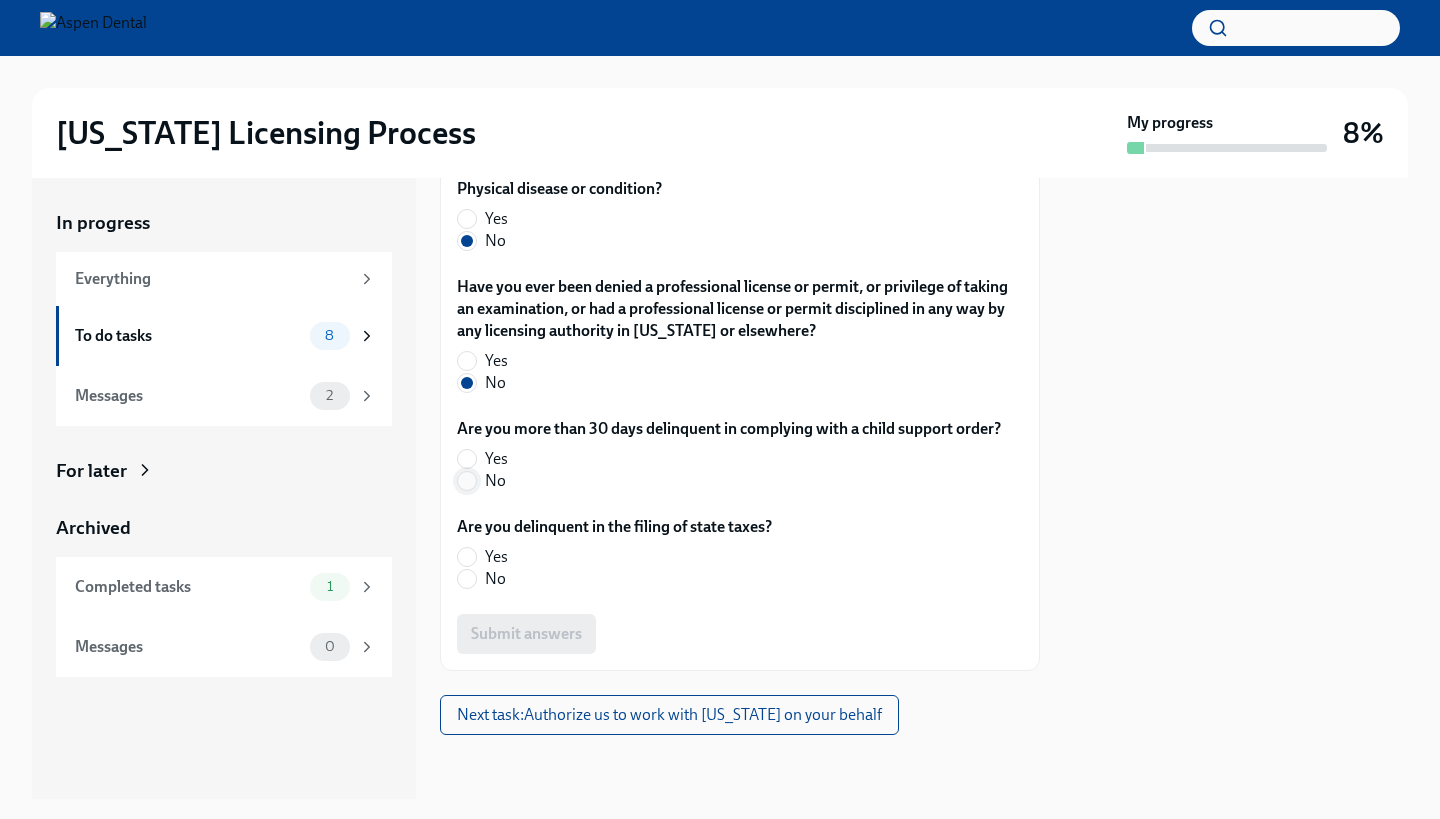 click on "No" at bounding box center (467, 481) 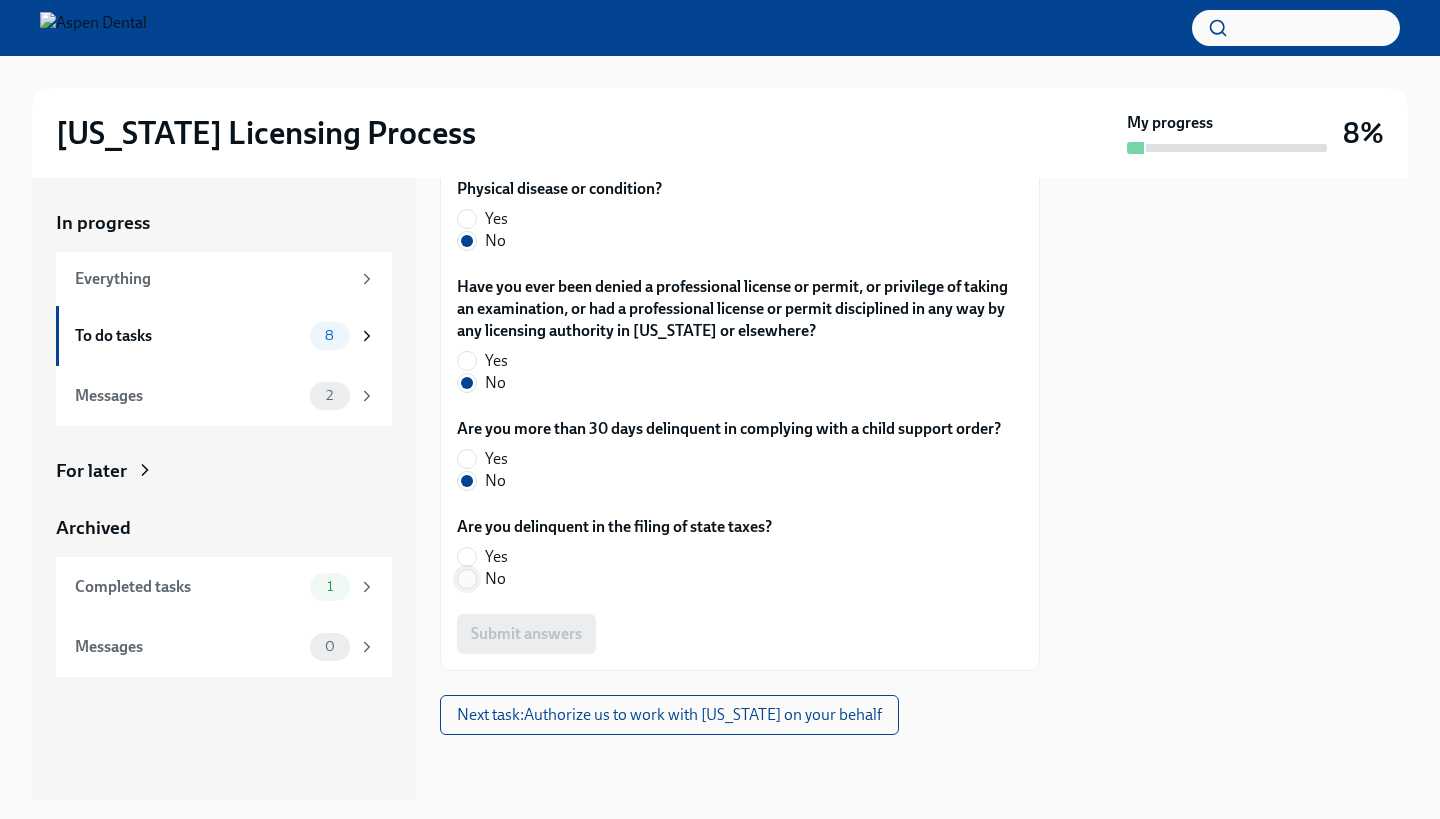 click on "No" at bounding box center [467, 579] 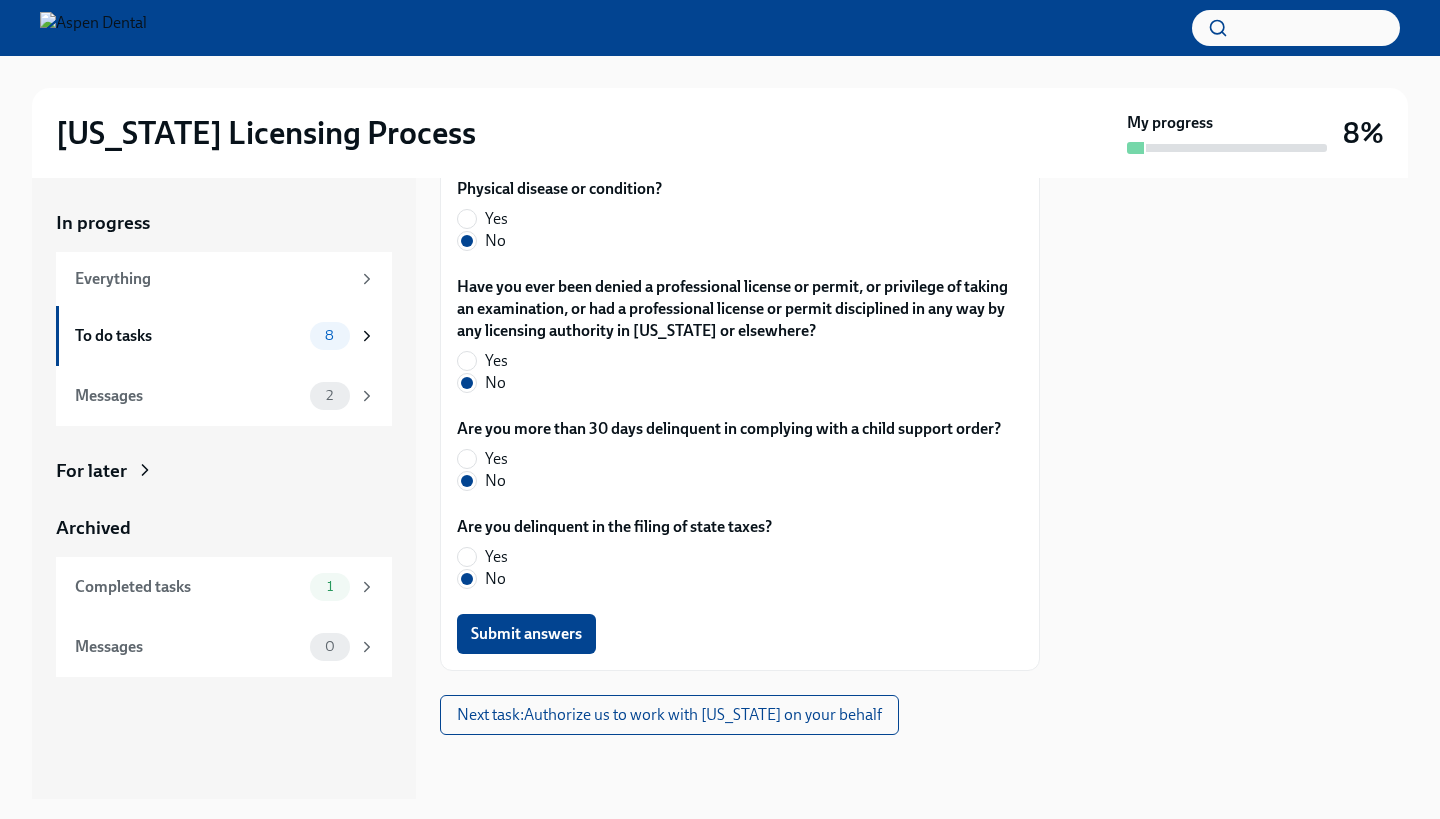 scroll, scrollTop: 5069, scrollLeft: 0, axis: vertical 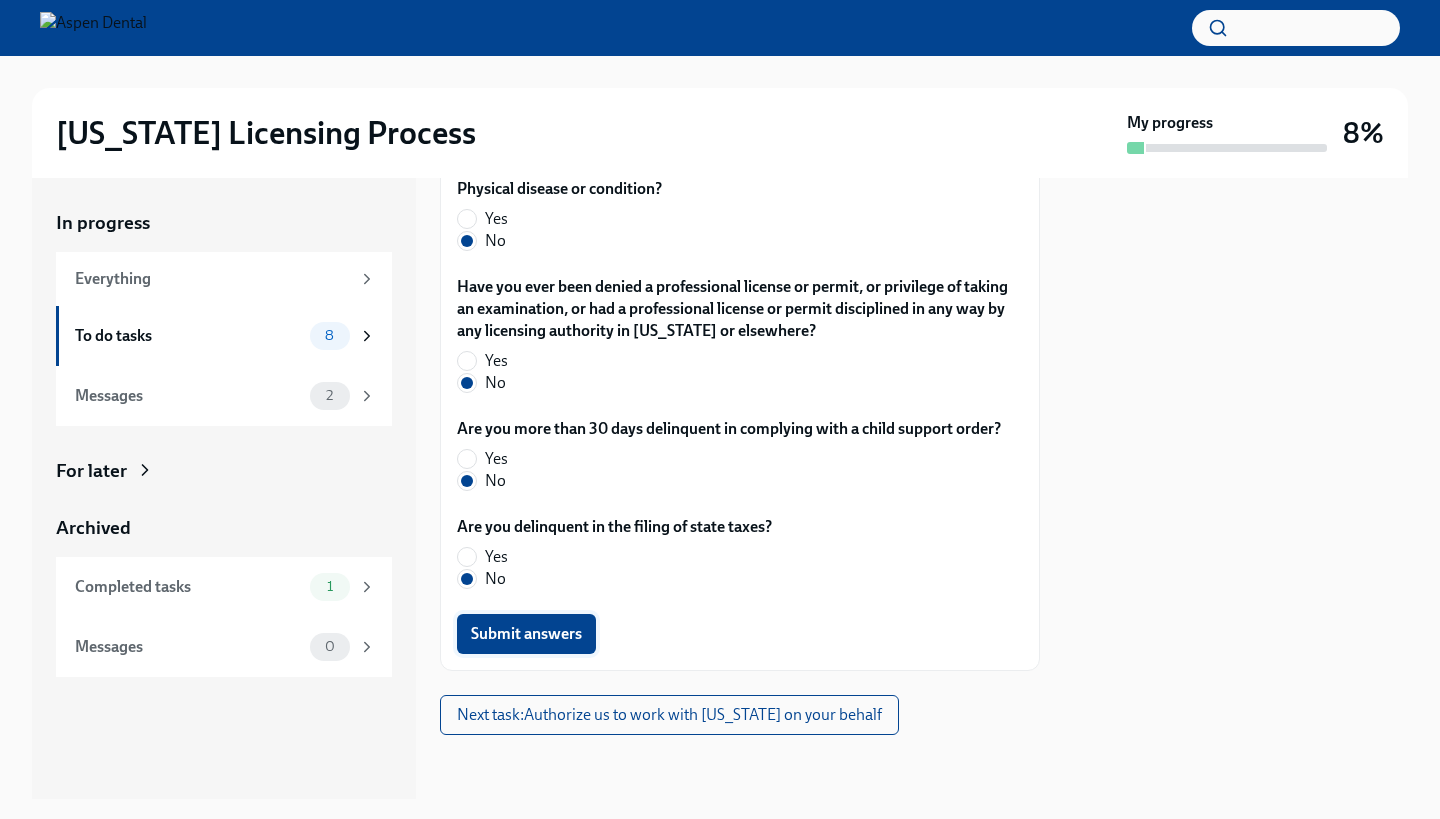 click on "Submit answers" at bounding box center [526, 634] 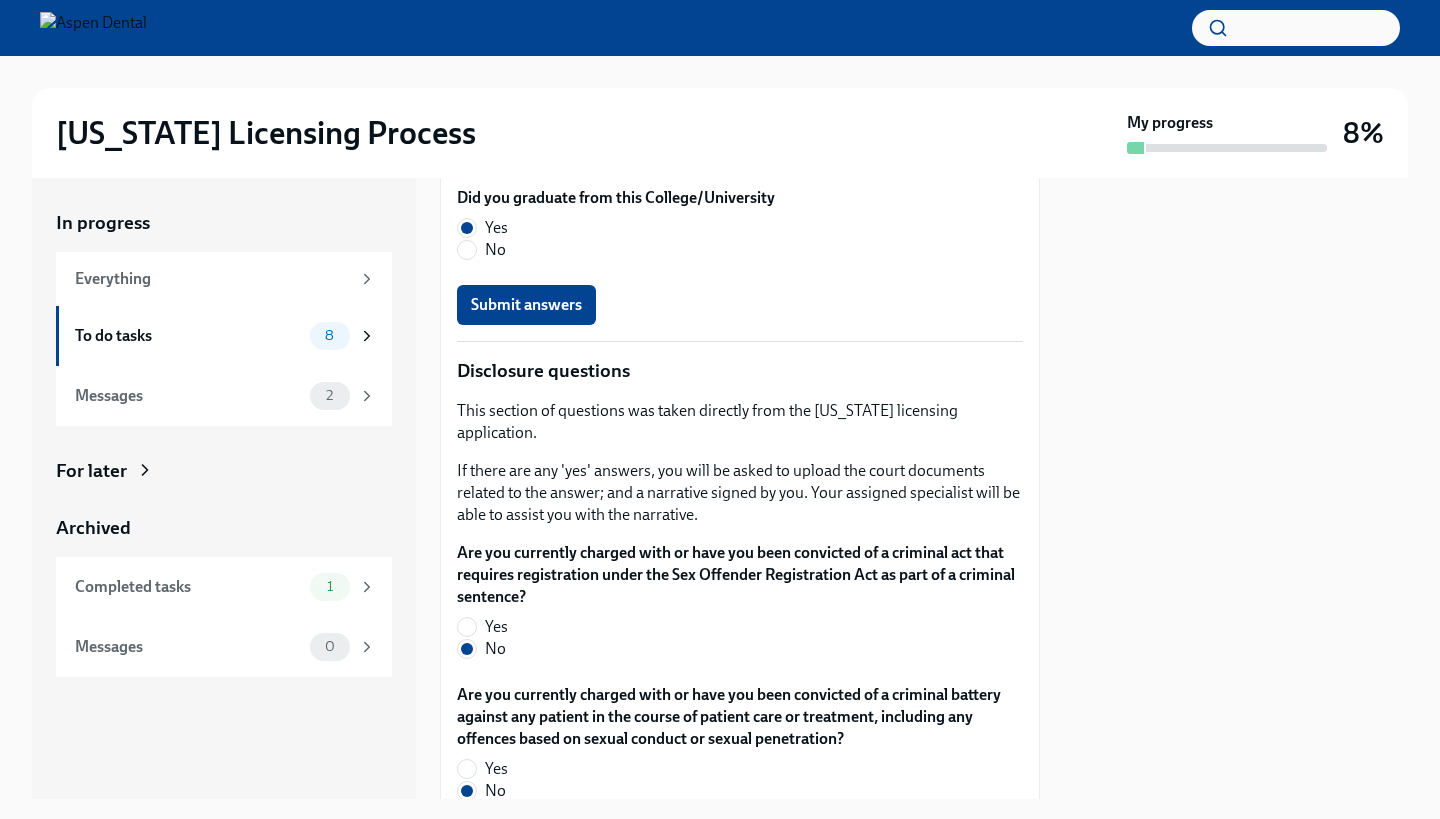 scroll, scrollTop: 3755, scrollLeft: 0, axis: vertical 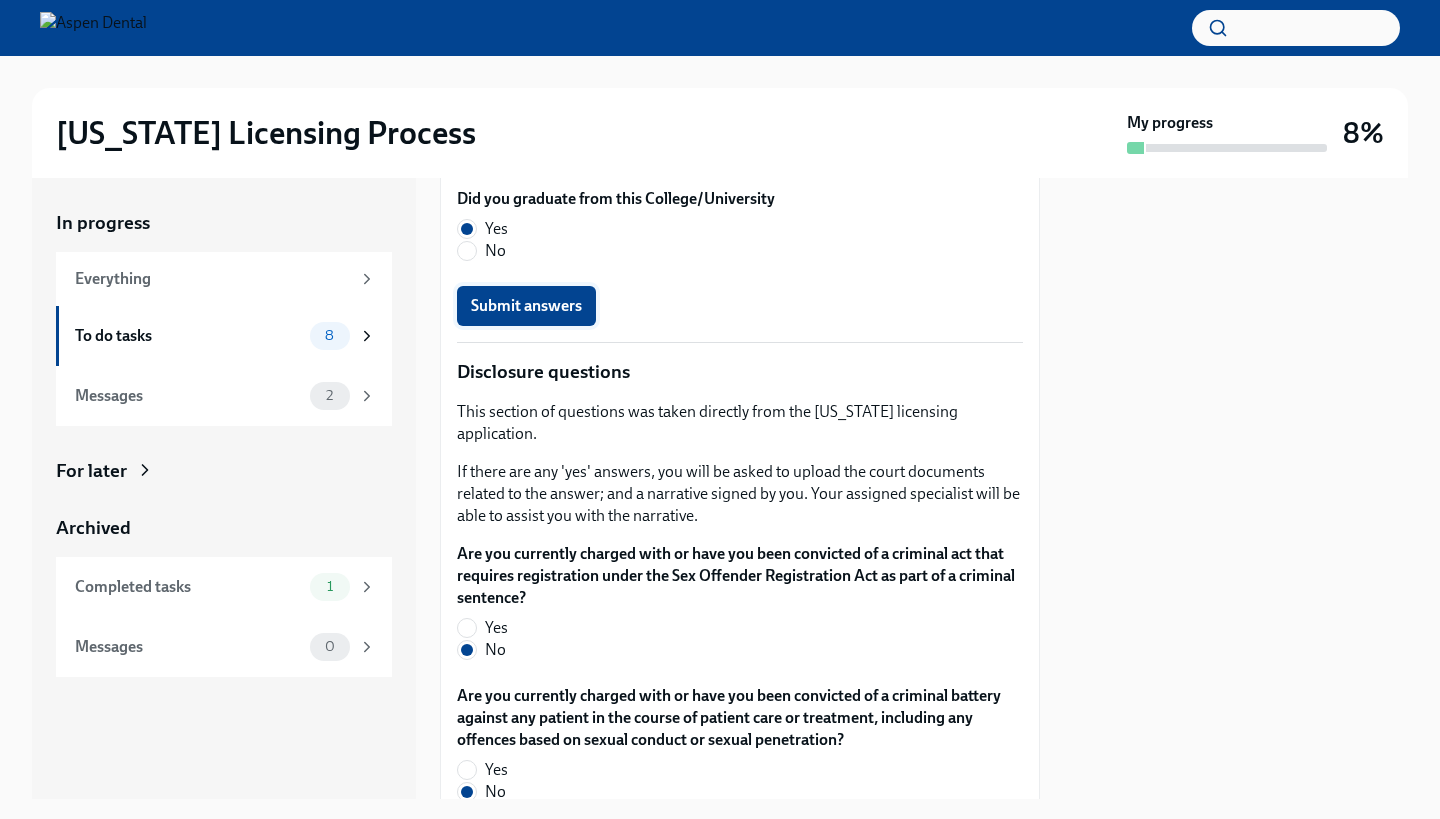 click on "Submit answers" at bounding box center [526, 306] 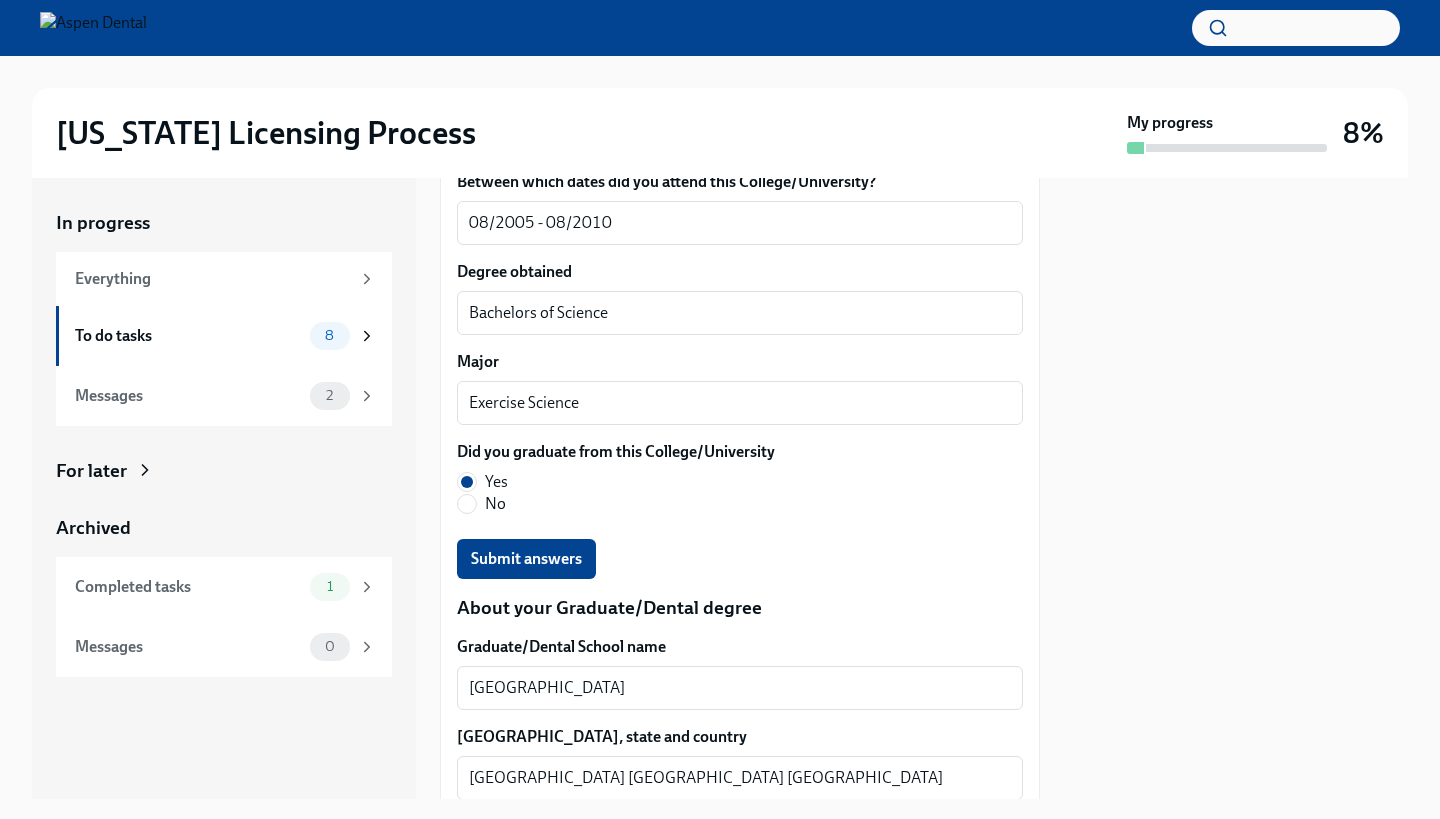scroll, scrollTop: 2875, scrollLeft: 0, axis: vertical 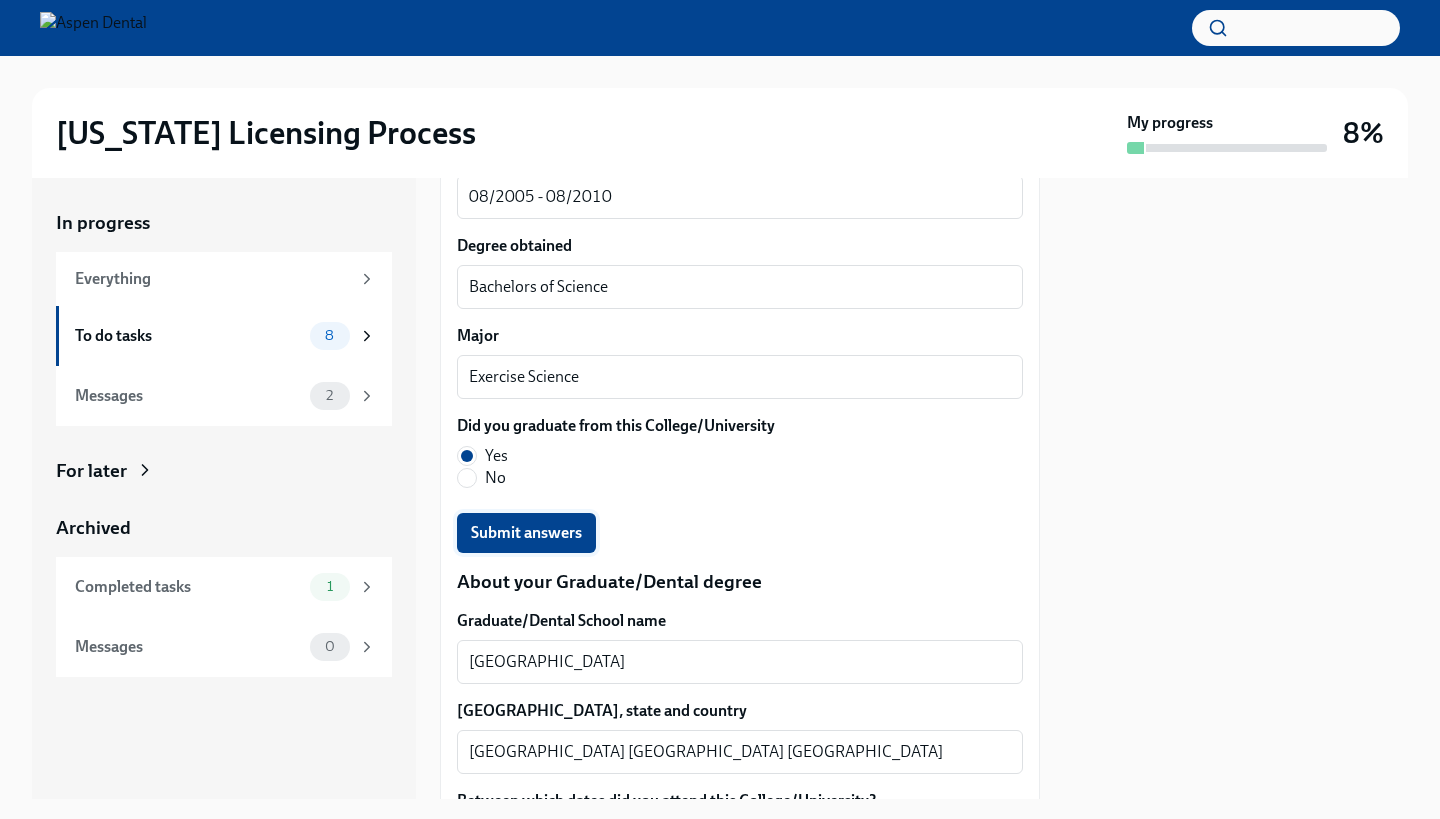 click on "Submit answers" at bounding box center [526, 533] 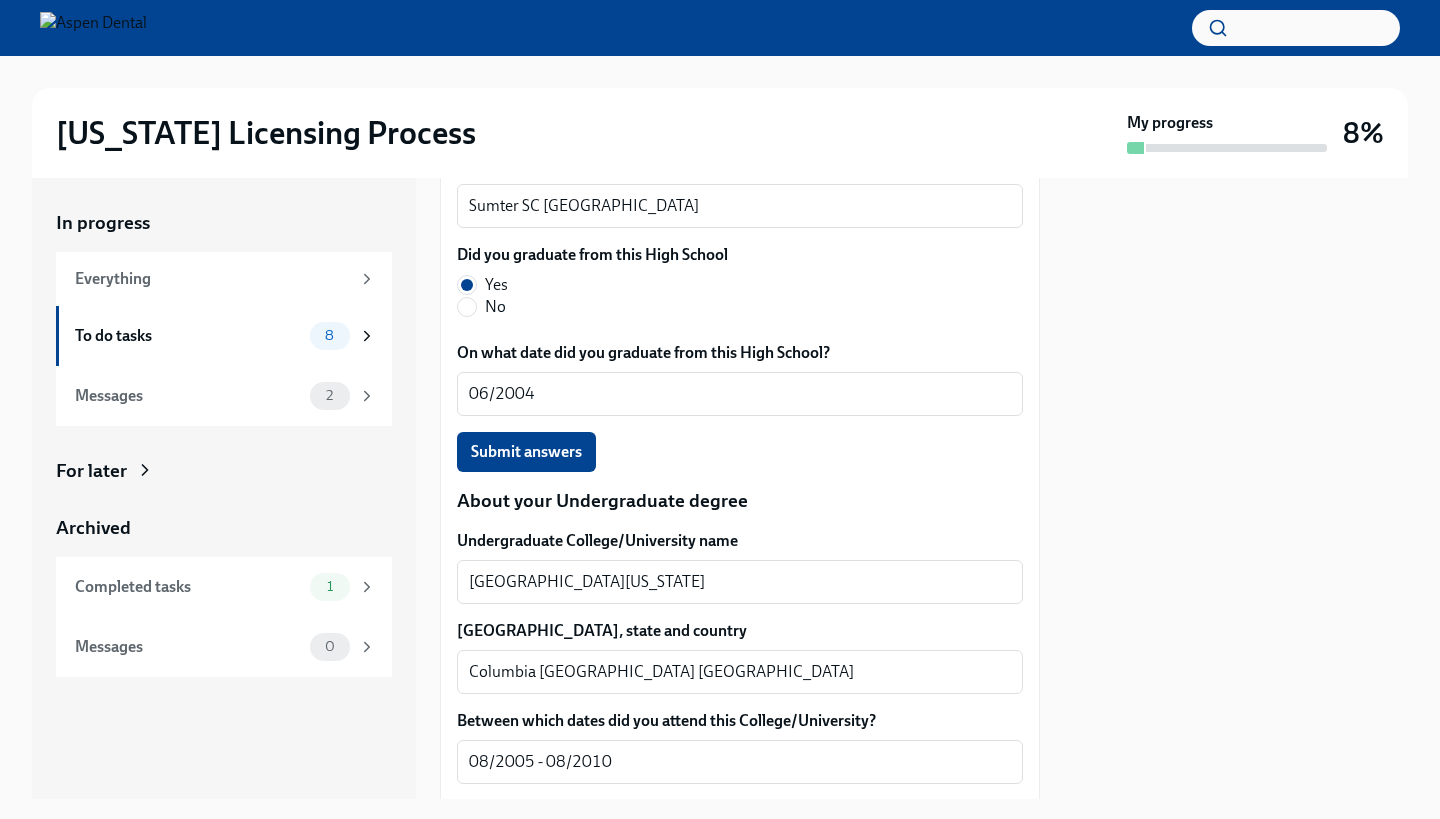 scroll, scrollTop: 2309, scrollLeft: 0, axis: vertical 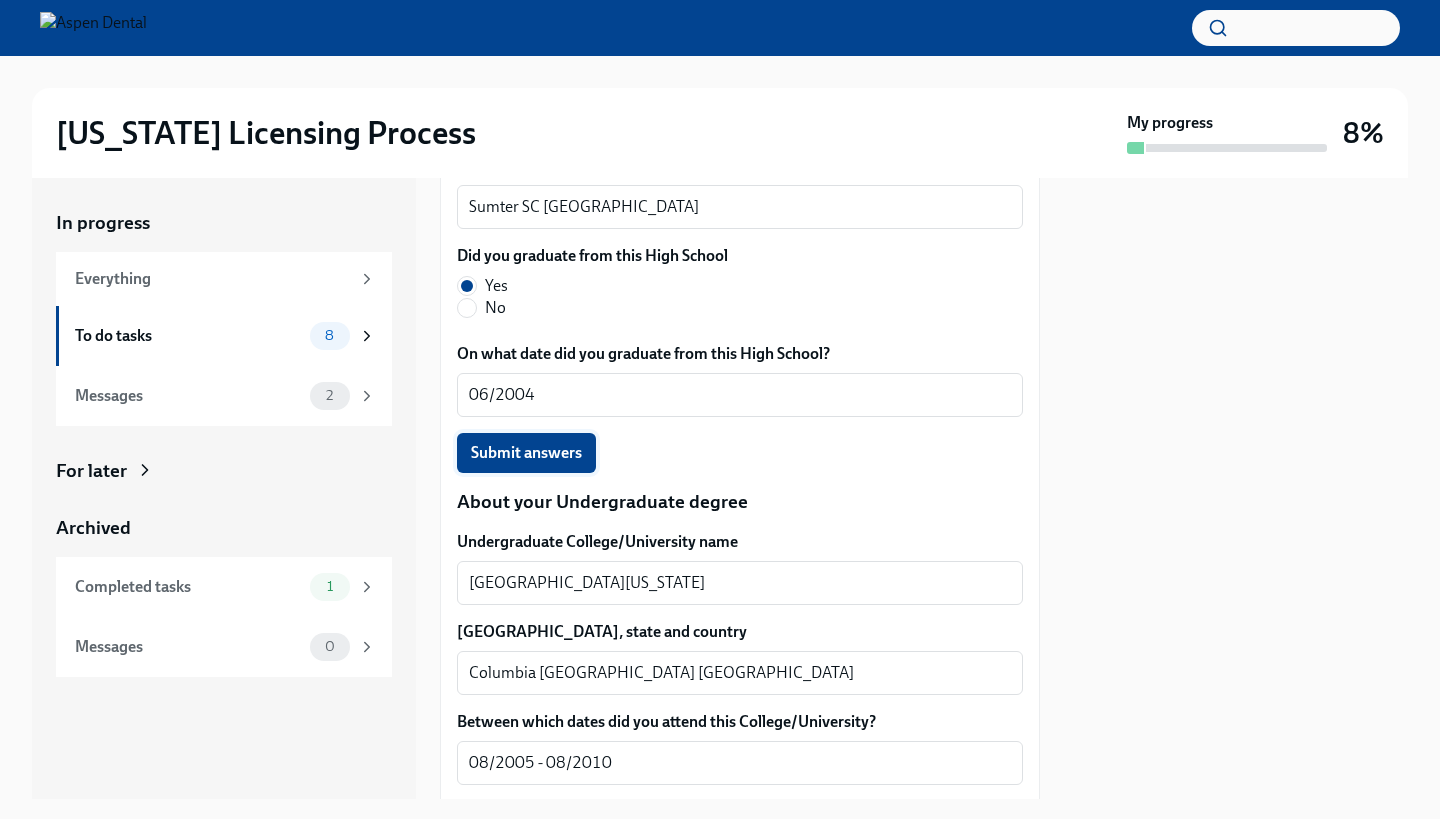 click on "Submit answers" at bounding box center (526, 453) 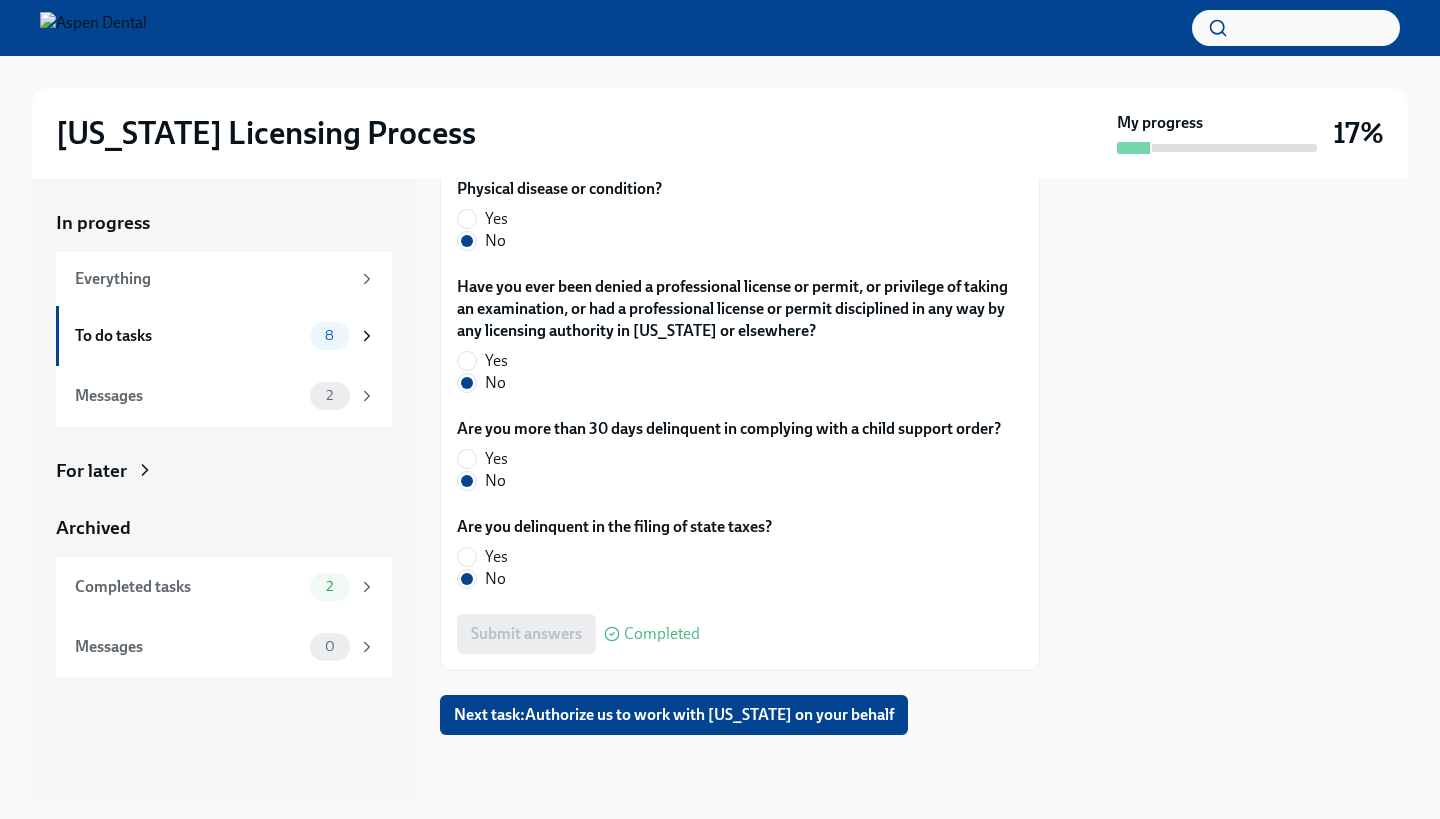 scroll, scrollTop: 5069, scrollLeft: 0, axis: vertical 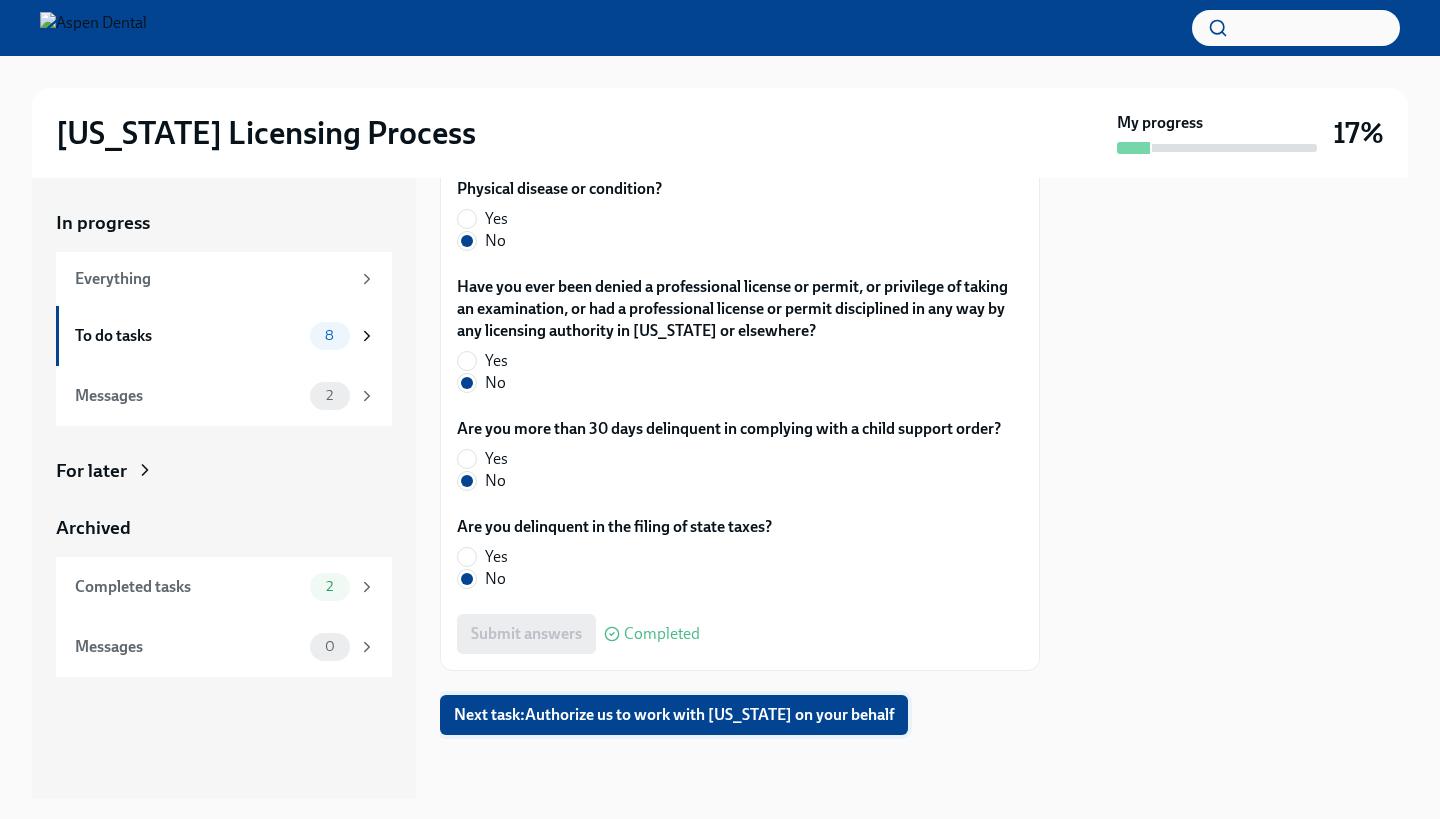 click on "Next task :  Authorize us to work with [US_STATE] on your behalf" at bounding box center (674, 715) 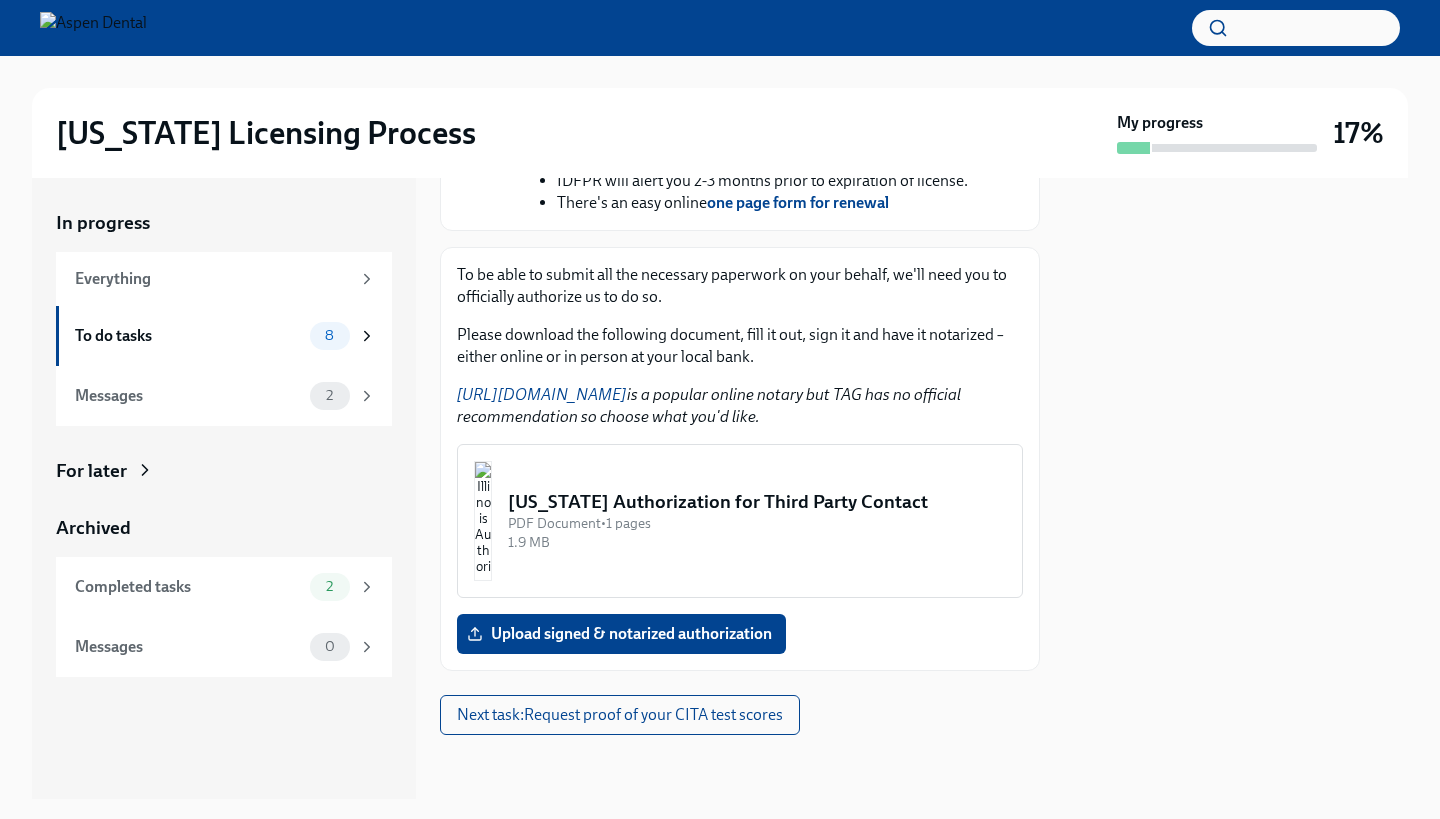scroll, scrollTop: 933, scrollLeft: 0, axis: vertical 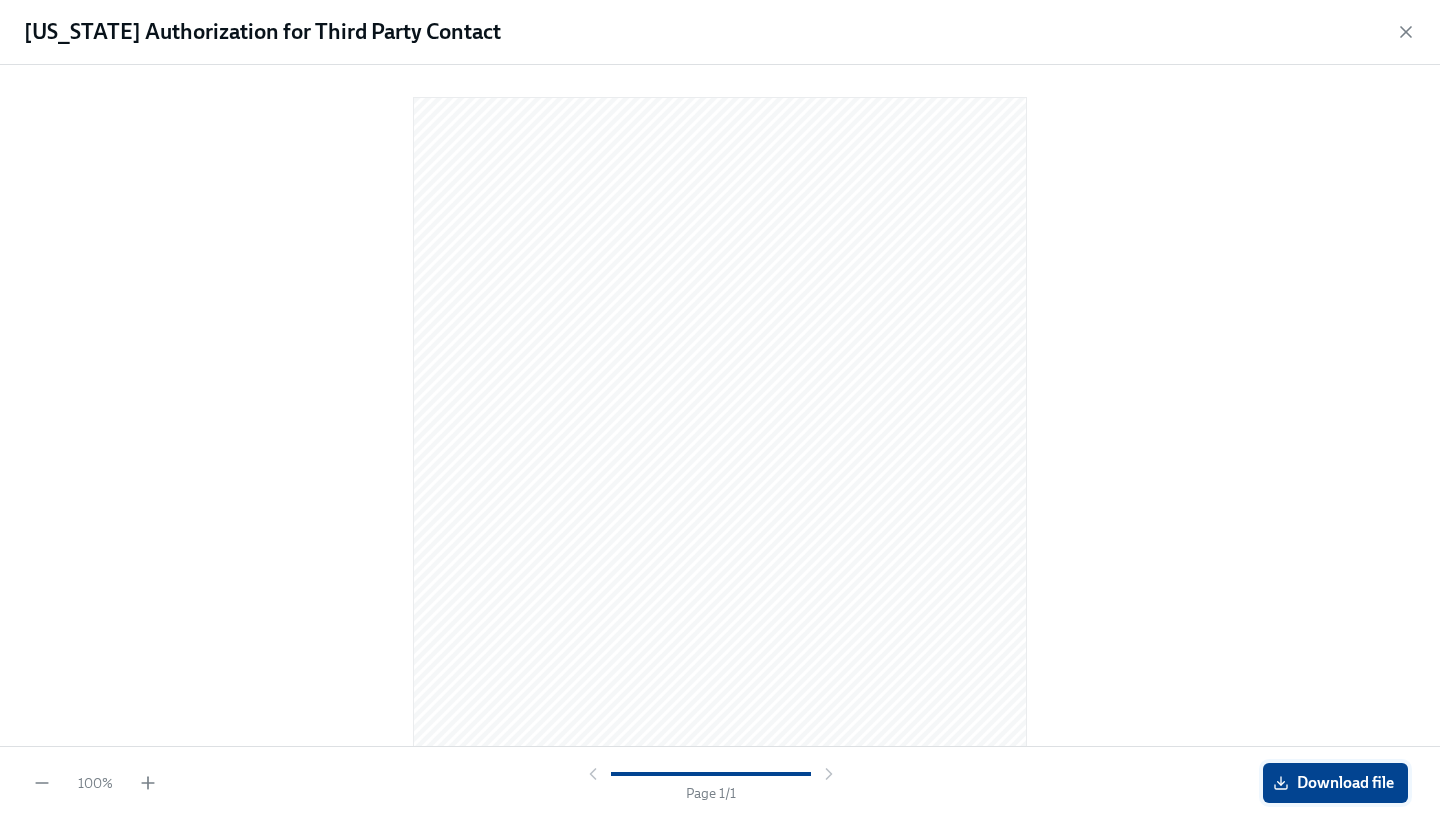 click on "Download file" at bounding box center [1335, 783] 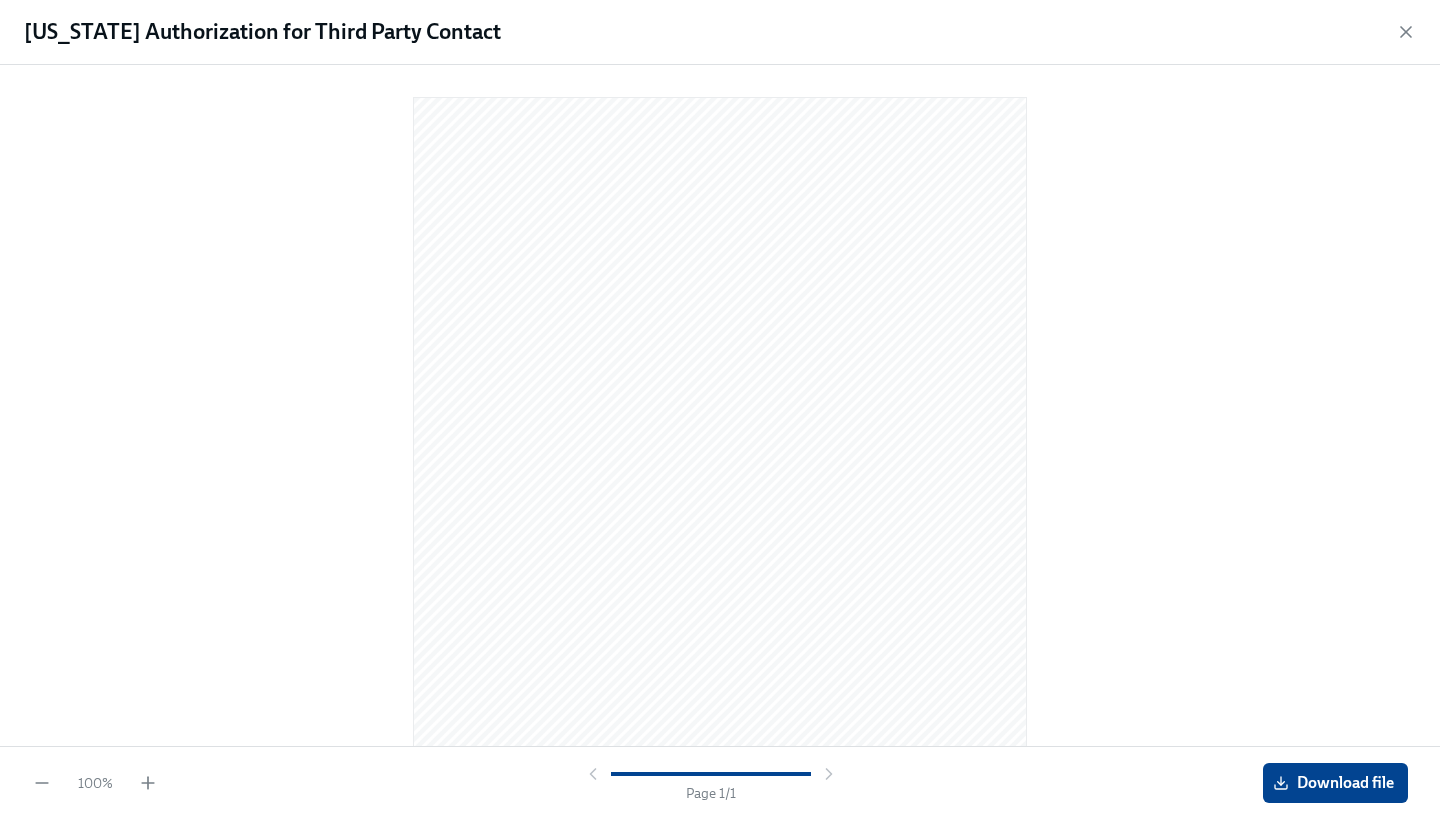 scroll, scrollTop: 0, scrollLeft: 0, axis: both 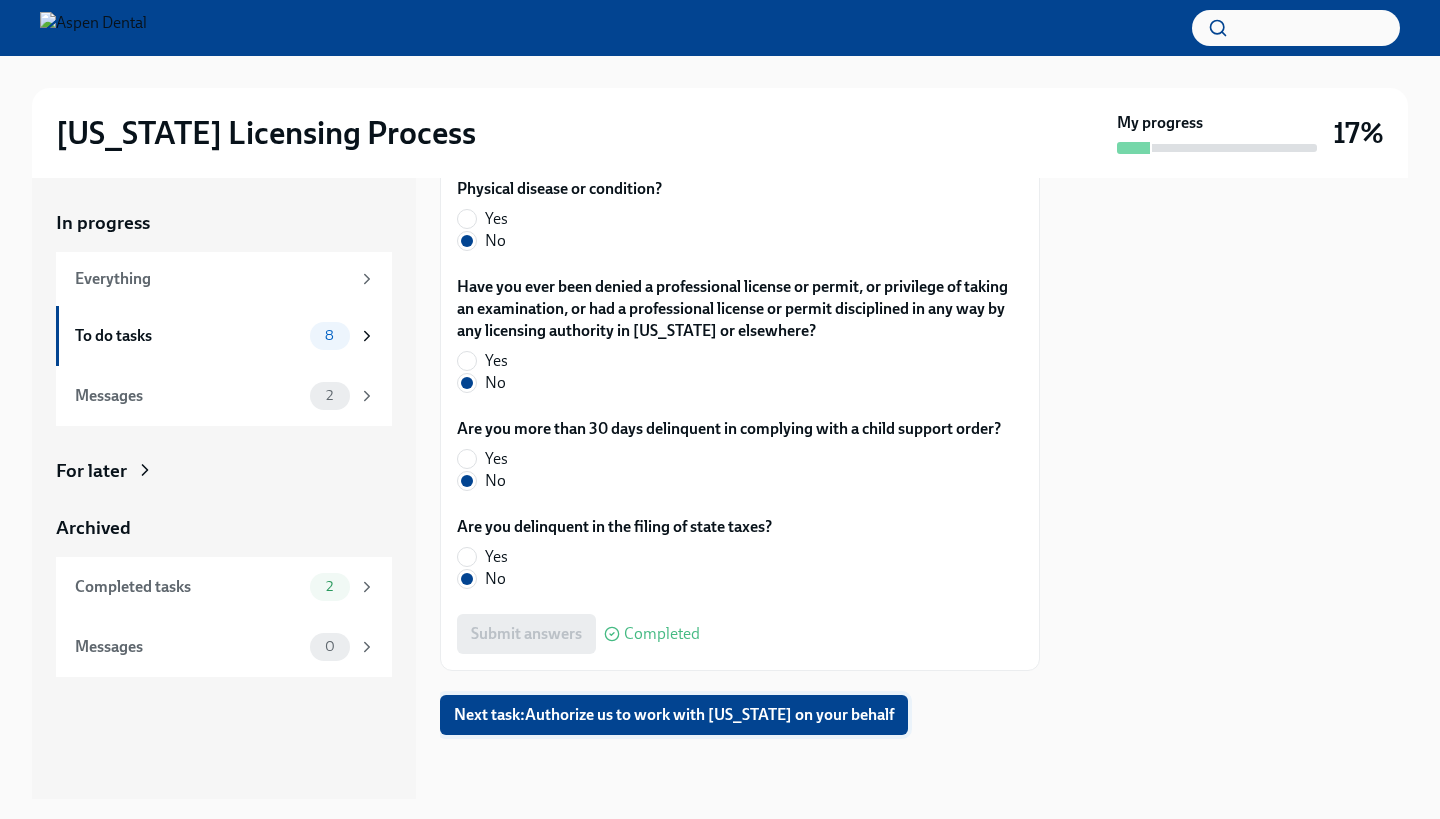 click on "Next task :  Authorize us to work with [US_STATE] on your behalf" at bounding box center [674, 715] 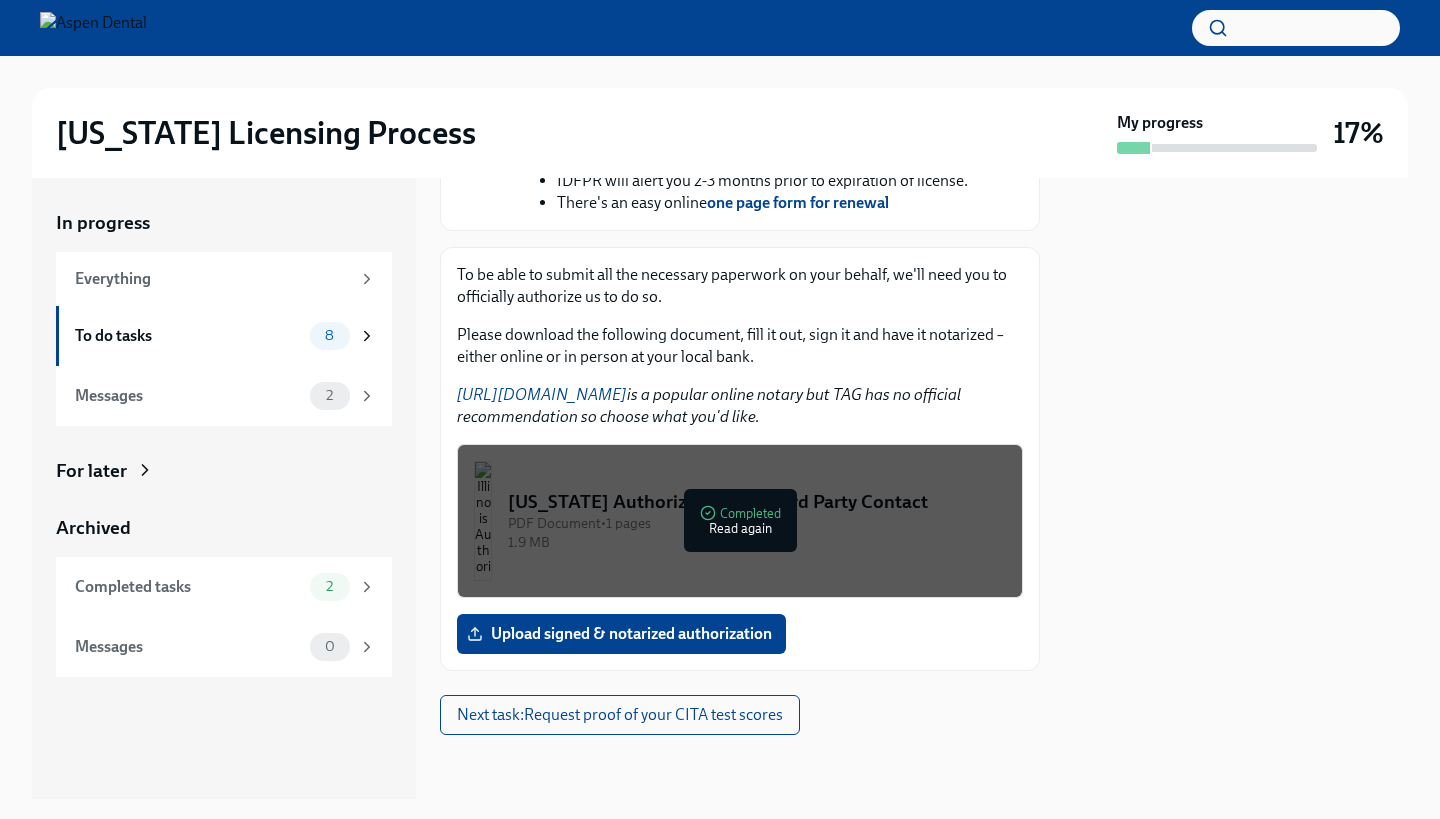 scroll, scrollTop: 970, scrollLeft: 0, axis: vertical 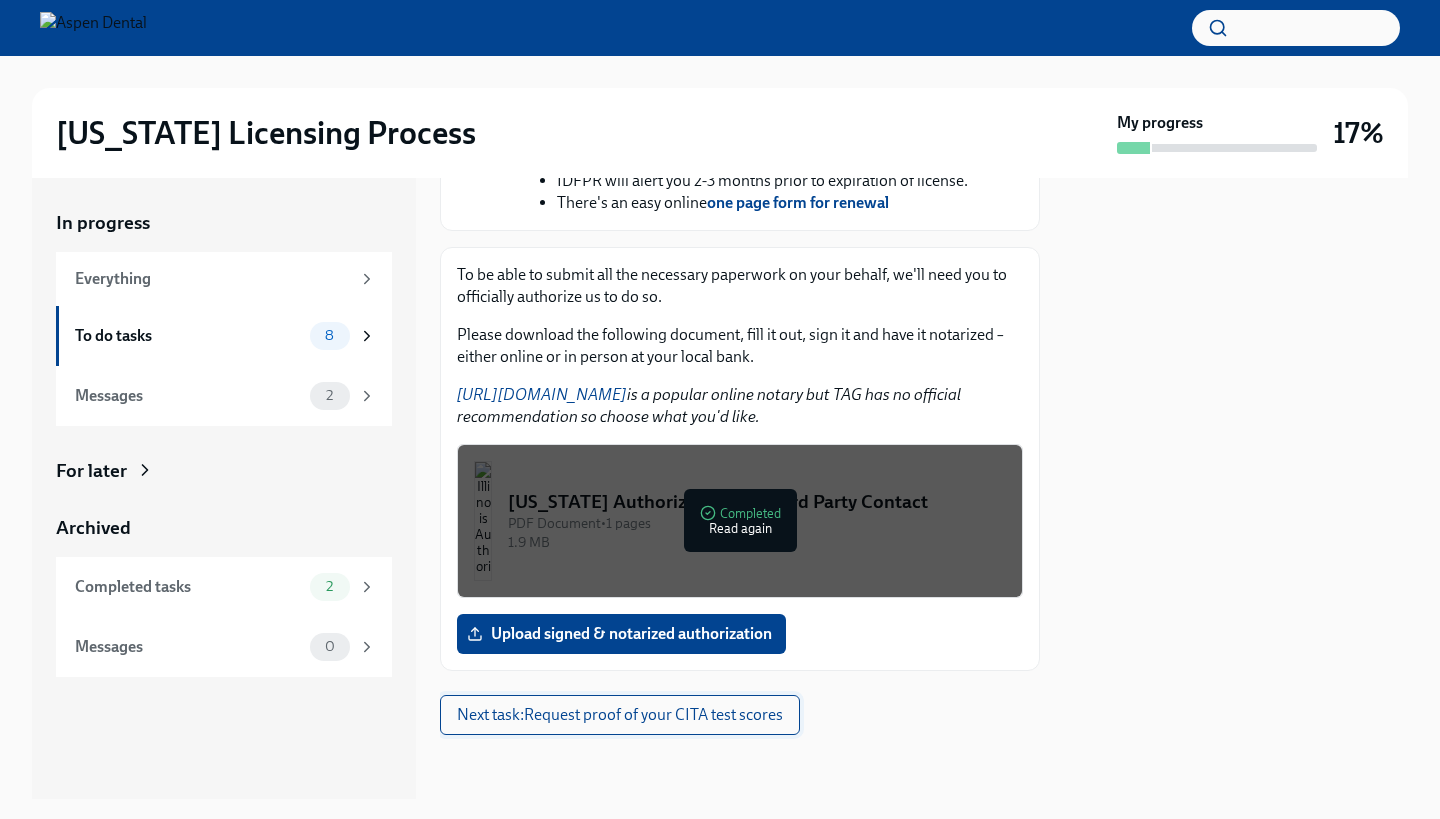 click on "Next task :  Request proof of your CITA test scores" at bounding box center [620, 715] 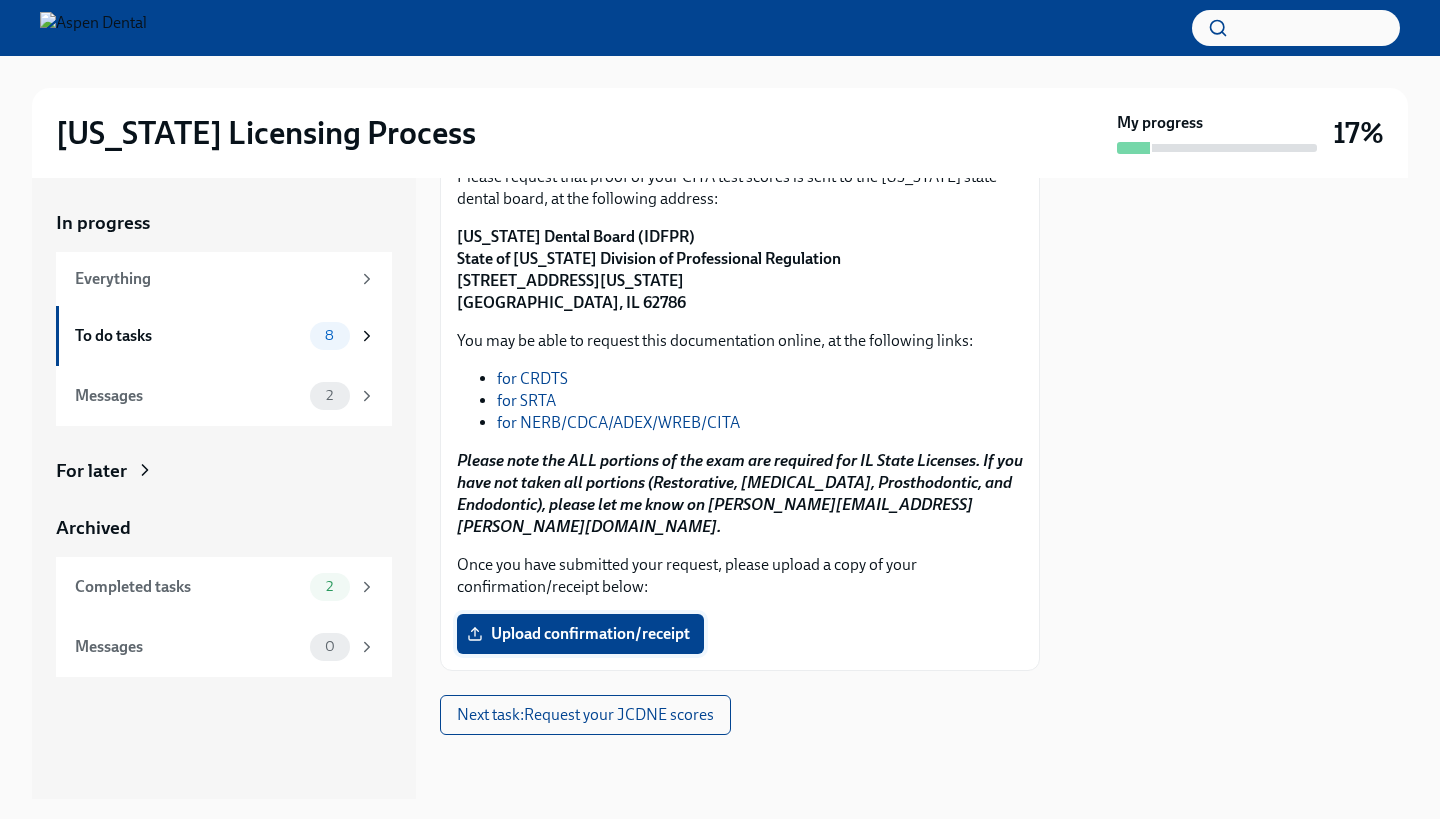 scroll, scrollTop: 911, scrollLeft: 0, axis: vertical 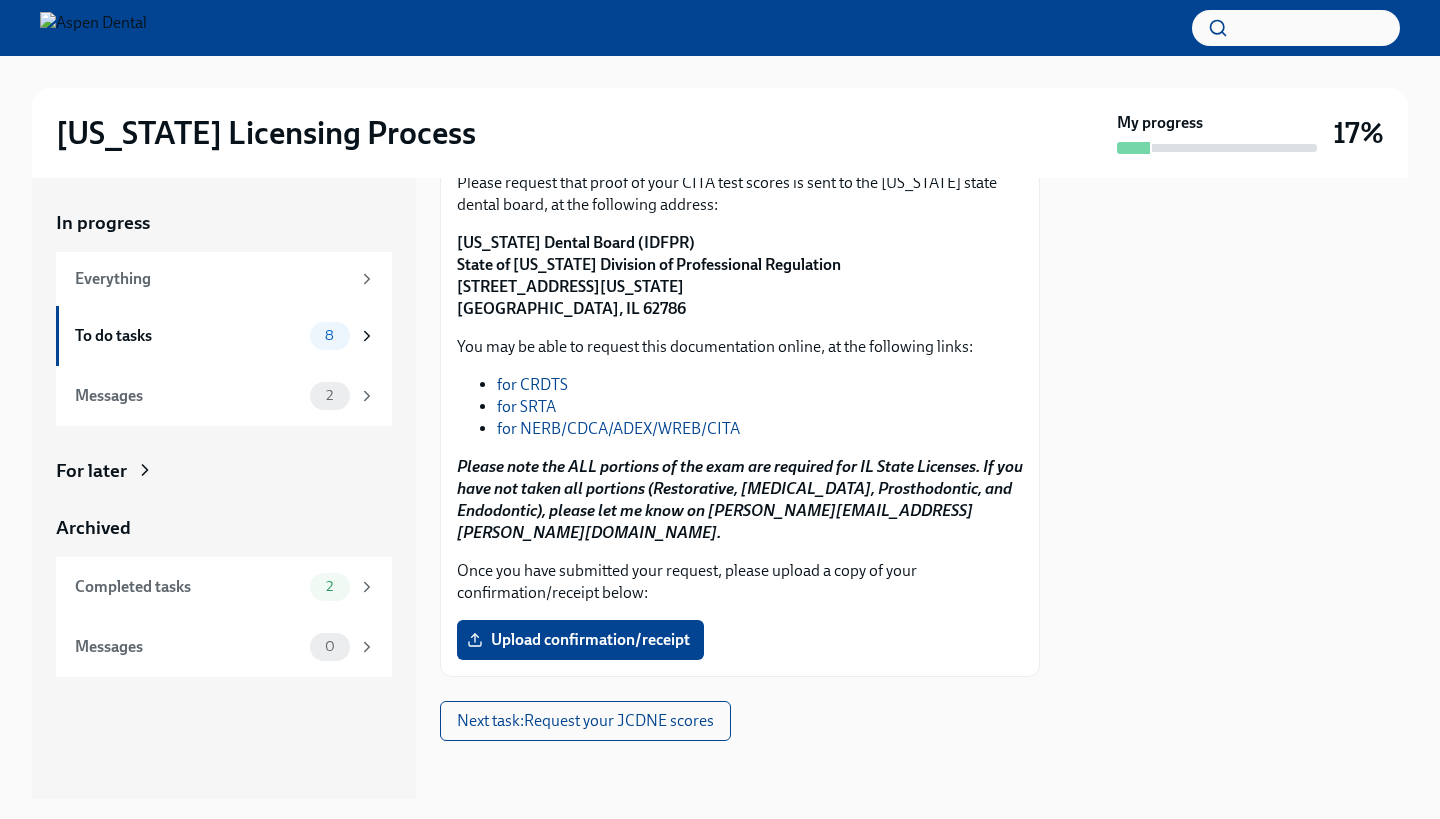 click on "for NERB/CDCA/ADEX/WREB/CITA" at bounding box center [618, 428] 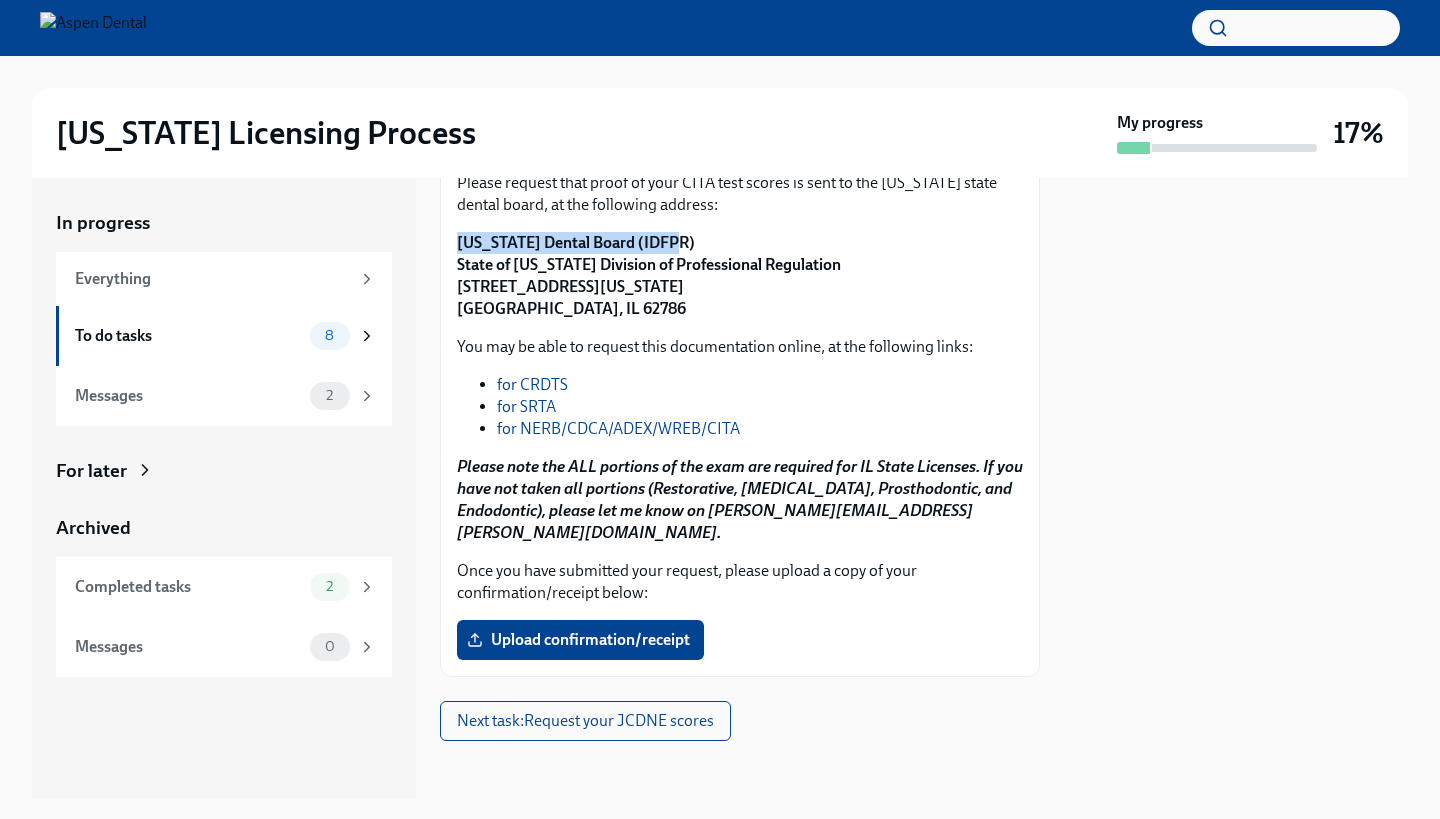 drag, startPoint x: 453, startPoint y: 364, endPoint x: 660, endPoint y: 360, distance: 207.03865 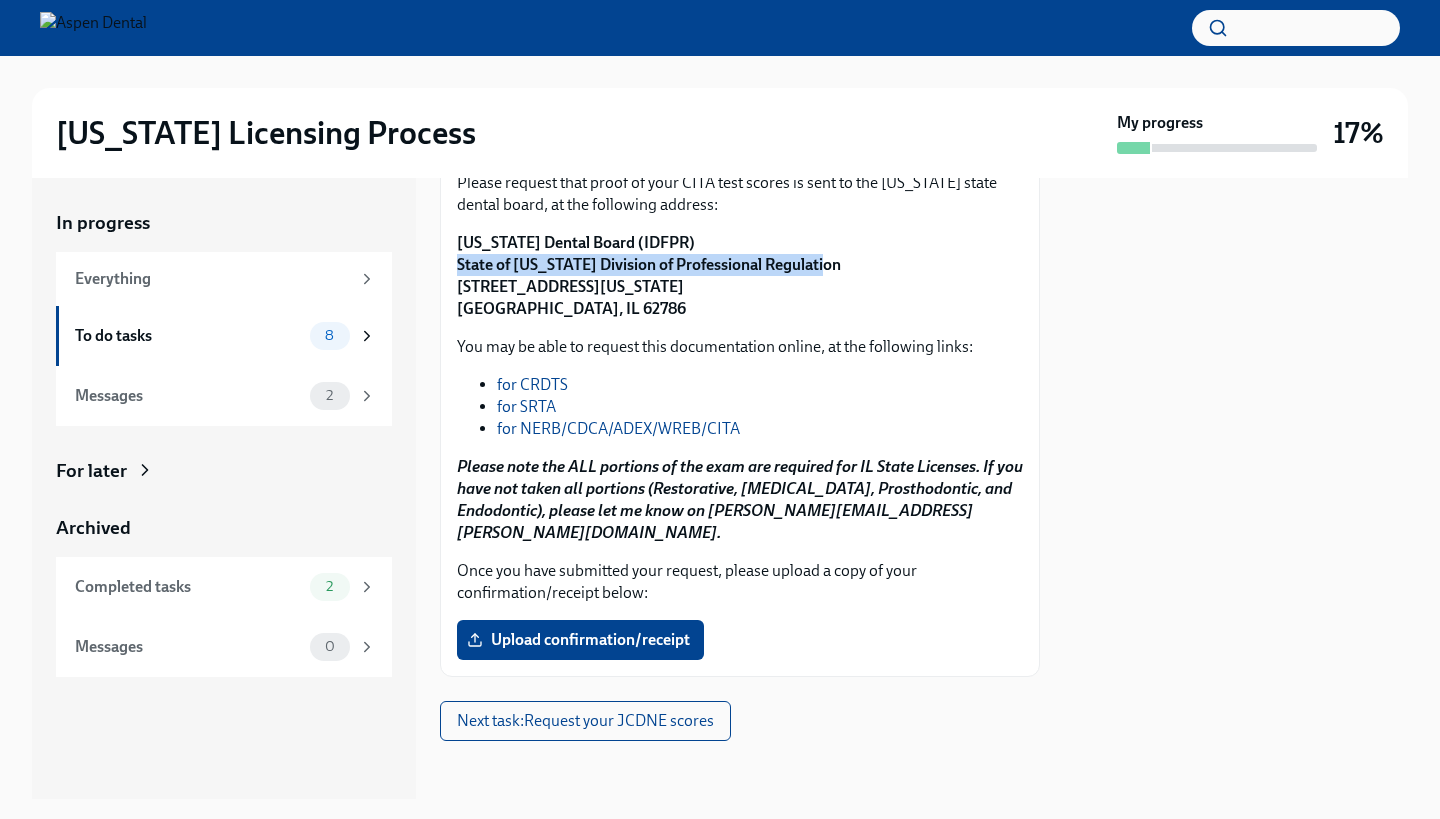 drag, startPoint x: 812, startPoint y: 386, endPoint x: 458, endPoint y: 386, distance: 354 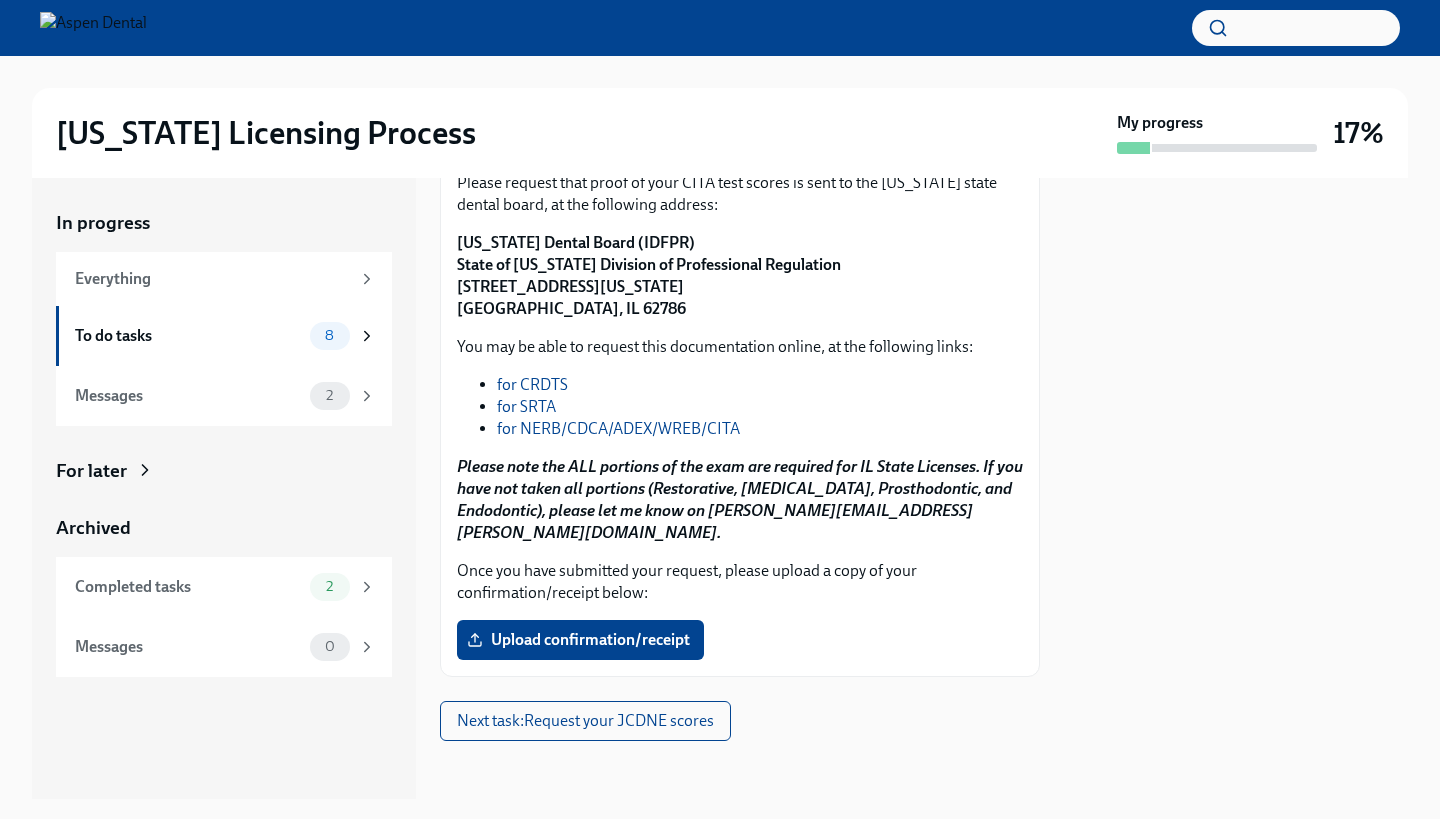click on "[US_STATE] Dental Board (IDFPR)
State of [US_STATE] Division of Professional Regulation
[STREET_ADDRESS][US_STATE]" at bounding box center [649, 275] 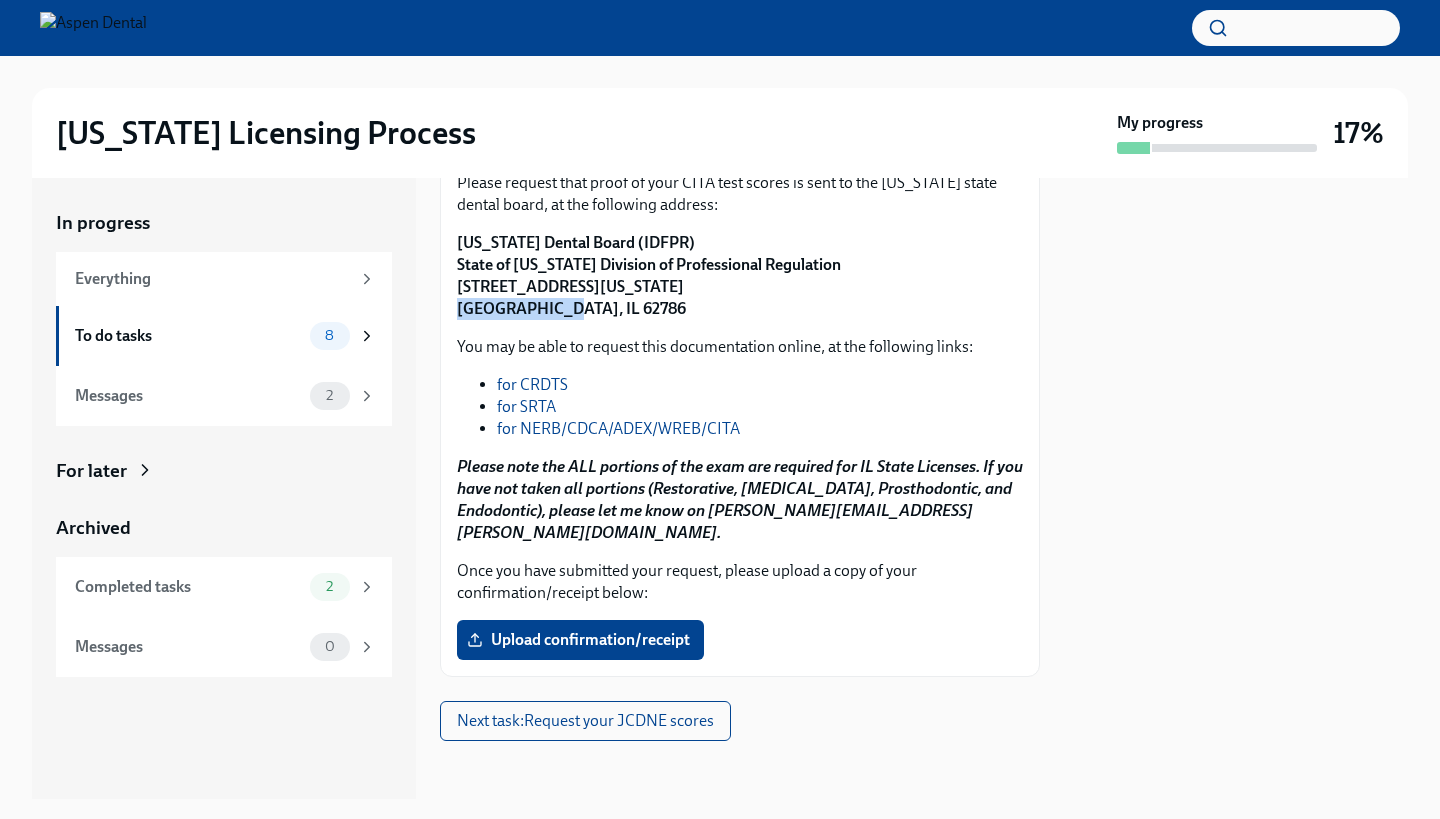 drag, startPoint x: 459, startPoint y: 429, endPoint x: 536, endPoint y: 433, distance: 77.10383 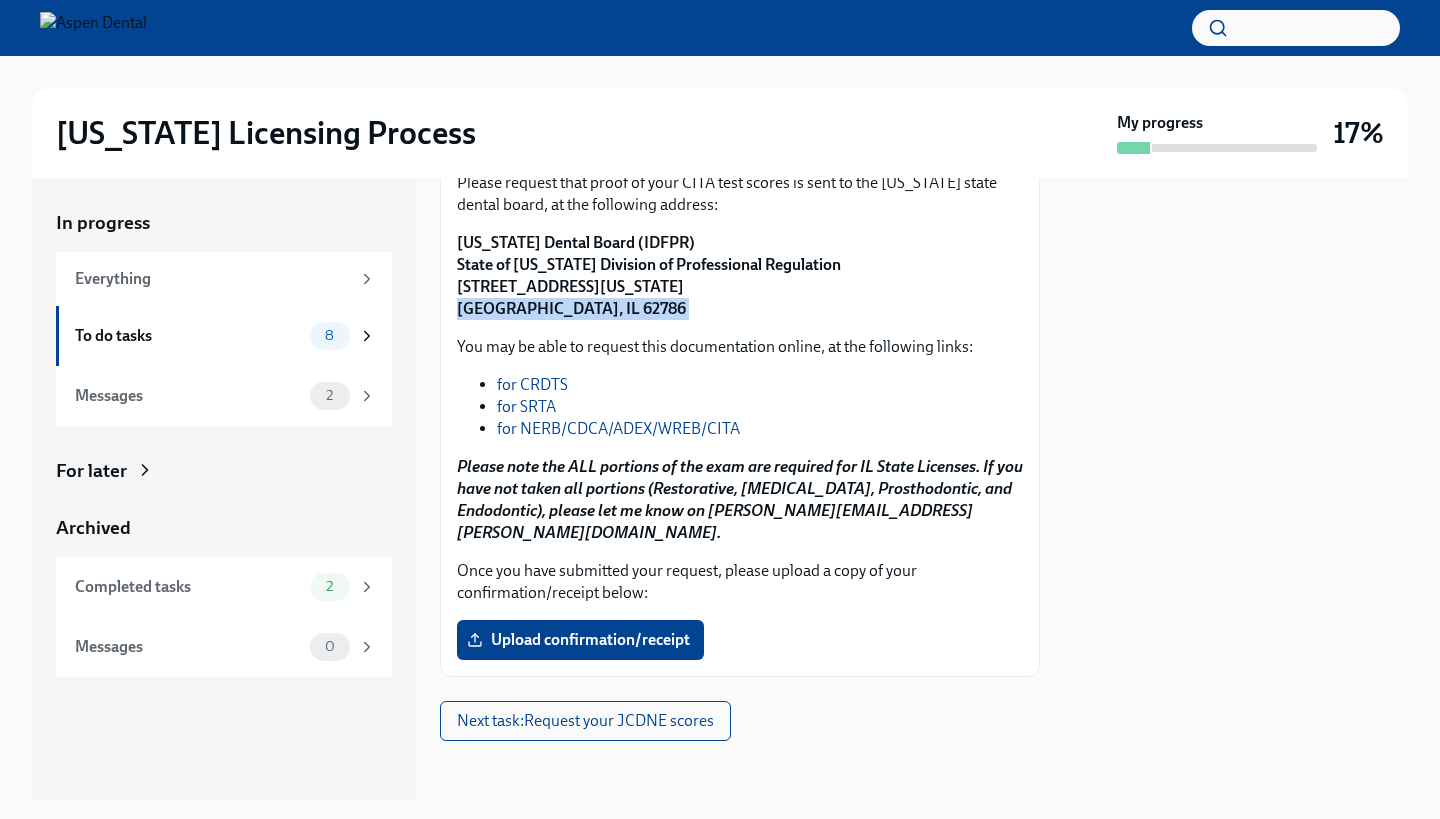 drag, startPoint x: 607, startPoint y: 429, endPoint x: 470, endPoint y: 434, distance: 137.09122 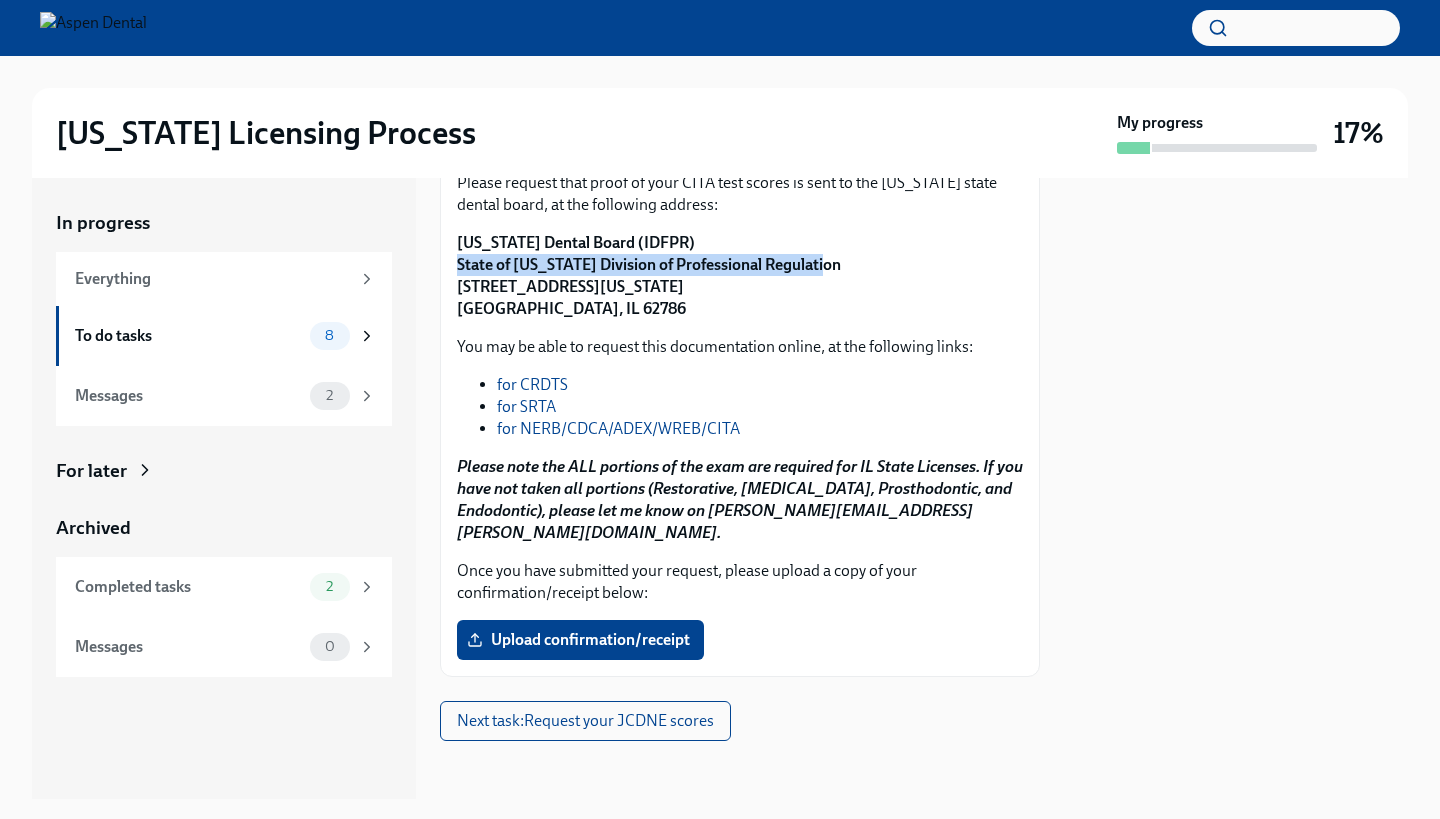 drag, startPoint x: 456, startPoint y: 381, endPoint x: 810, endPoint y: 383, distance: 354.00565 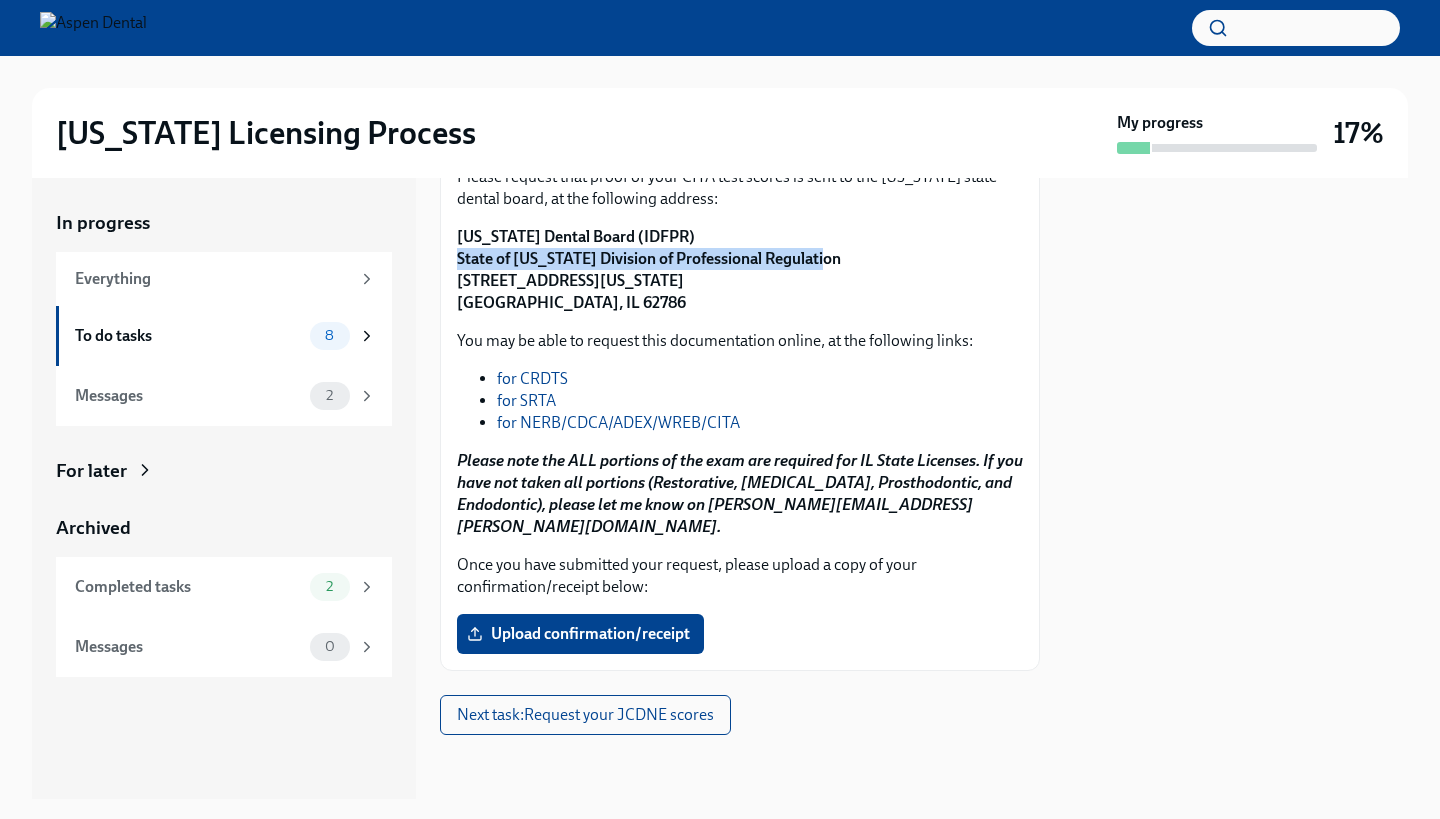scroll, scrollTop: 996, scrollLeft: 0, axis: vertical 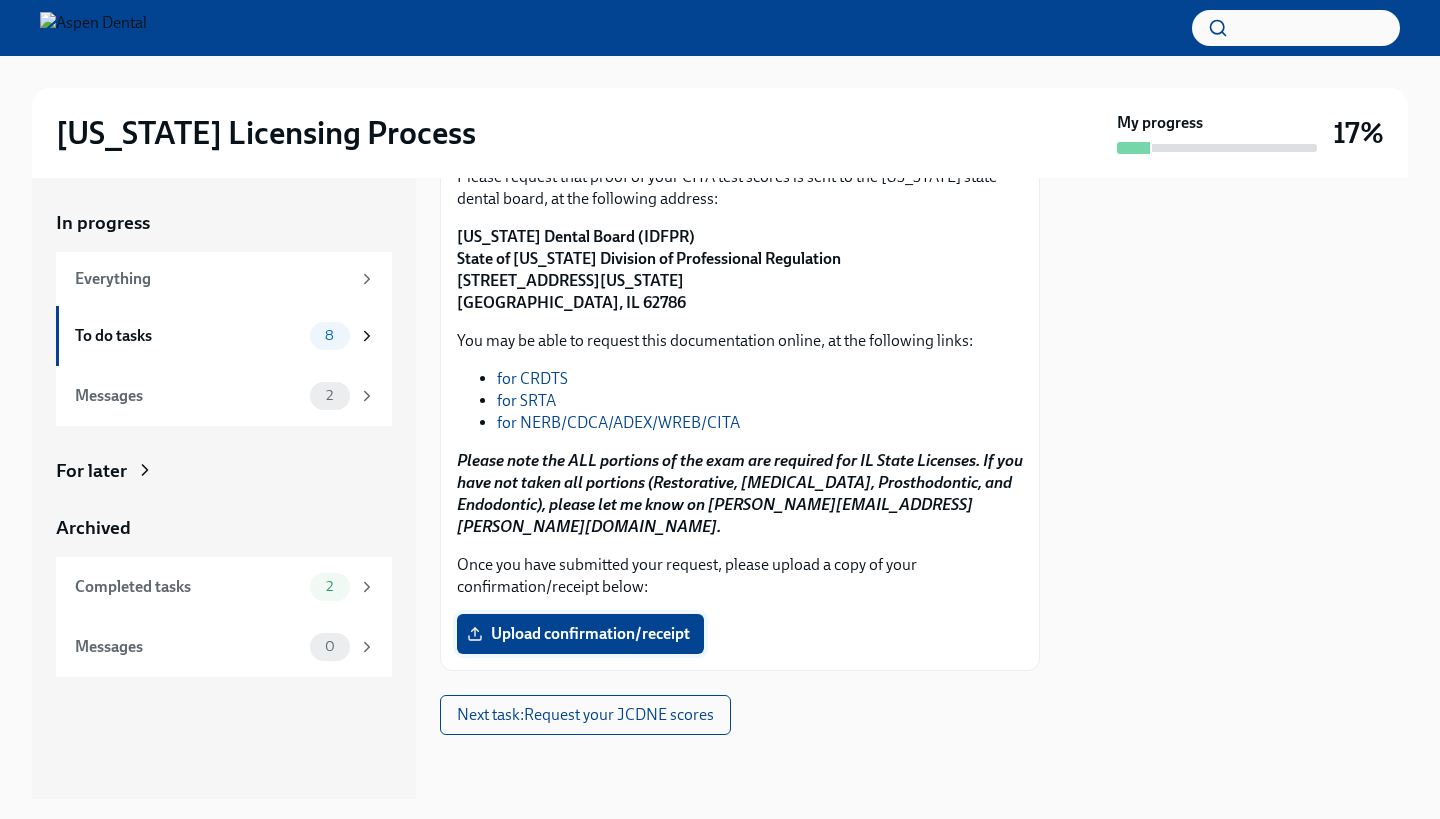 click on "Upload confirmation/receipt" at bounding box center [580, 634] 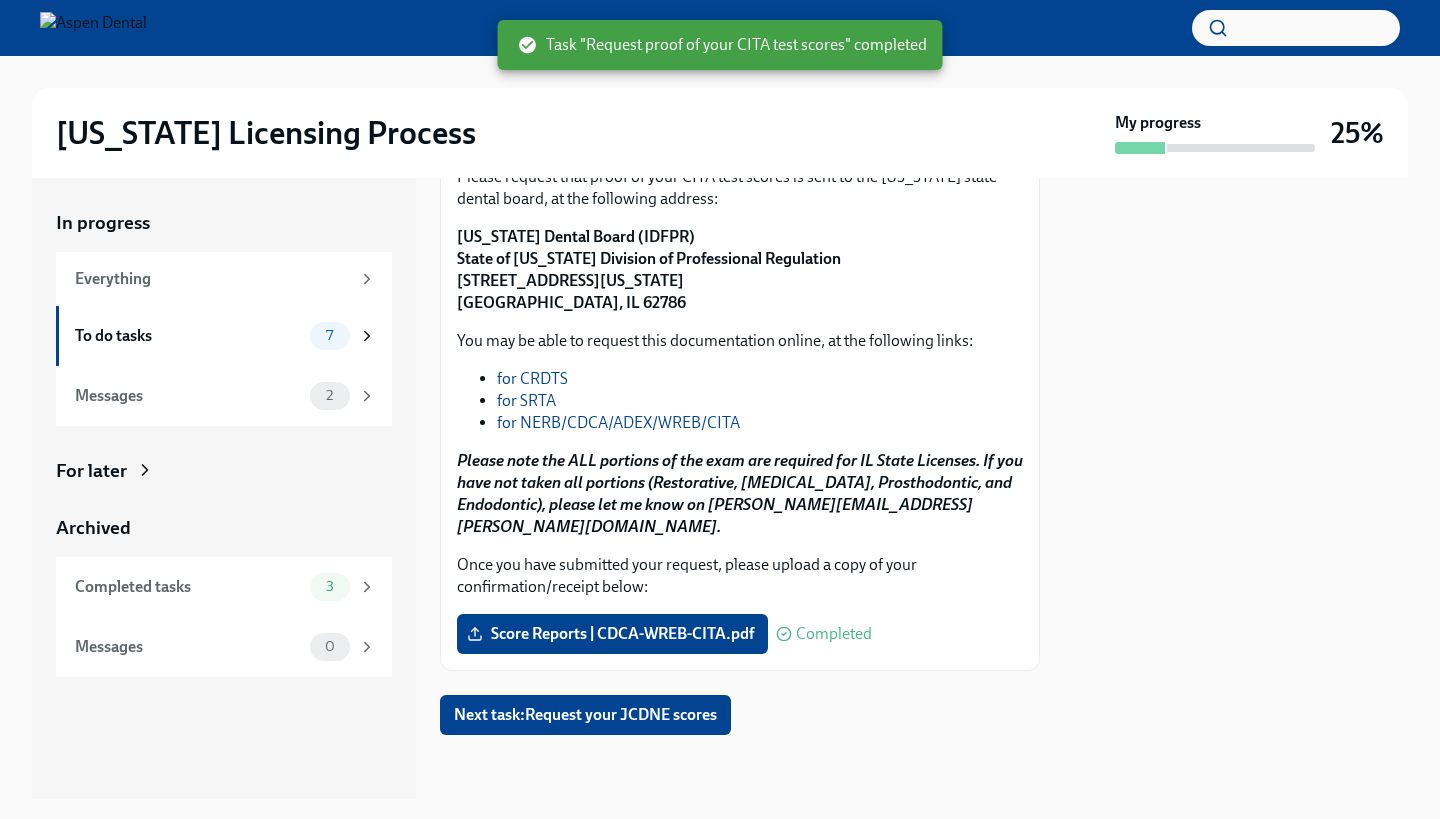 scroll, scrollTop: 1016, scrollLeft: 0, axis: vertical 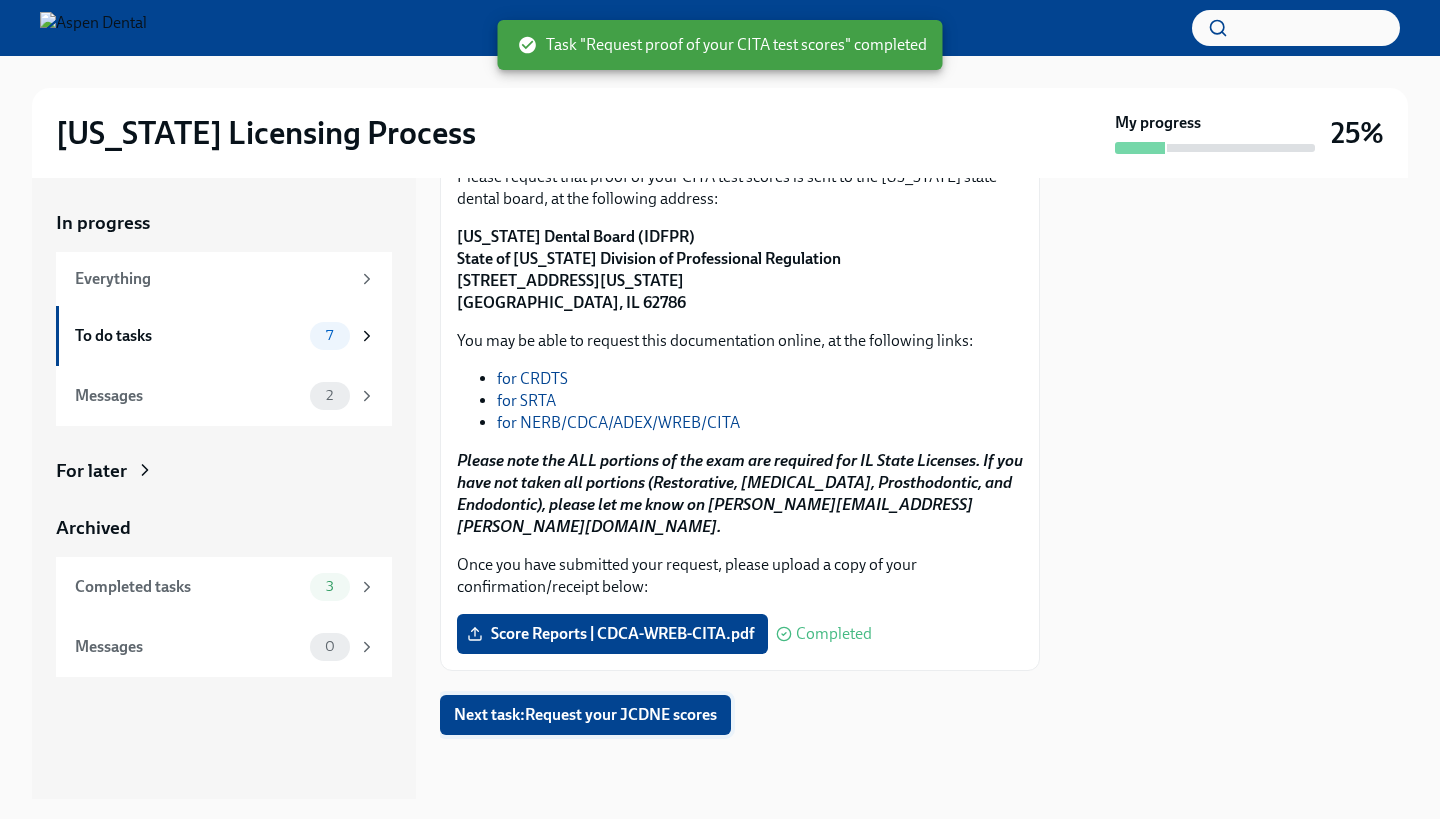 click on "Next task :  Request your JCDNE scores" at bounding box center [585, 715] 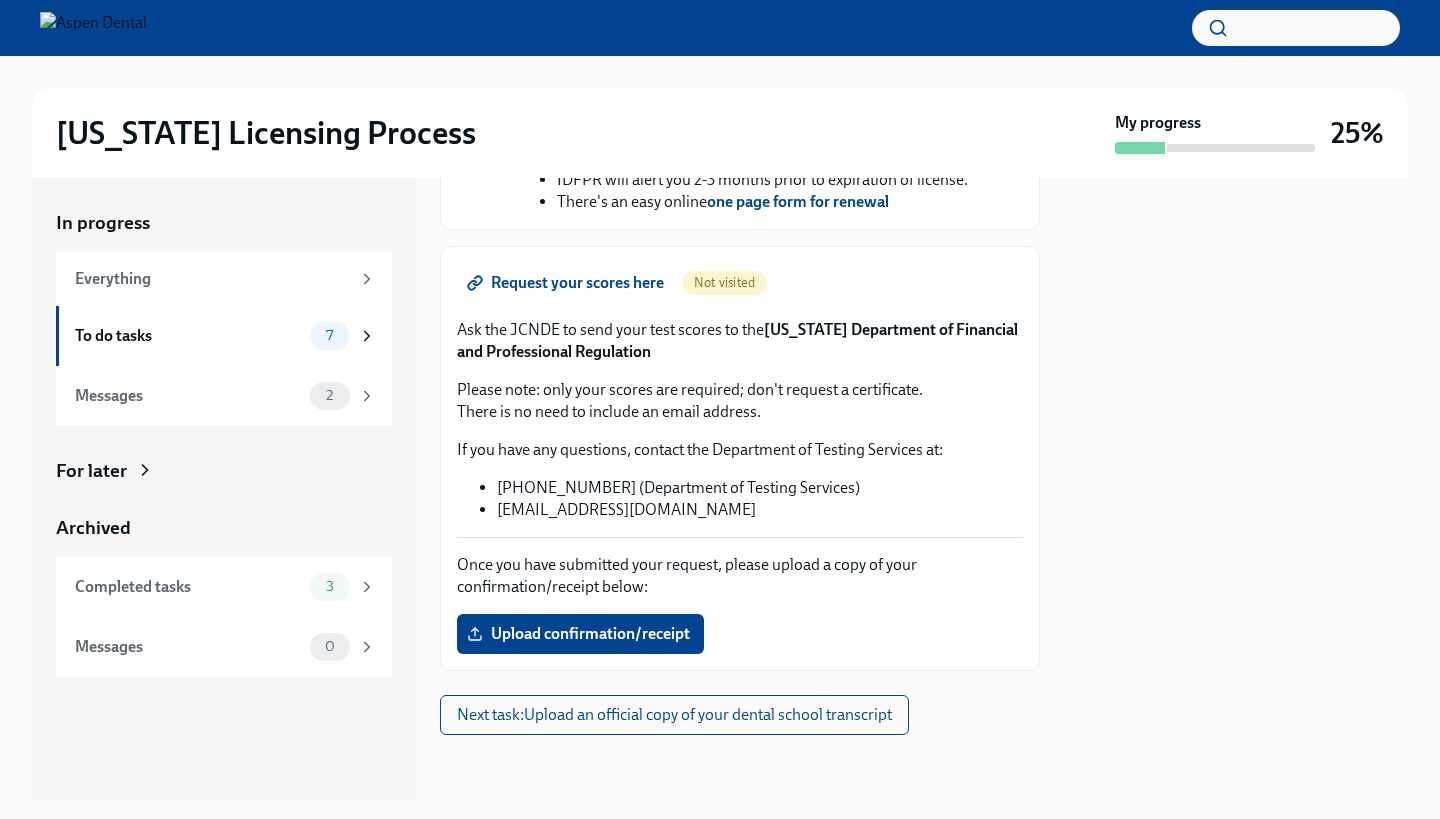 scroll, scrollTop: 941, scrollLeft: 0, axis: vertical 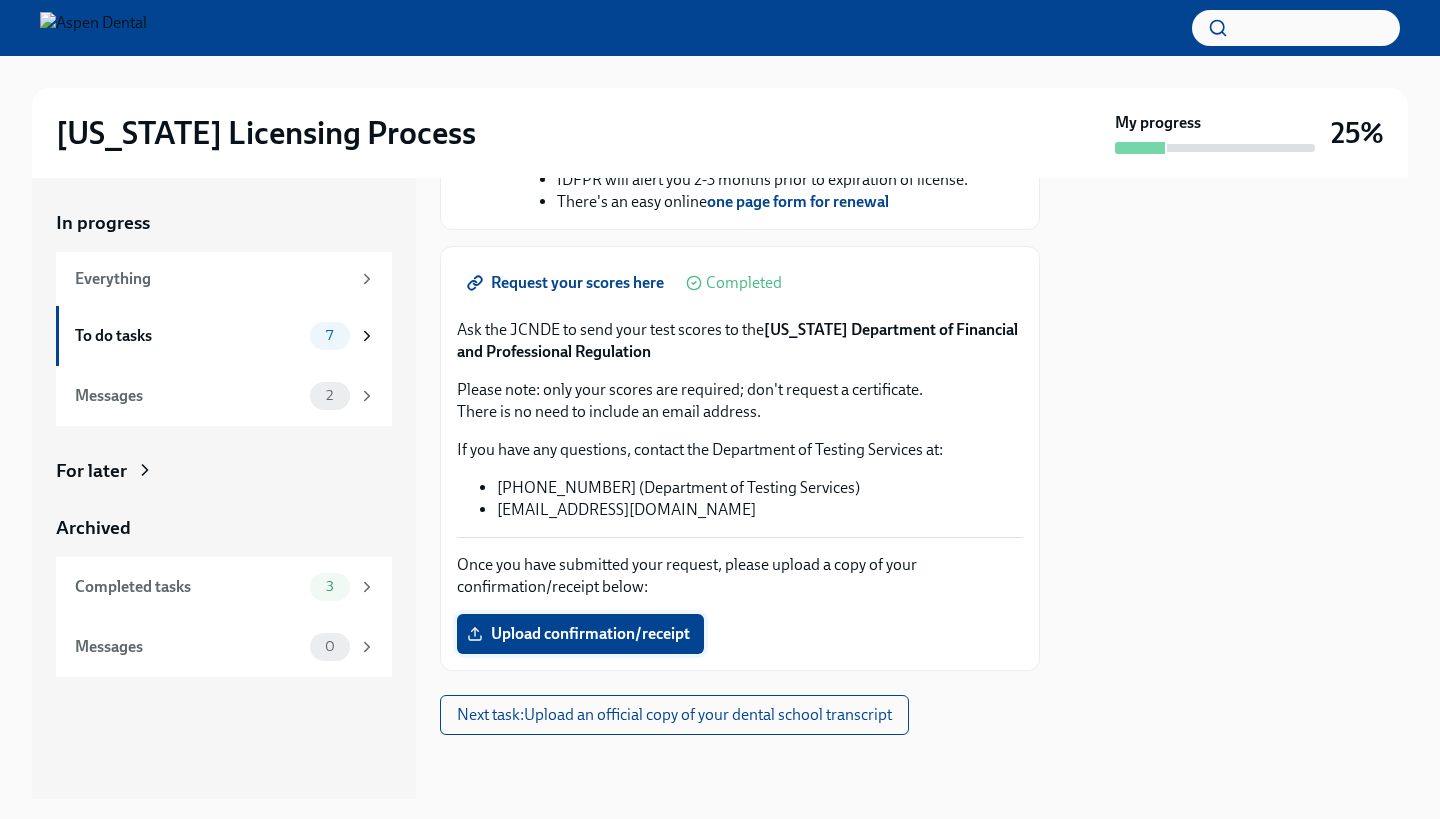 click on "Upload confirmation/receipt" at bounding box center (580, 634) 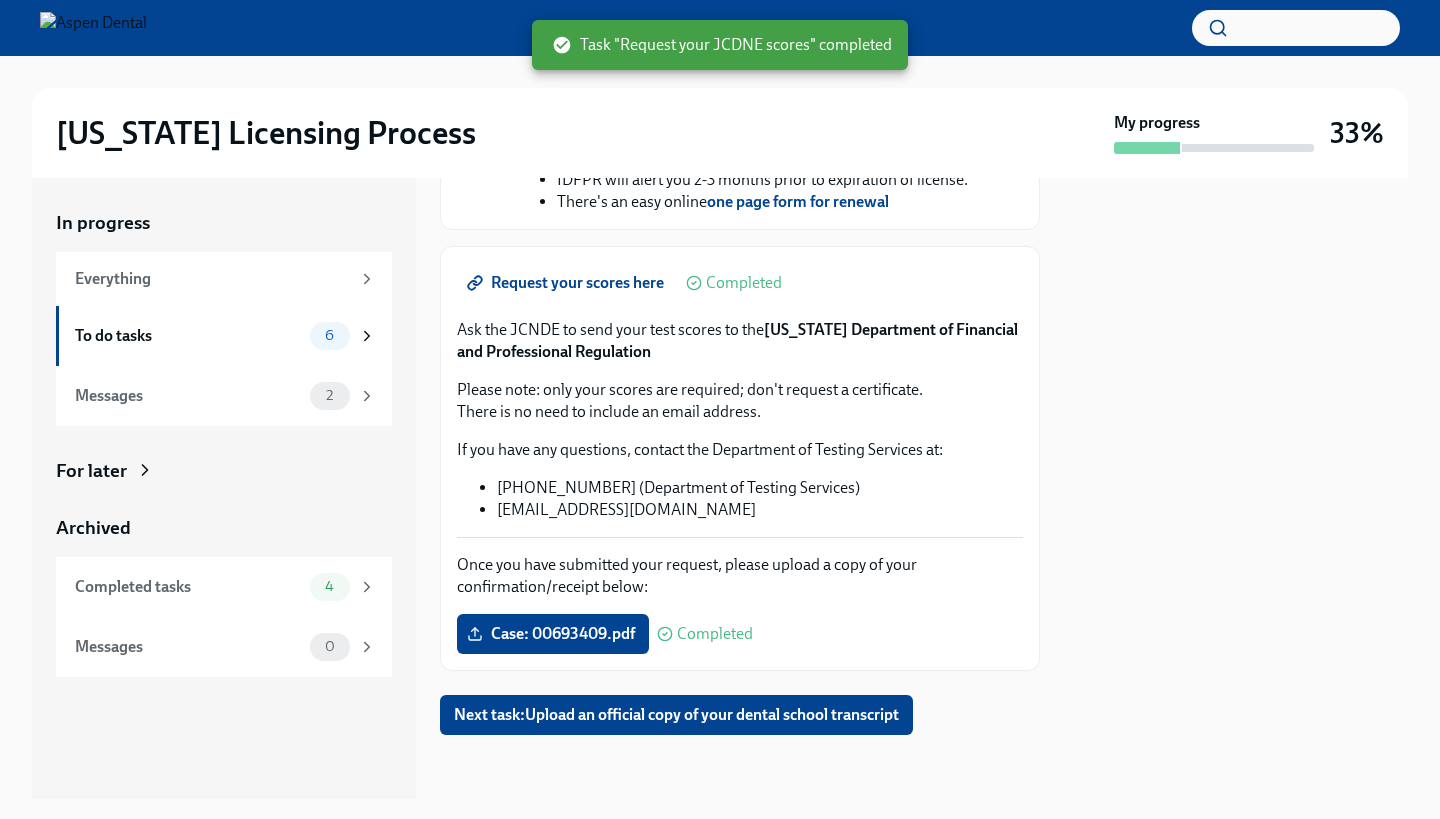 scroll, scrollTop: 941, scrollLeft: 0, axis: vertical 